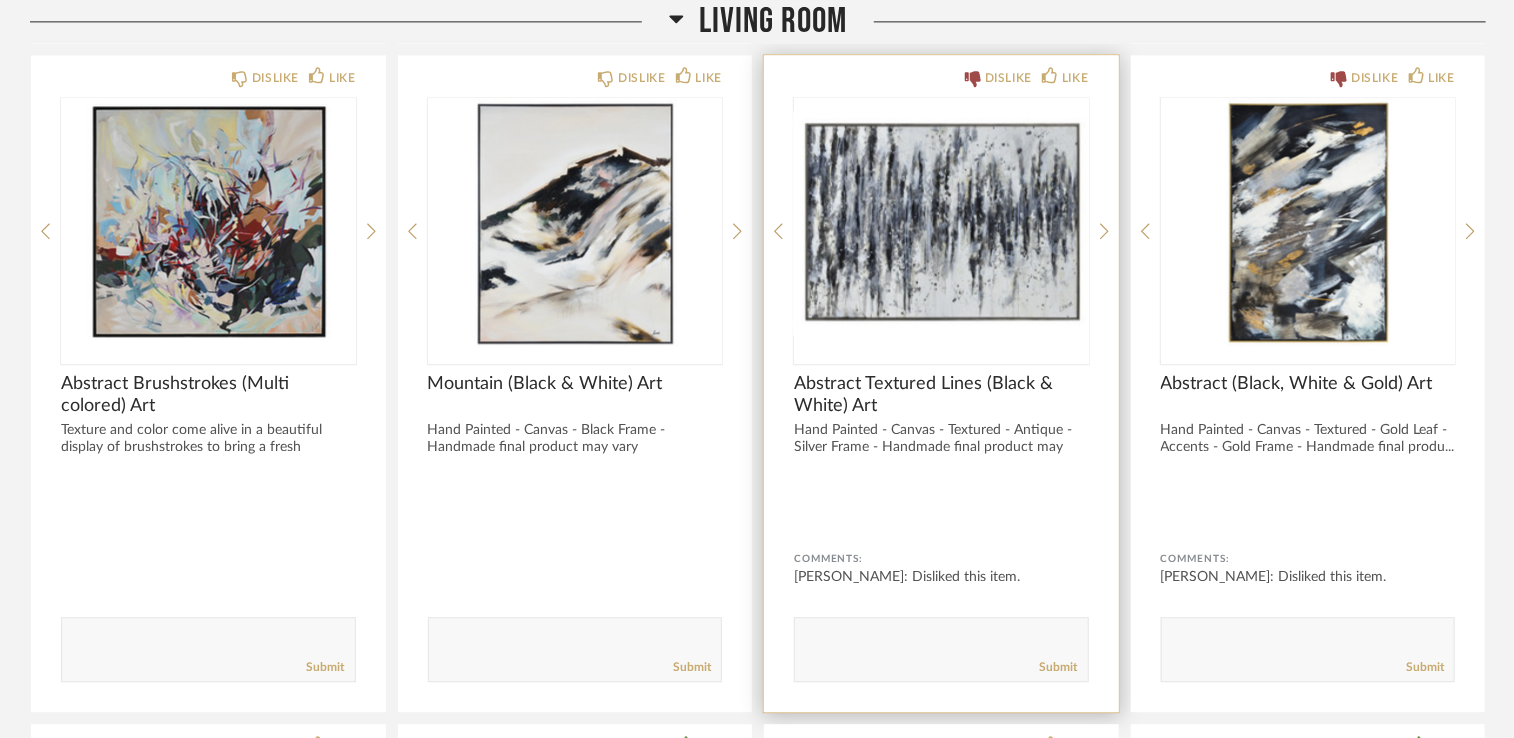 scroll, scrollTop: 2343, scrollLeft: 0, axis: vertical 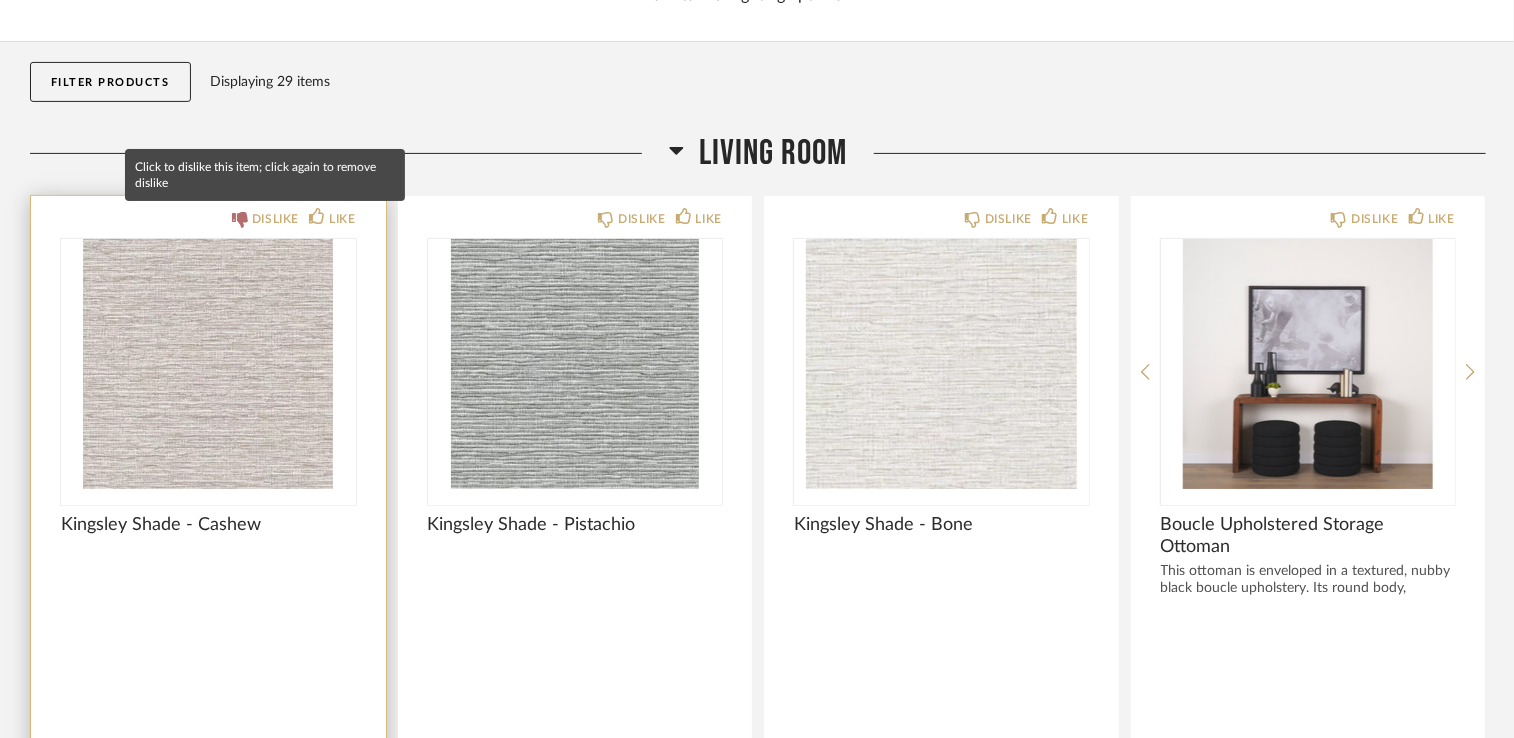 click on "DISLIKE" 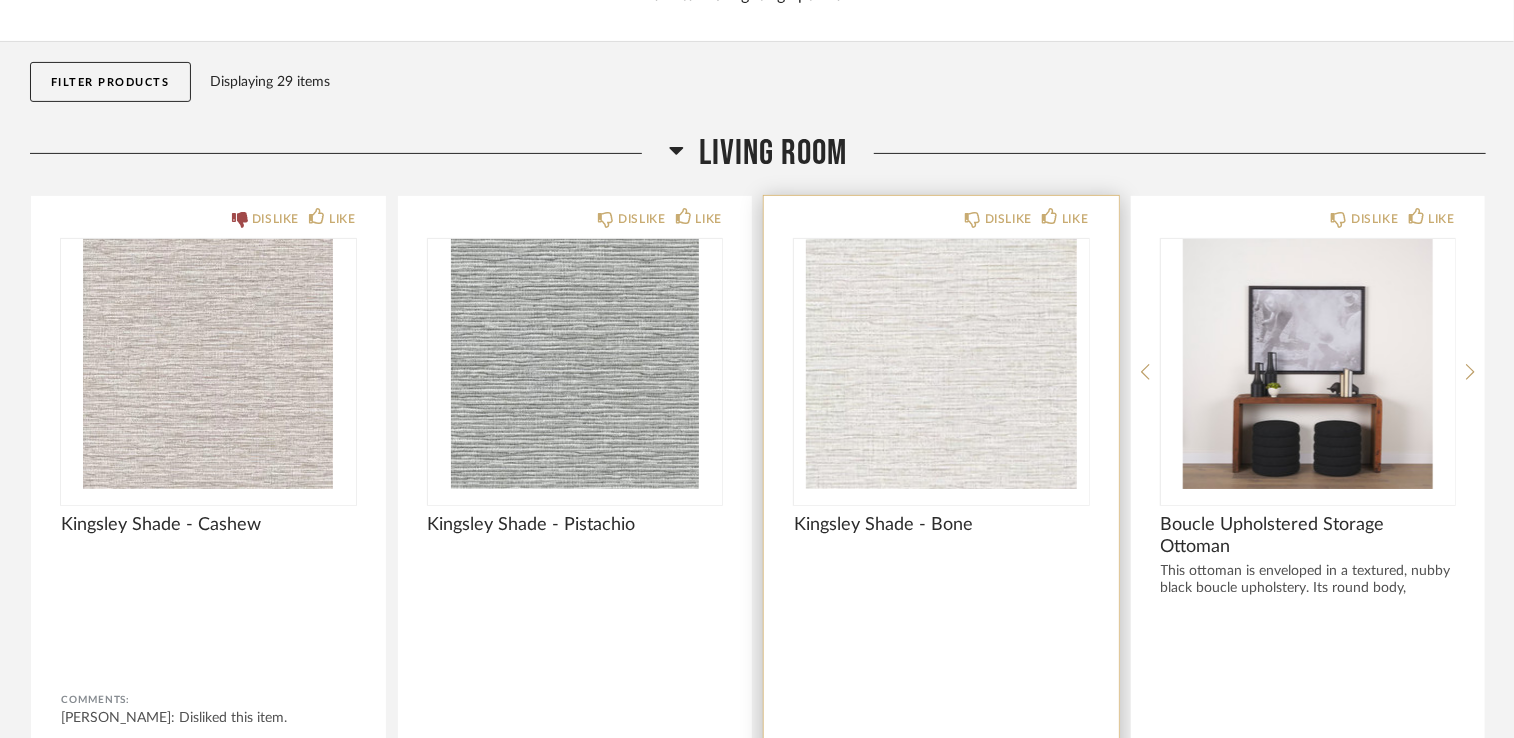 scroll, scrollTop: 210, scrollLeft: 0, axis: vertical 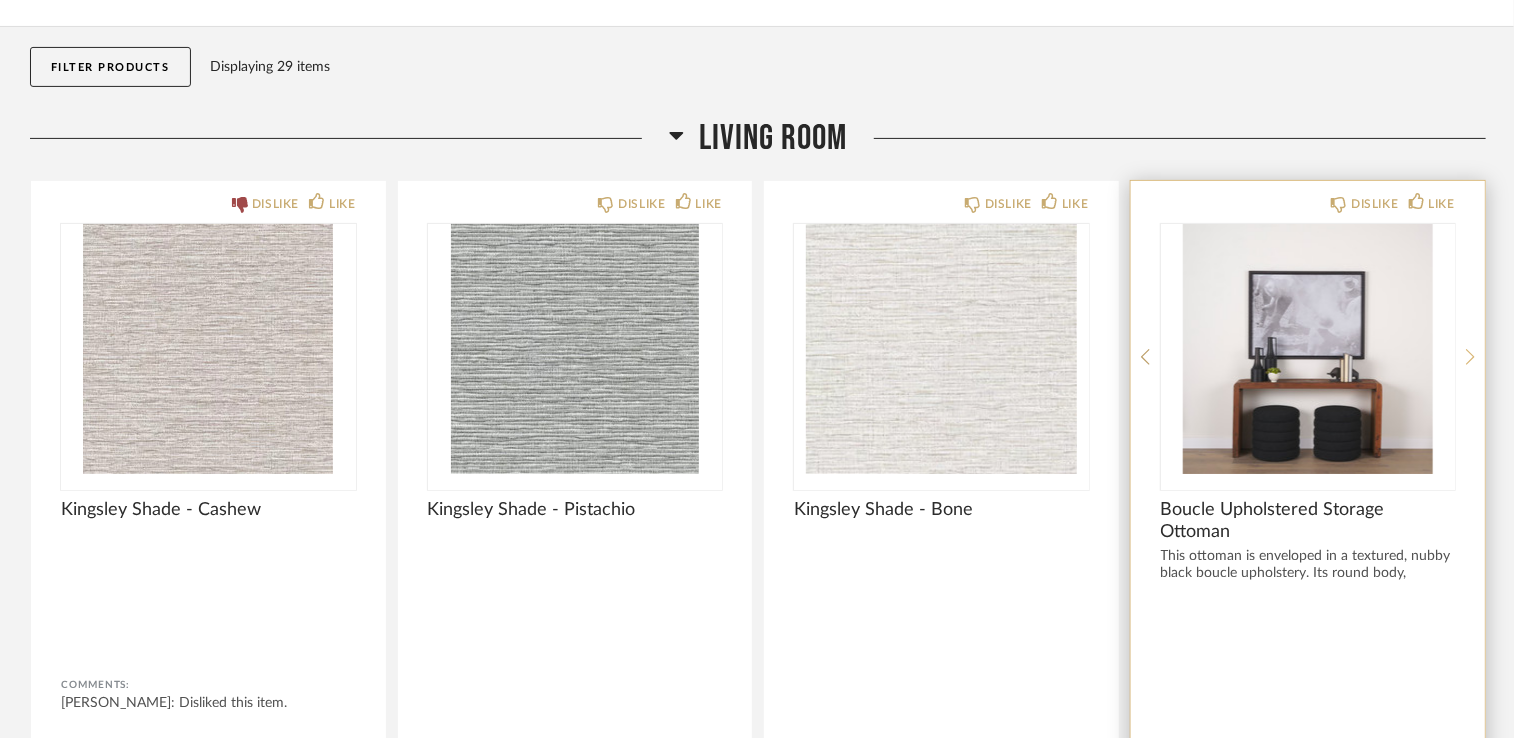 click 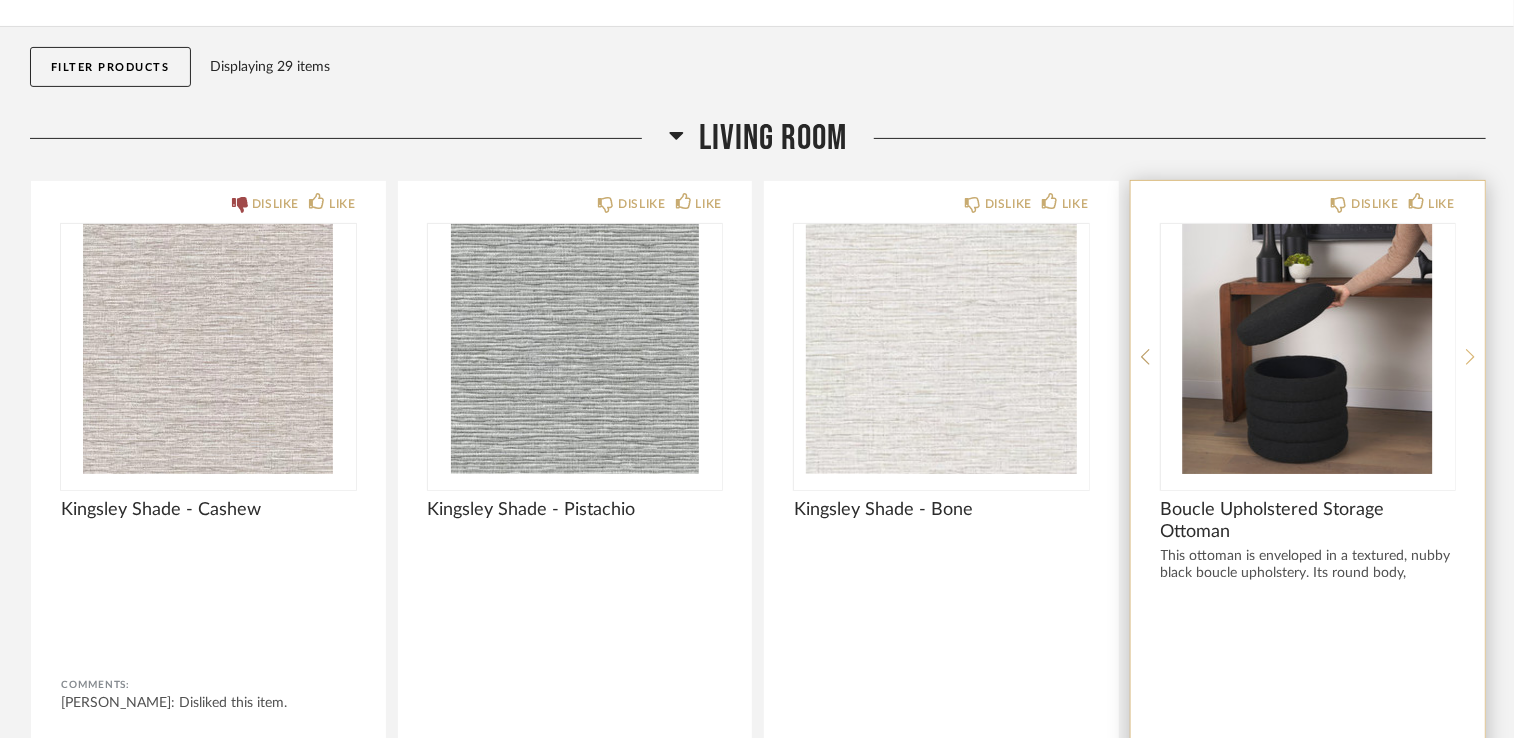 click 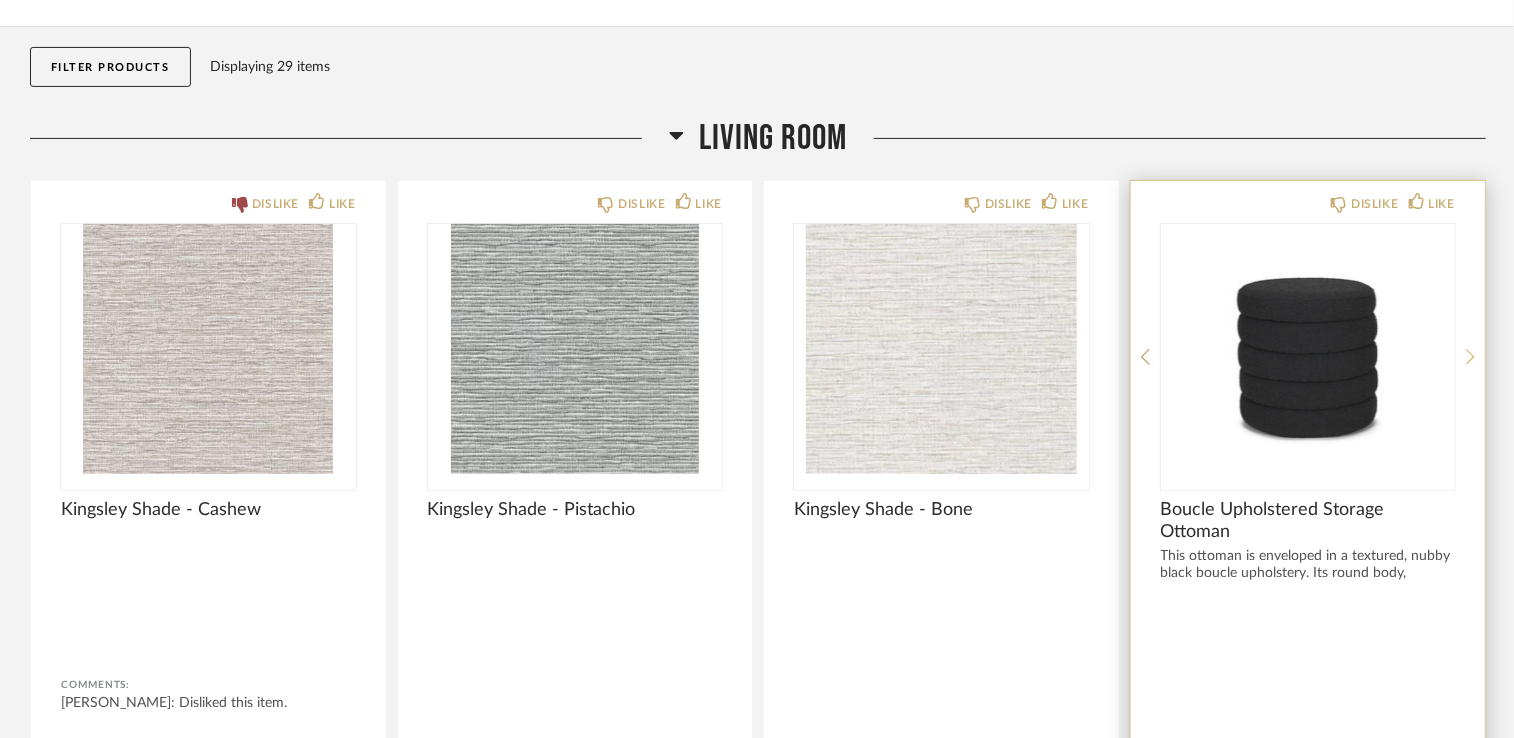 click 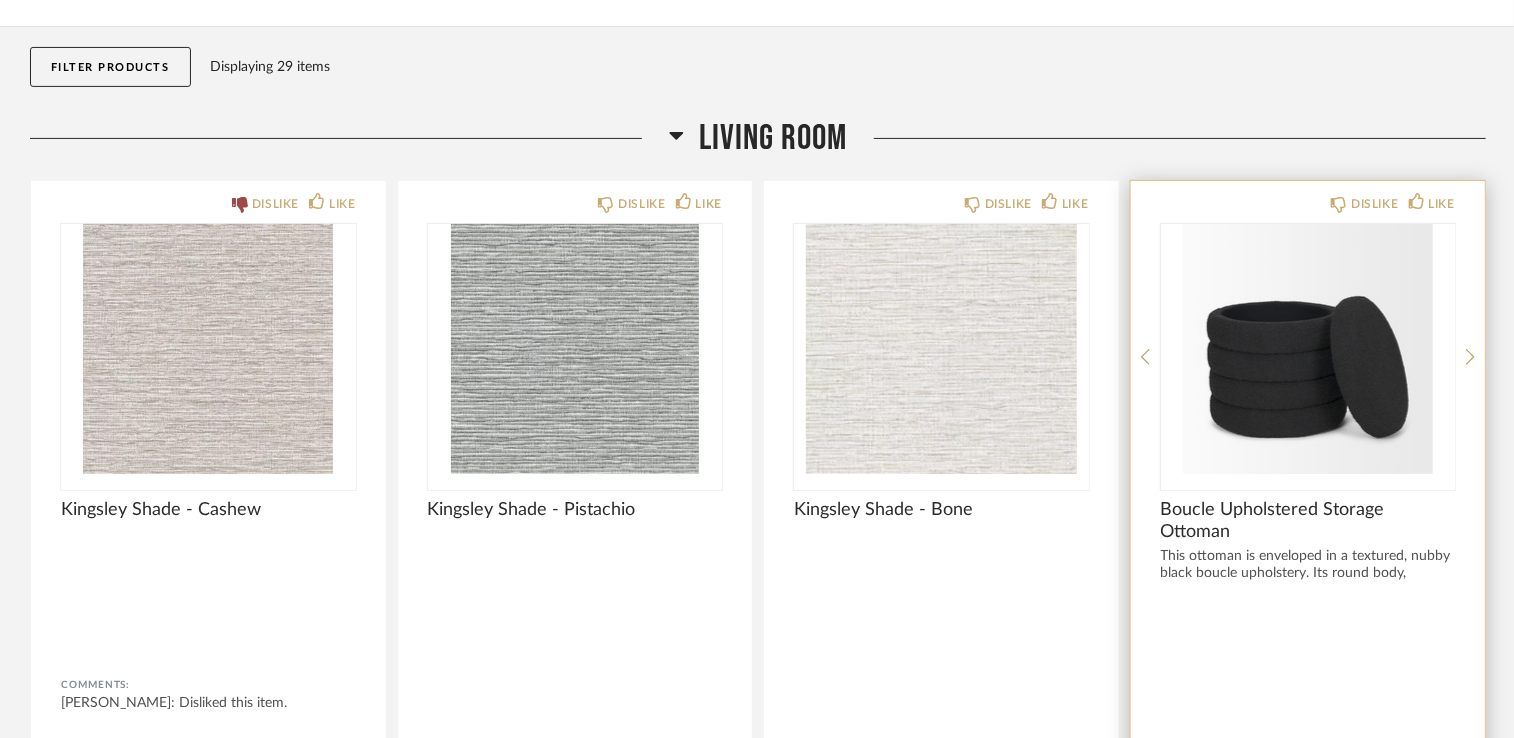 click at bounding box center [1308, 349] 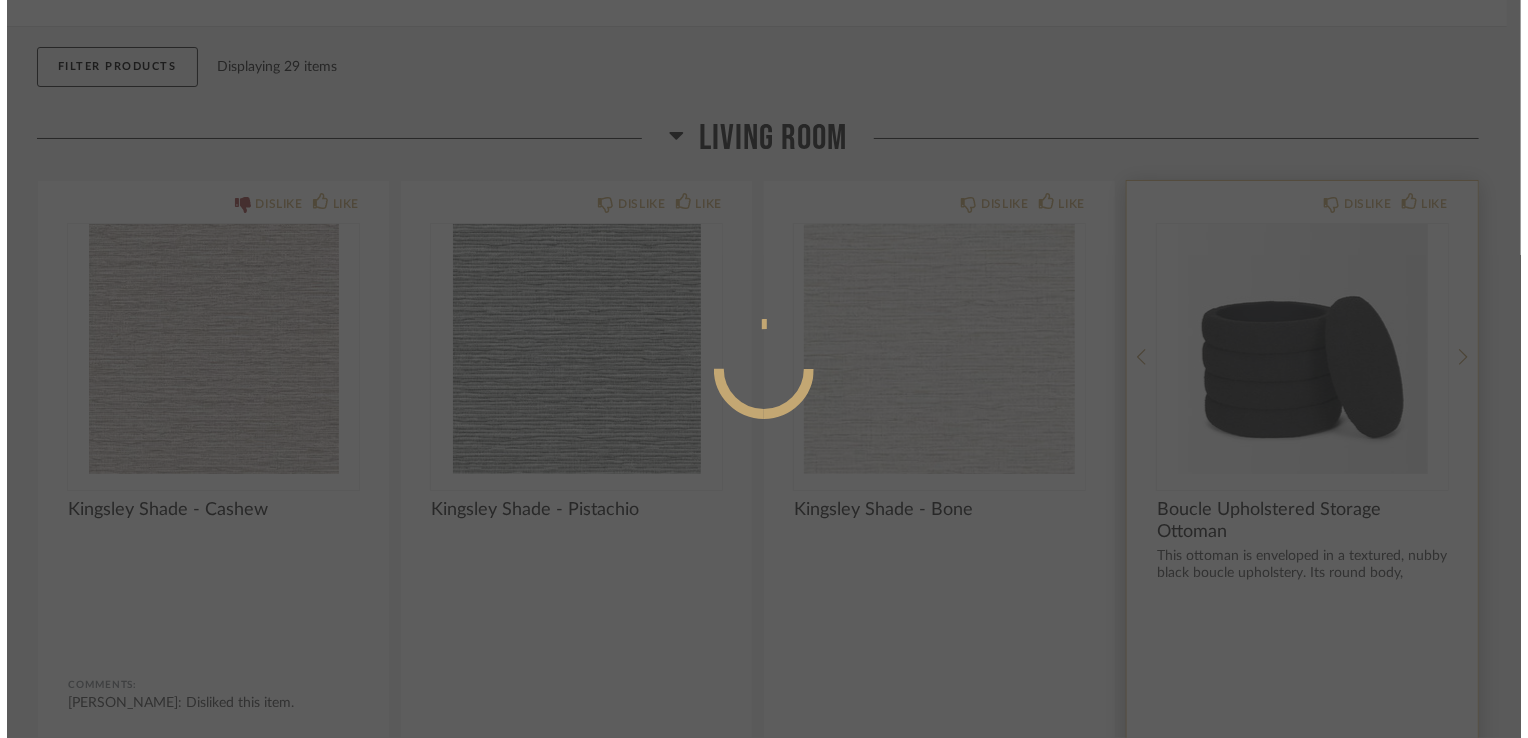 scroll, scrollTop: 0, scrollLeft: 0, axis: both 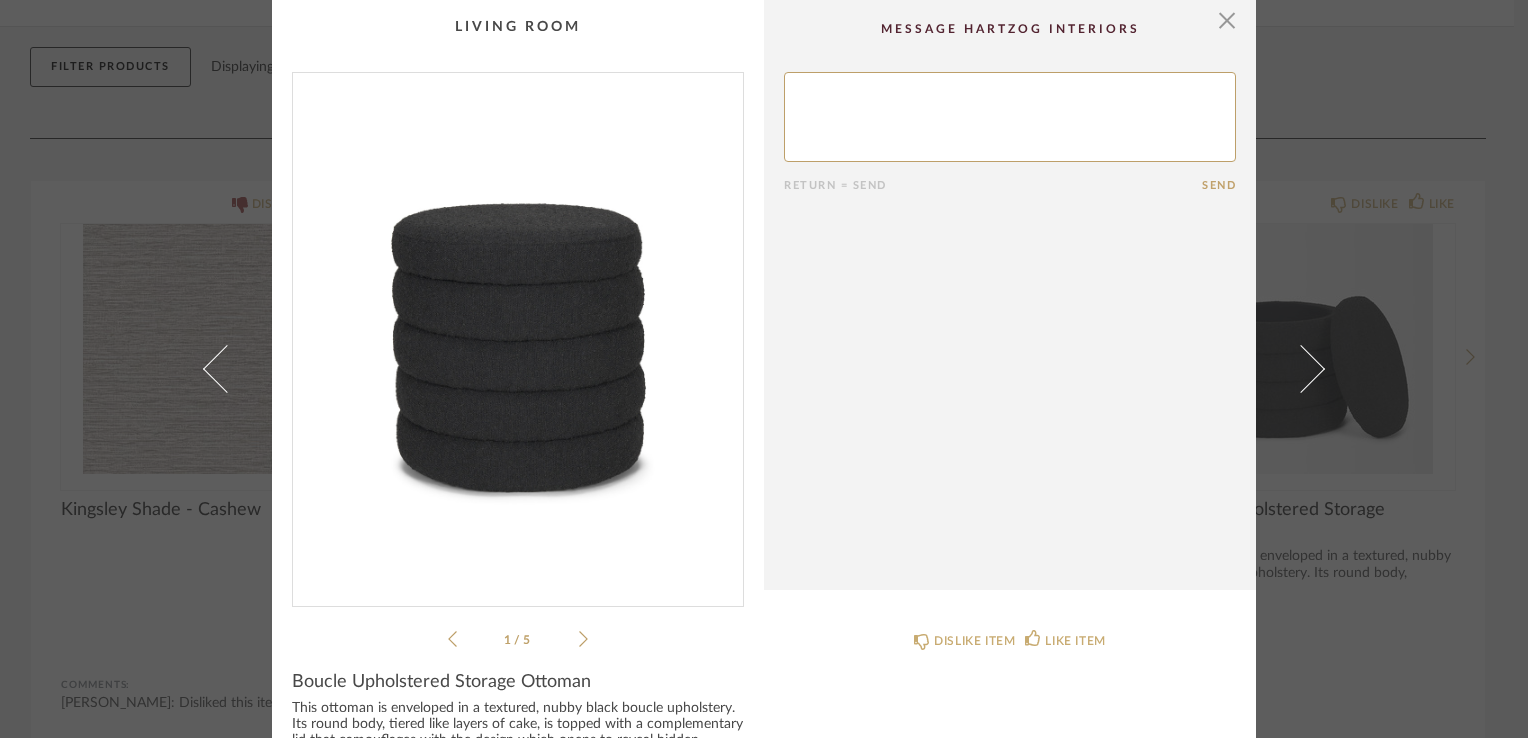 click 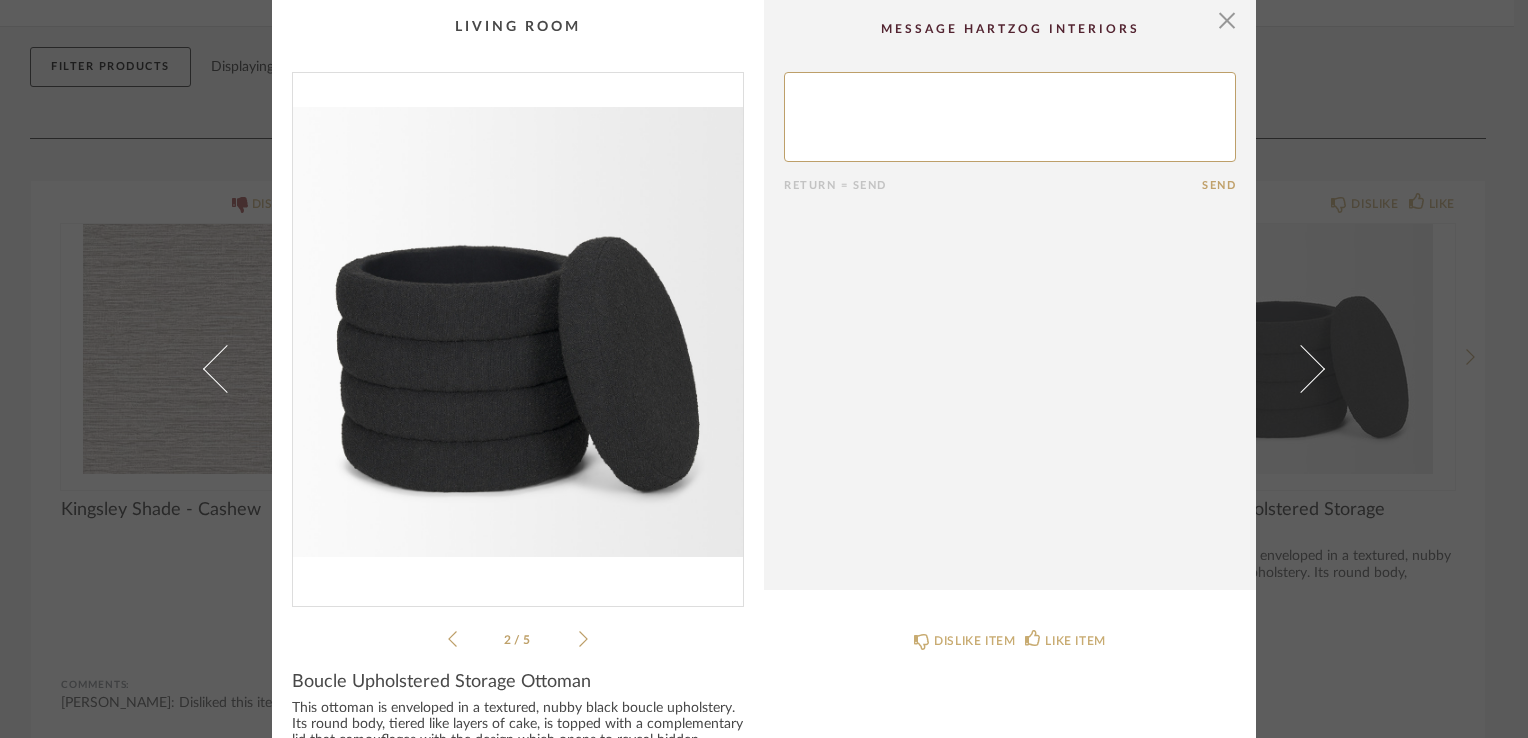 click 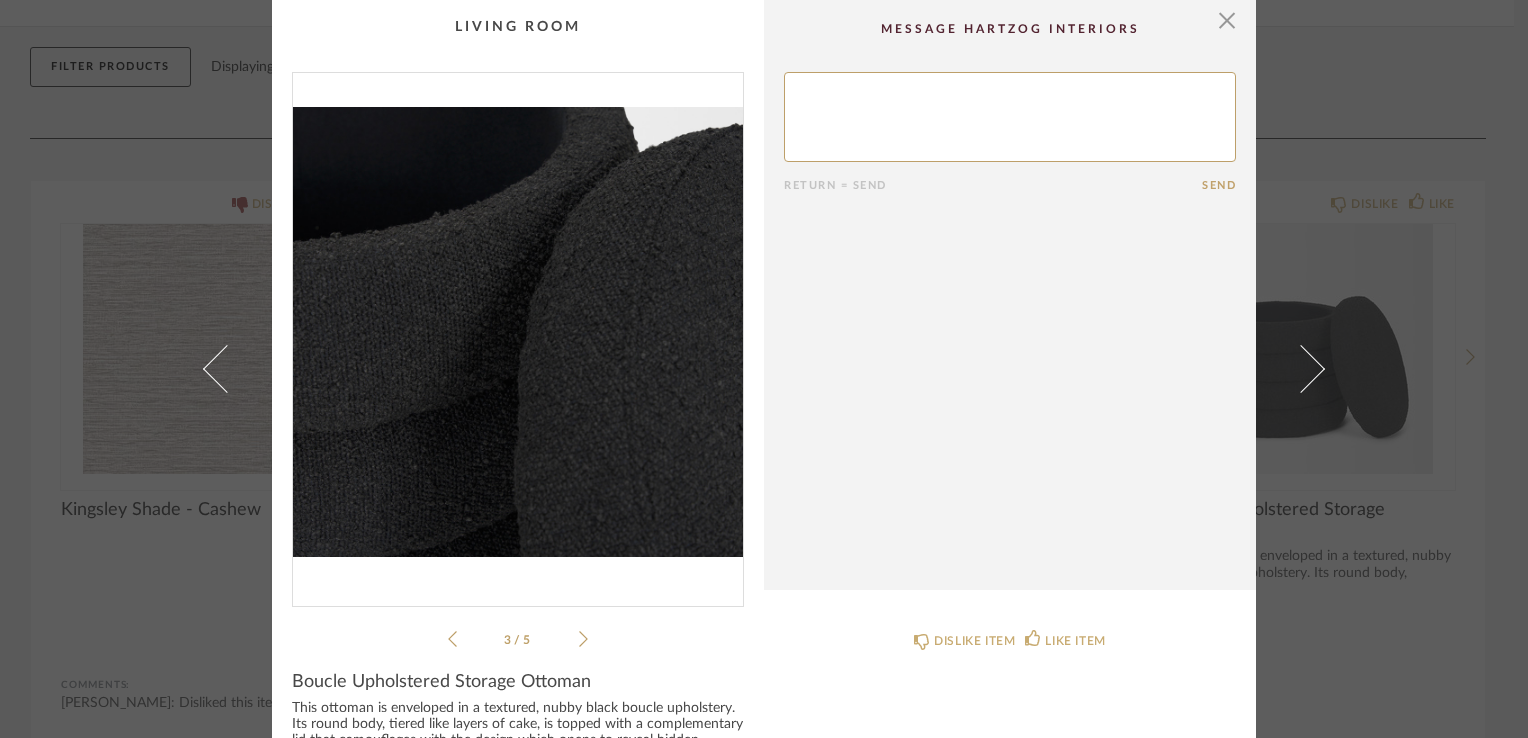 click 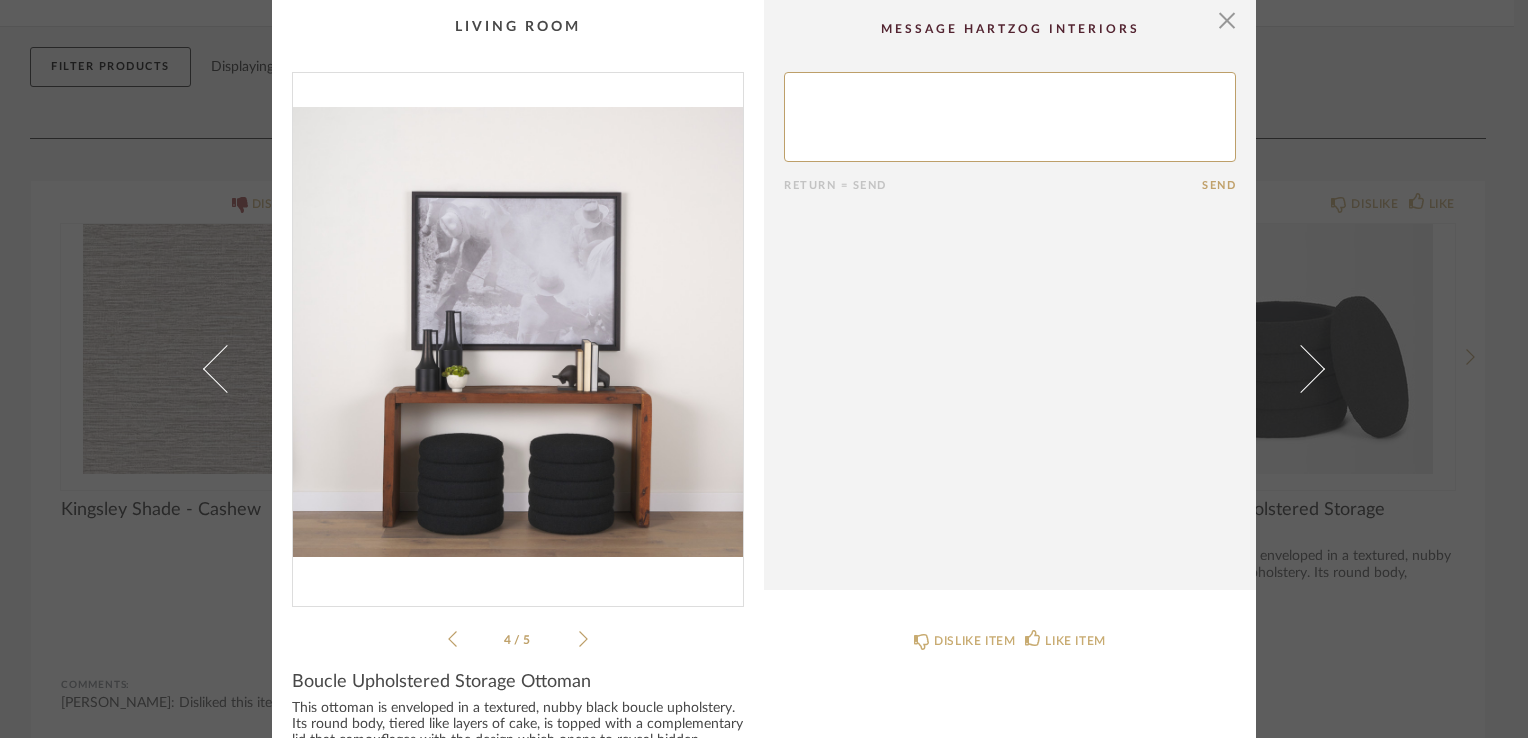 click 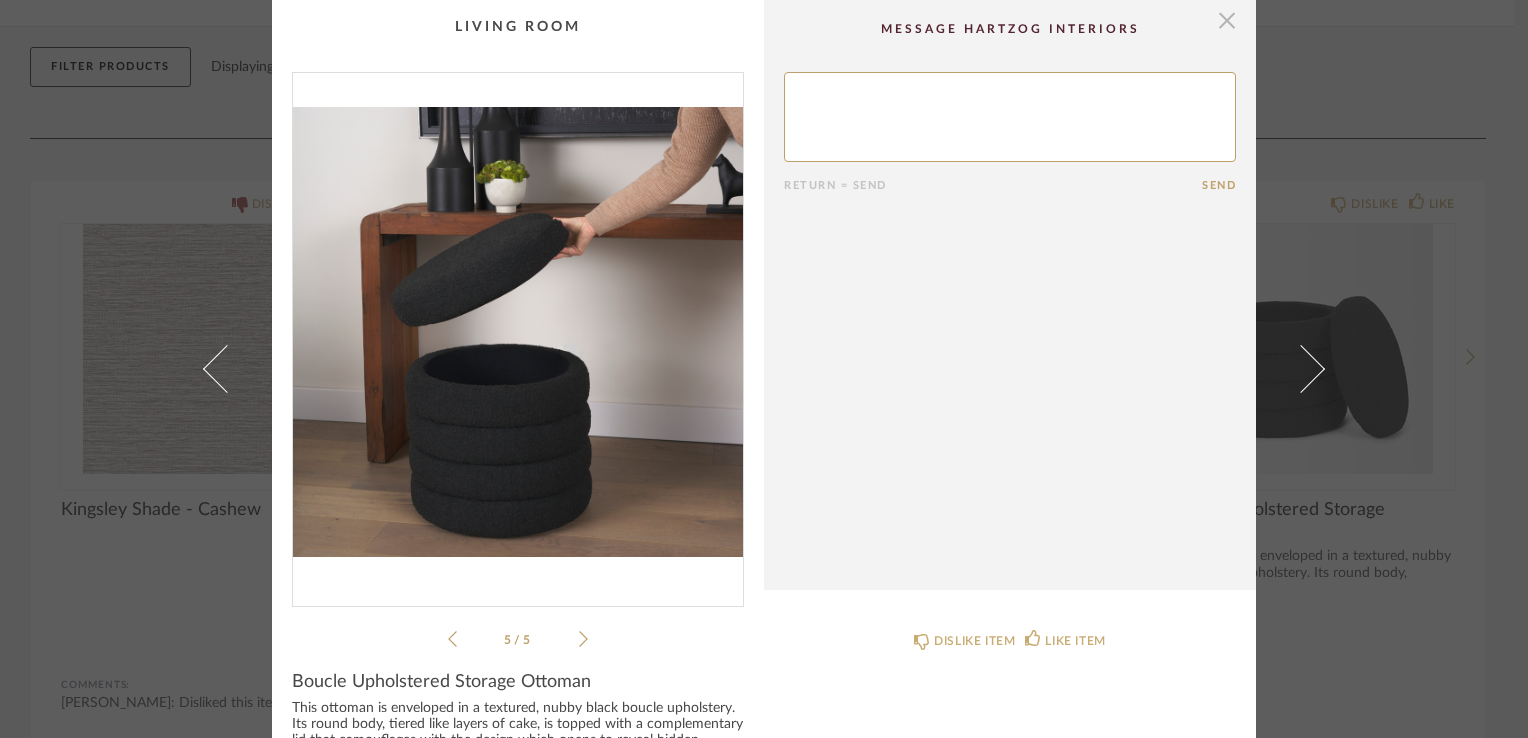 click at bounding box center (1227, 20) 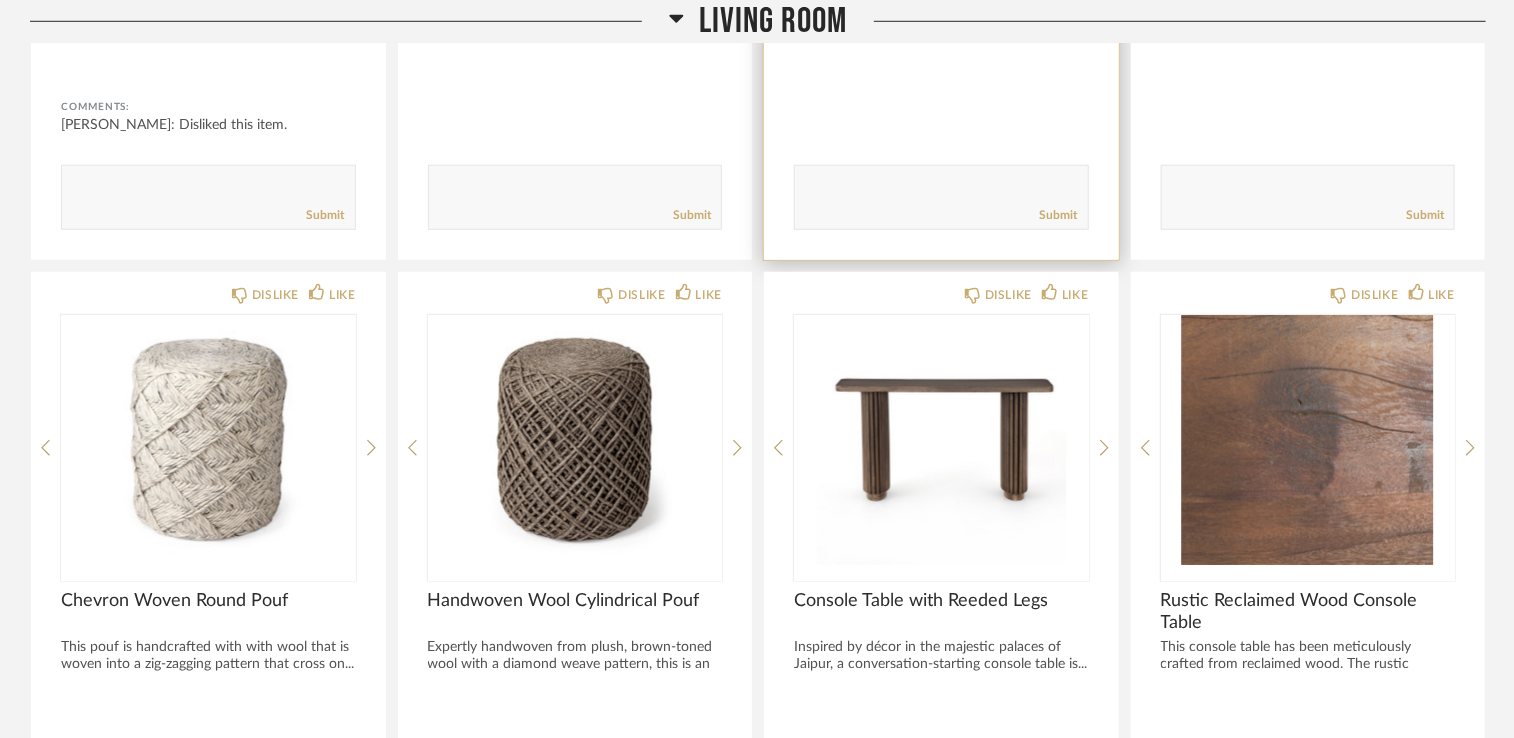 scroll, scrollTop: 802, scrollLeft: 0, axis: vertical 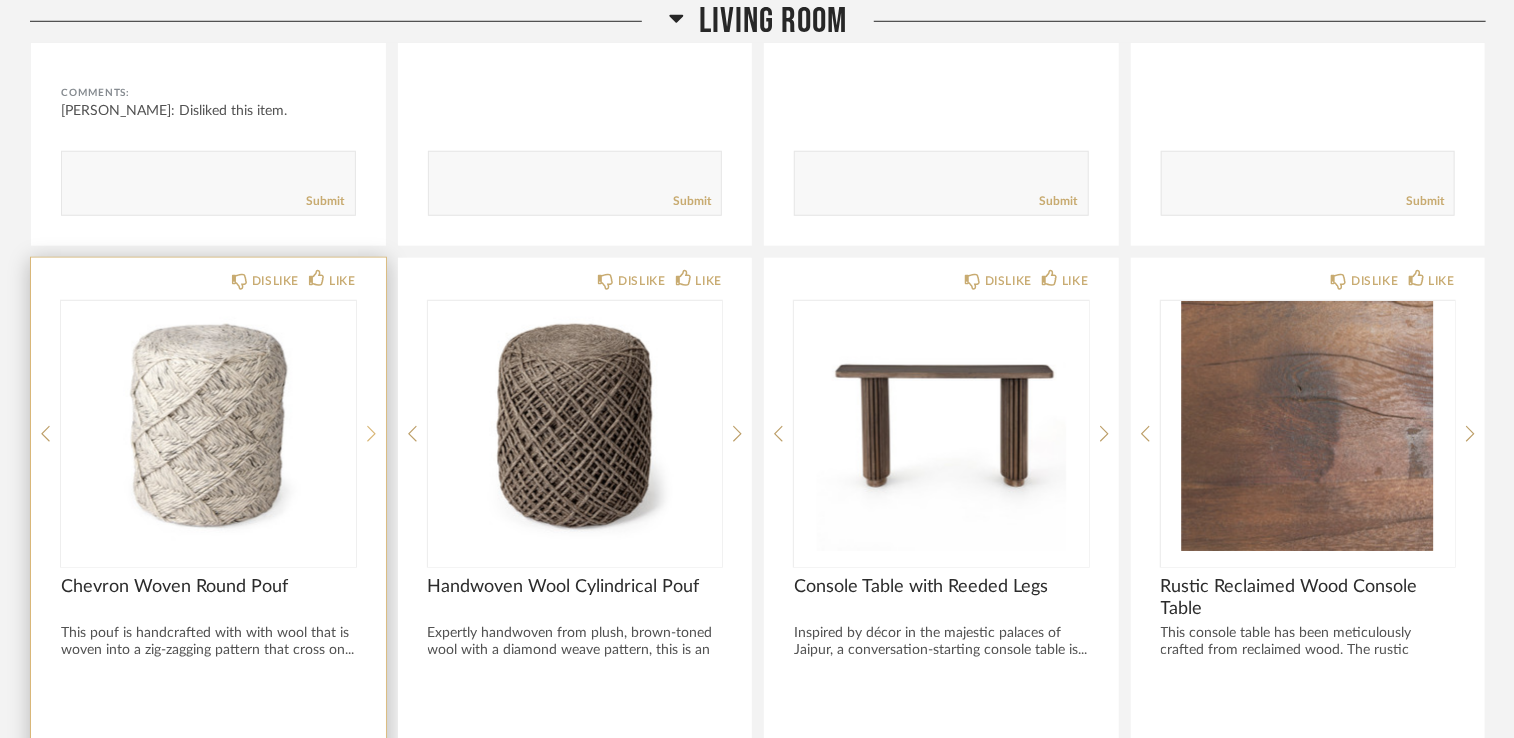 click 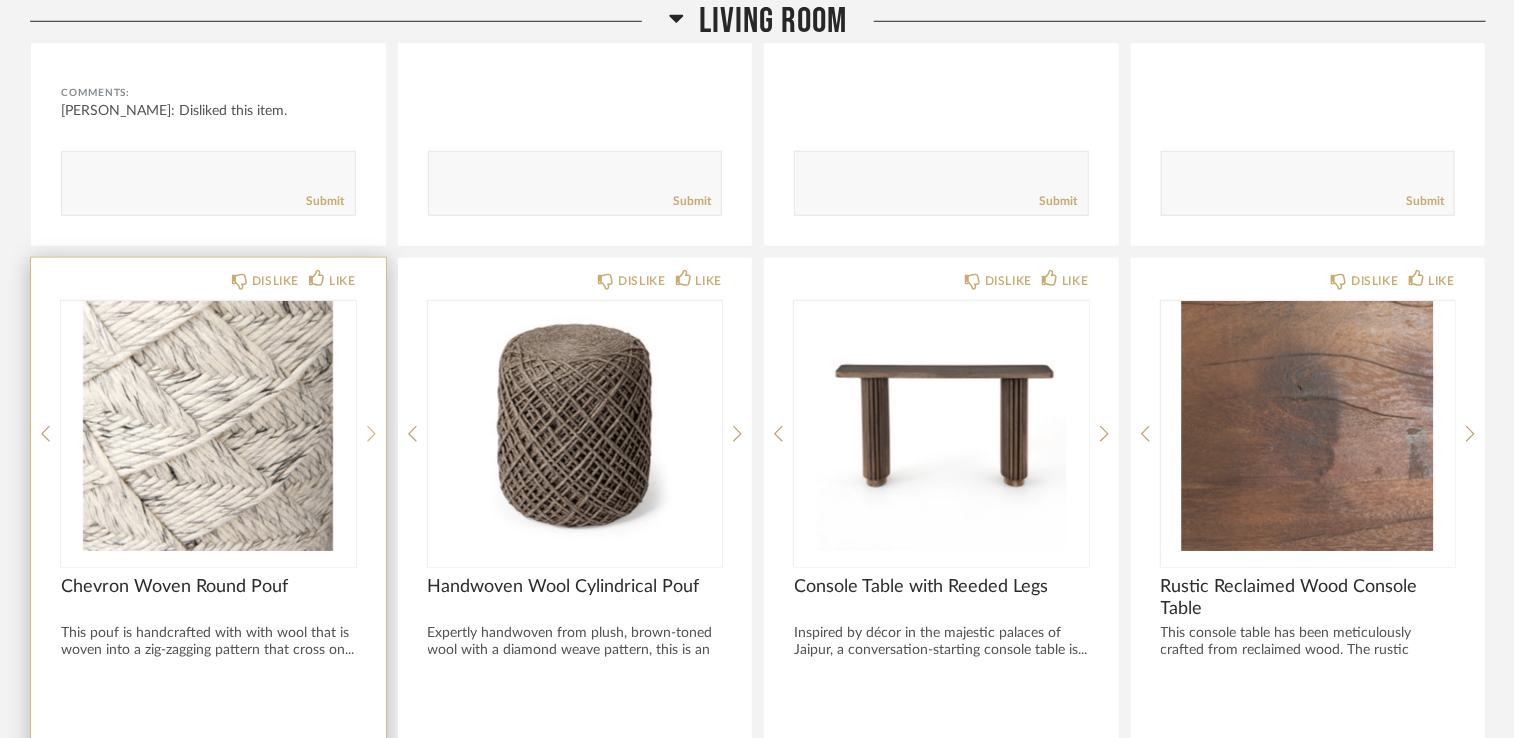 click 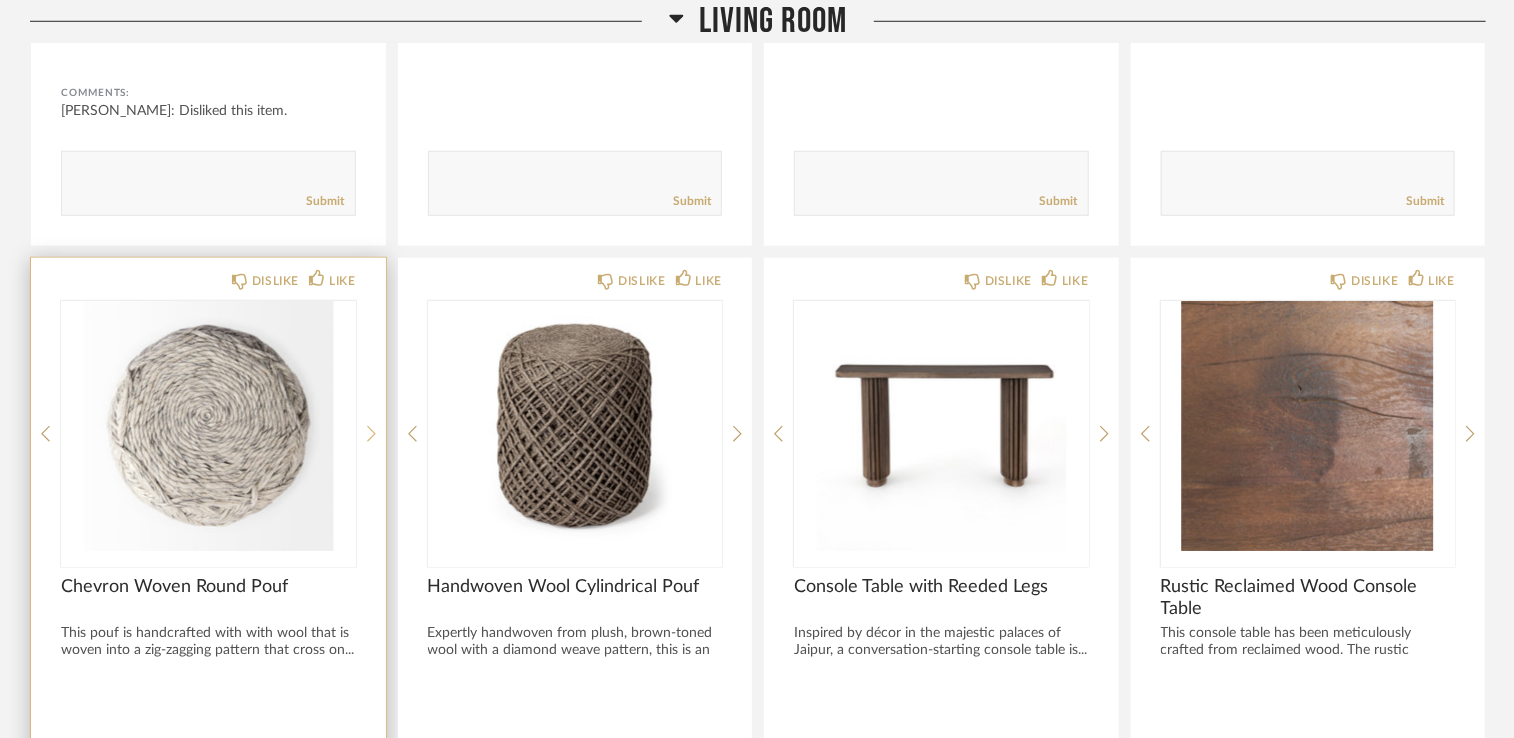 click 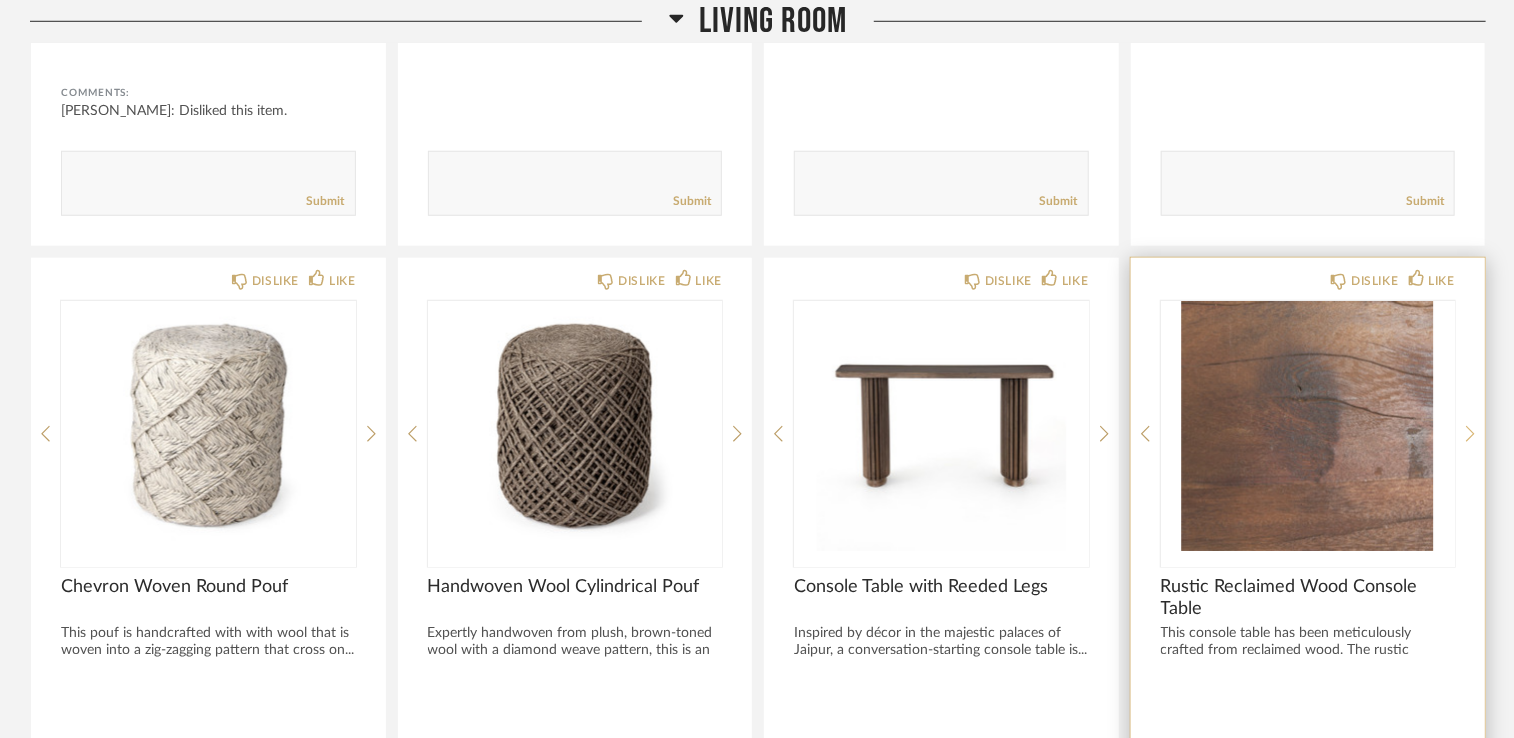 click 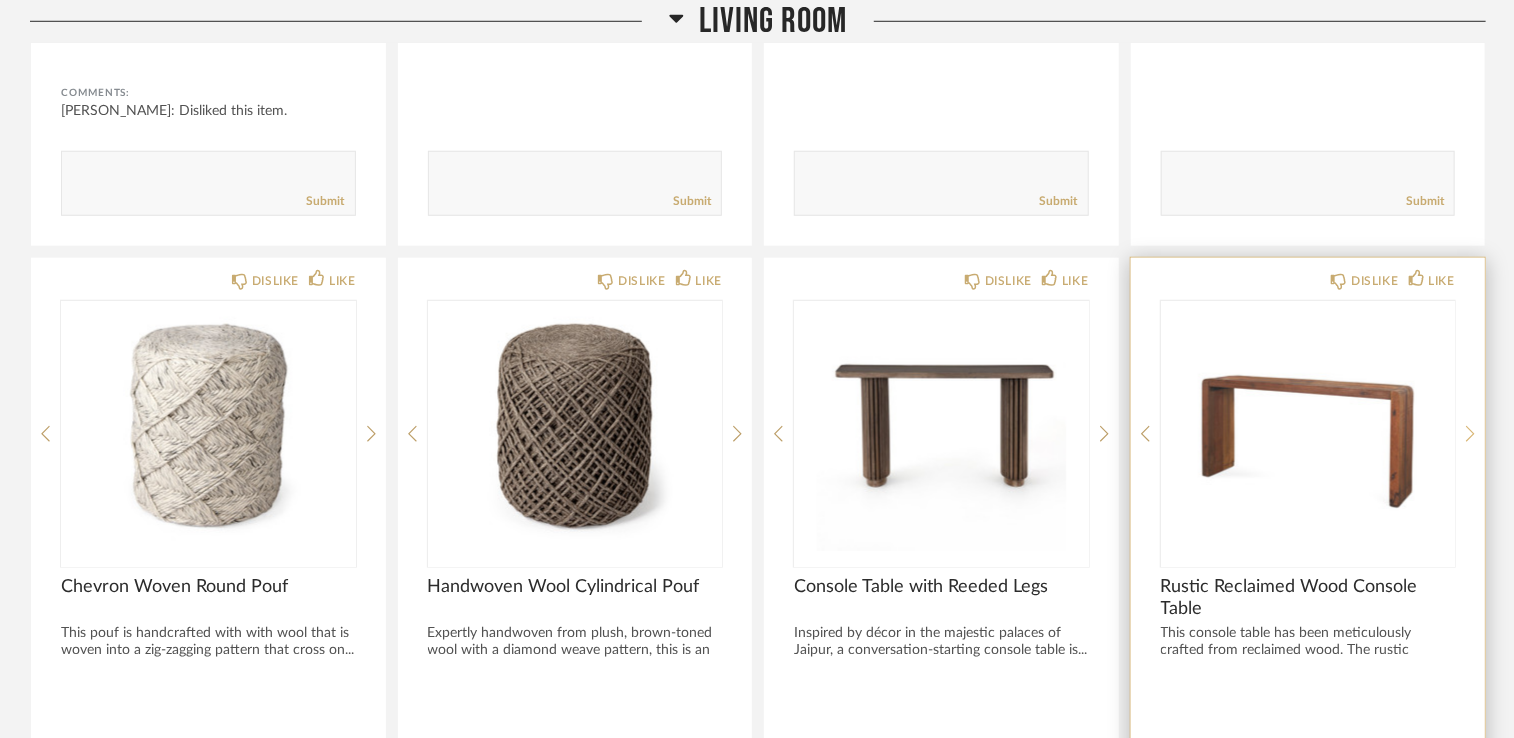 click 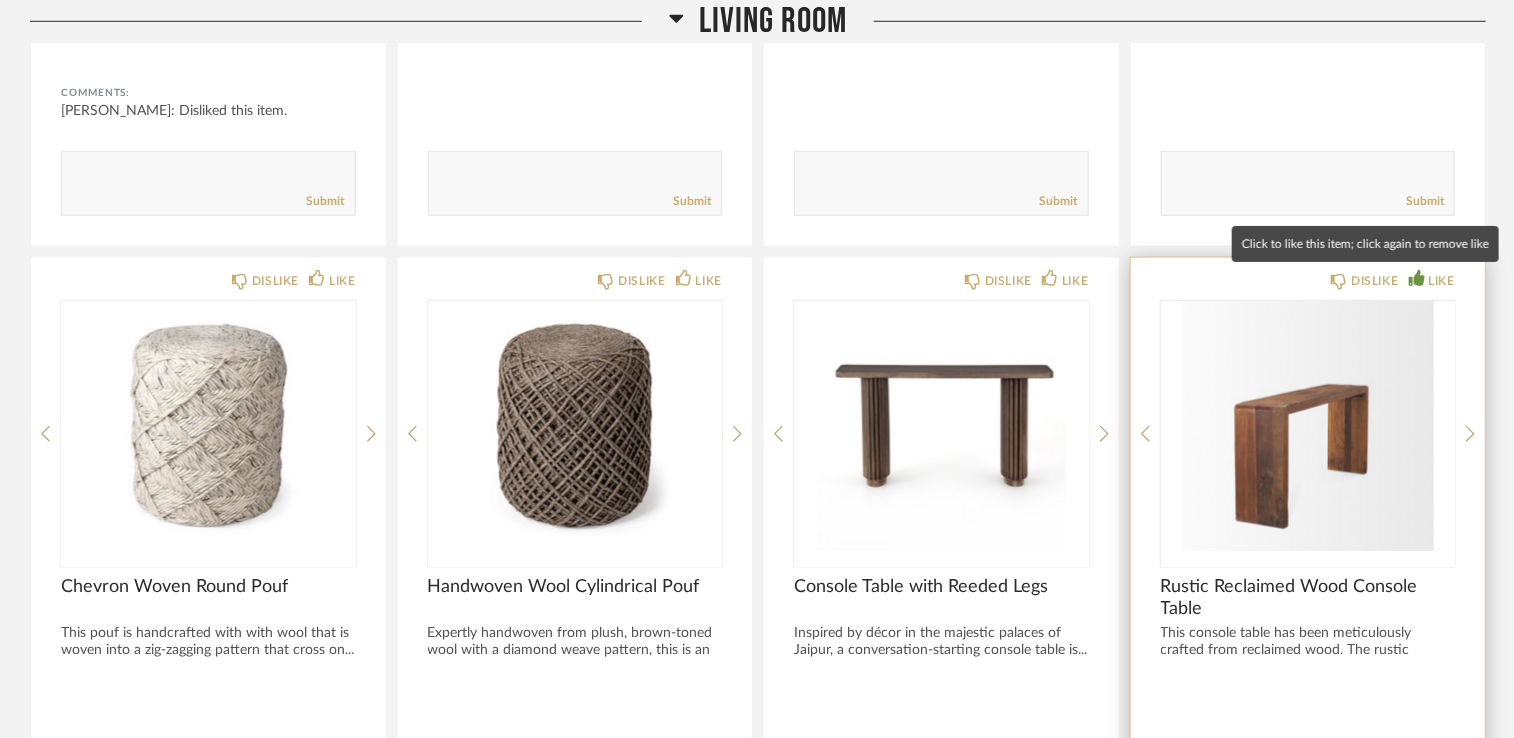 click 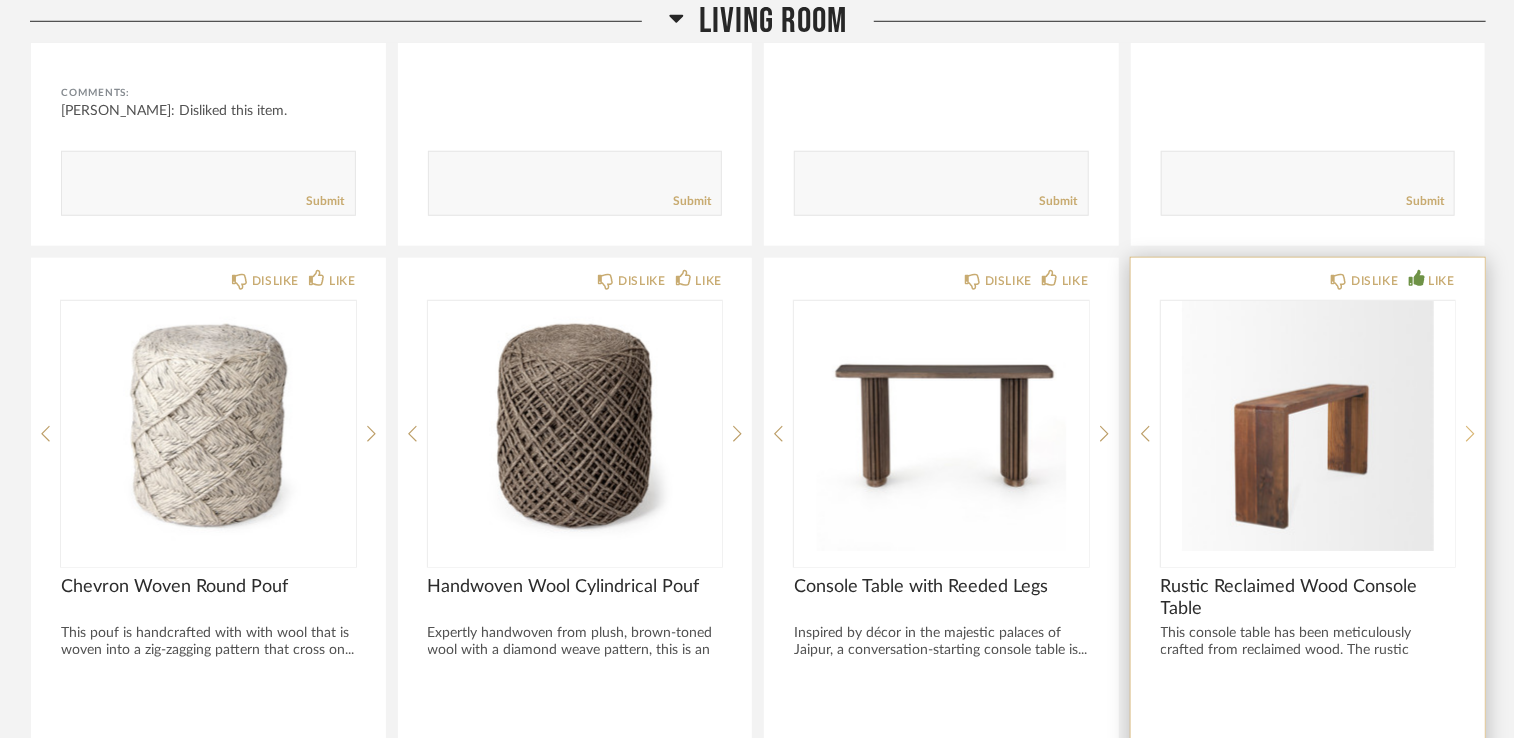 click 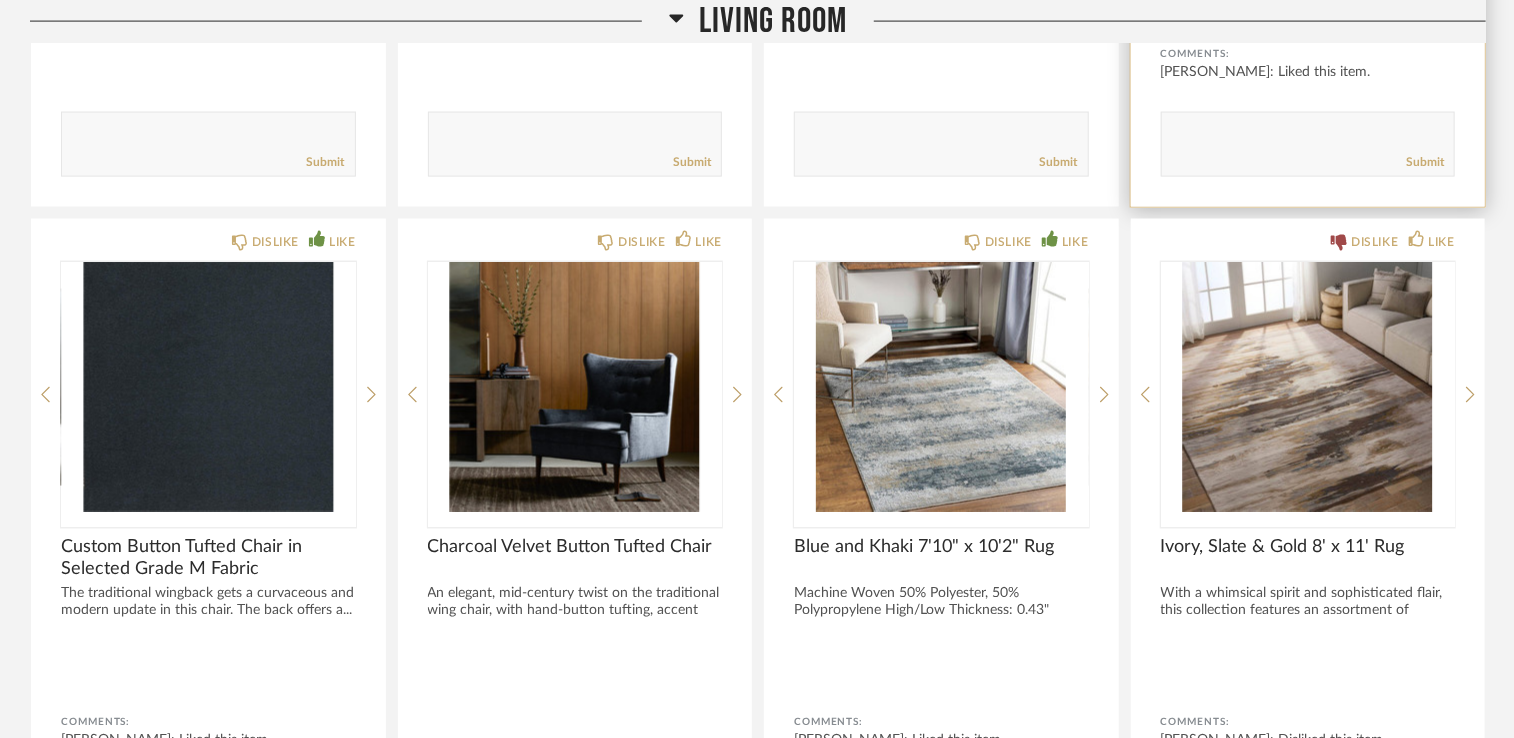 scroll, scrollTop: 1513, scrollLeft: 0, axis: vertical 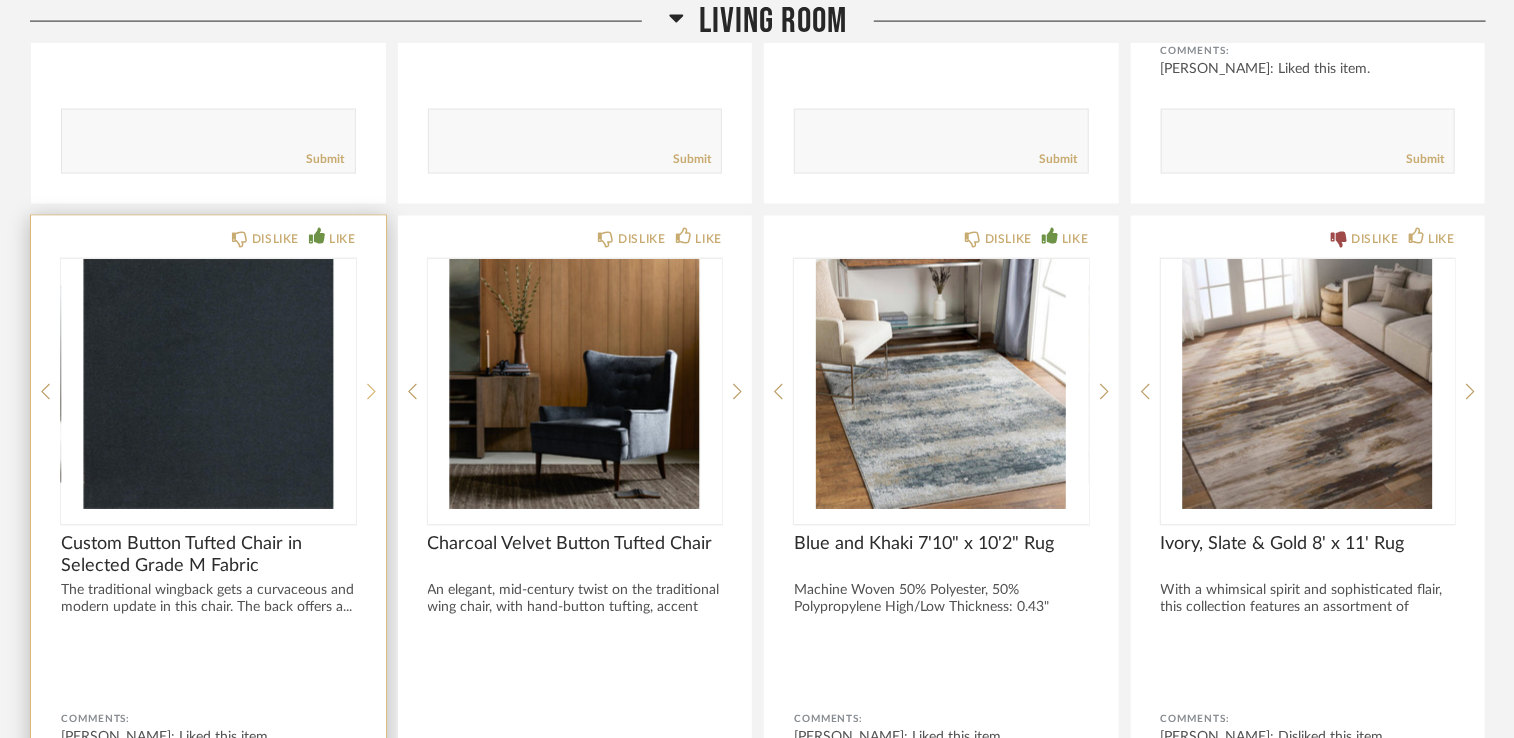click 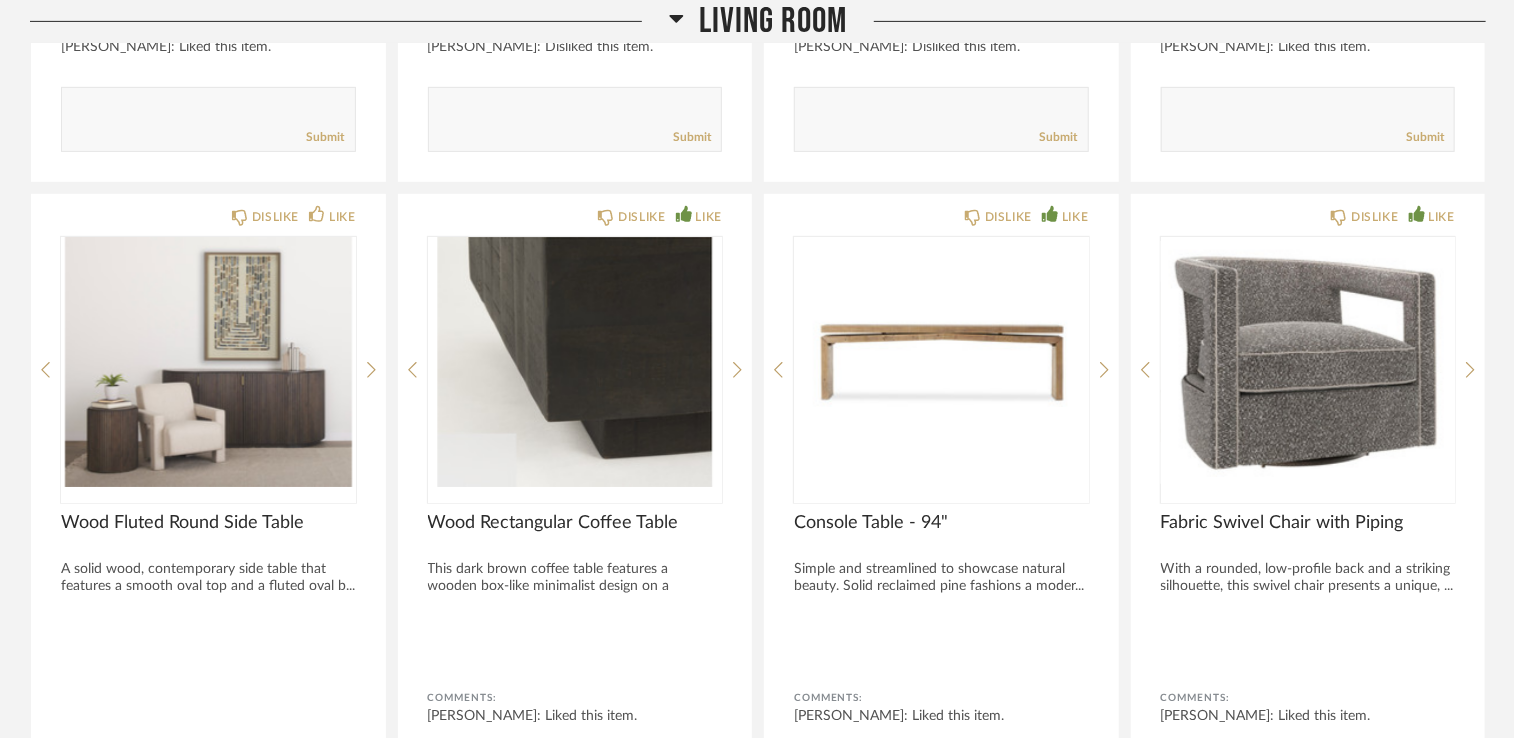 scroll, scrollTop: 4220, scrollLeft: 0, axis: vertical 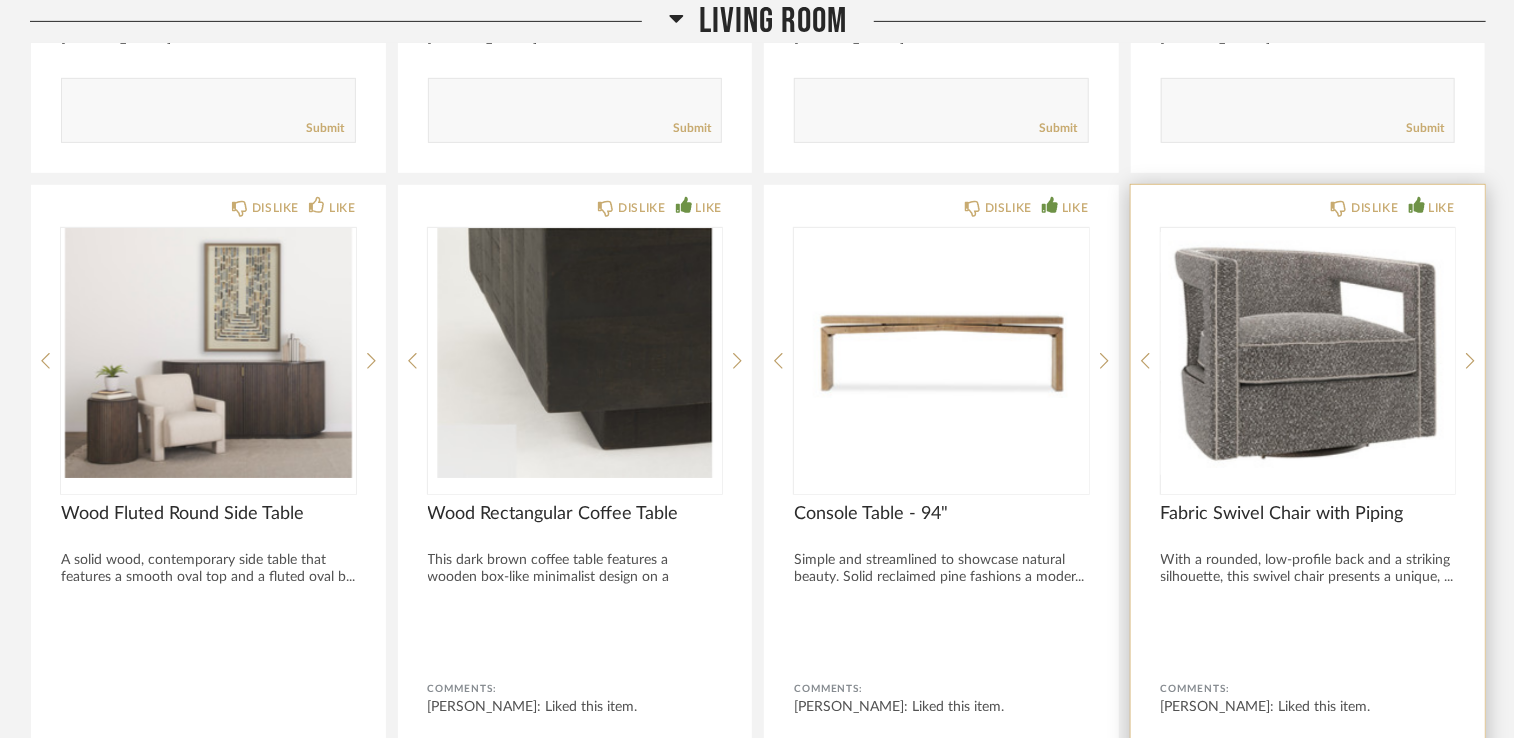 click on "DISLIKE LIKE Fabric Swivel Chair with Piping With a rounded, low-profile back and a striking silhouette, this swivel chair presents a unique, ... Comments: [PERSON_NAME]: Liked this item.       Submit" 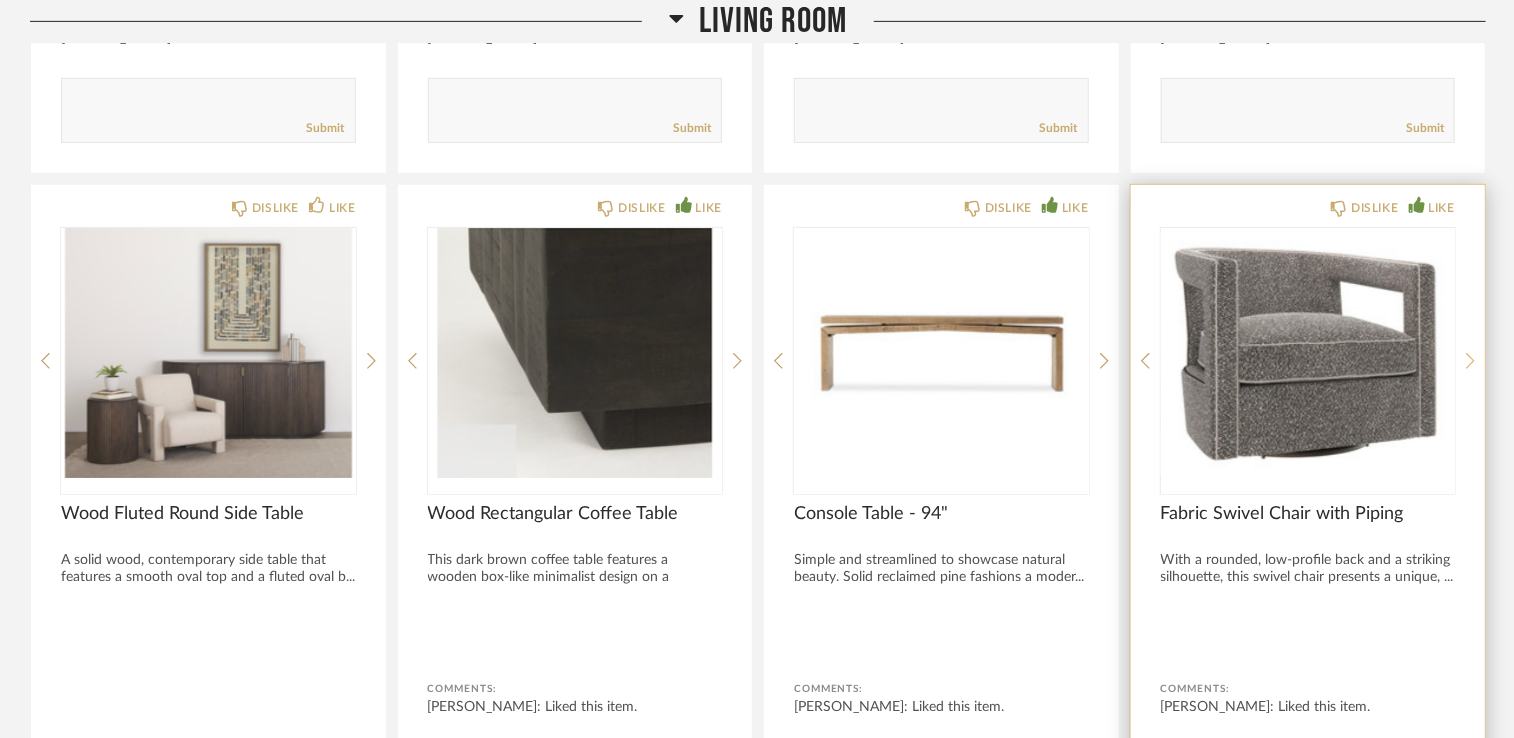 click 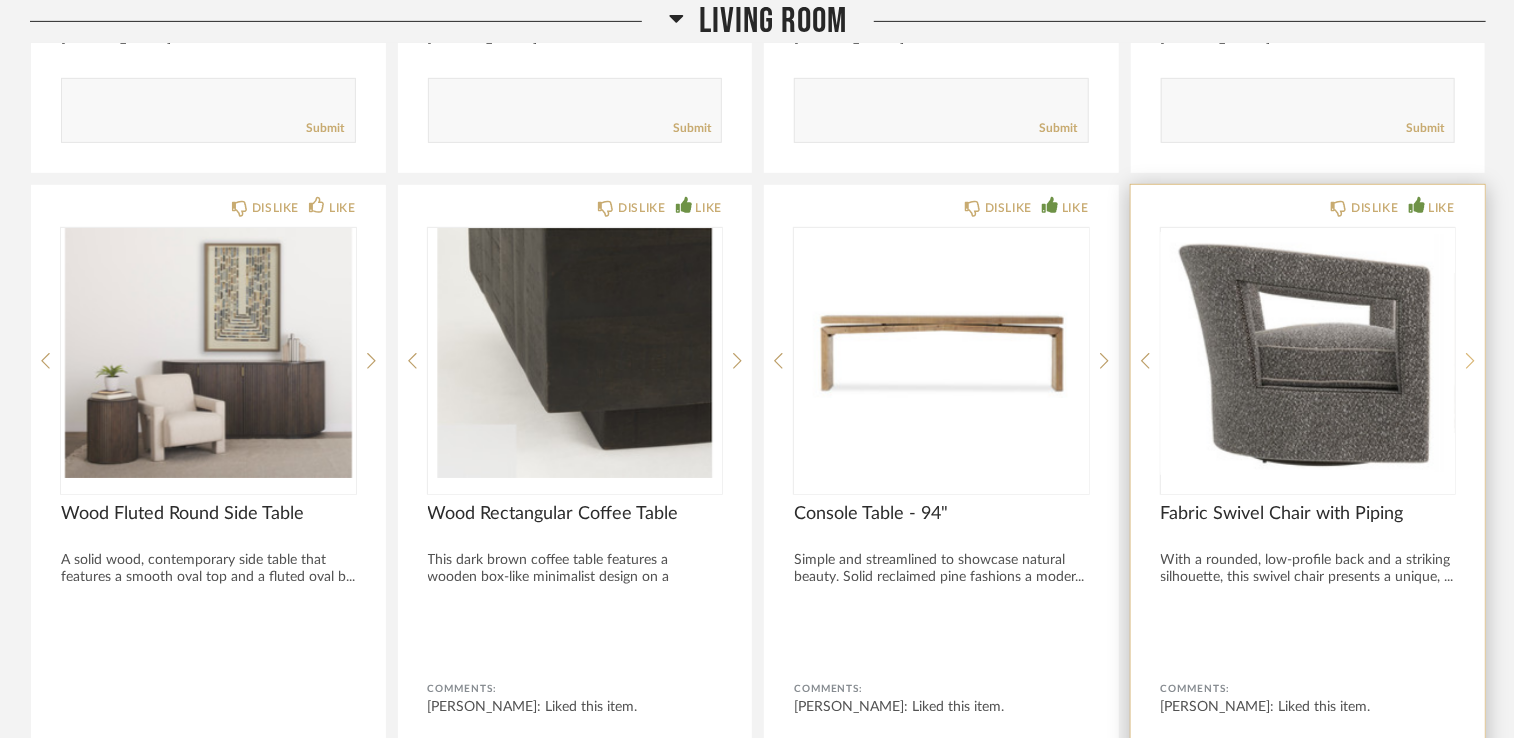 click 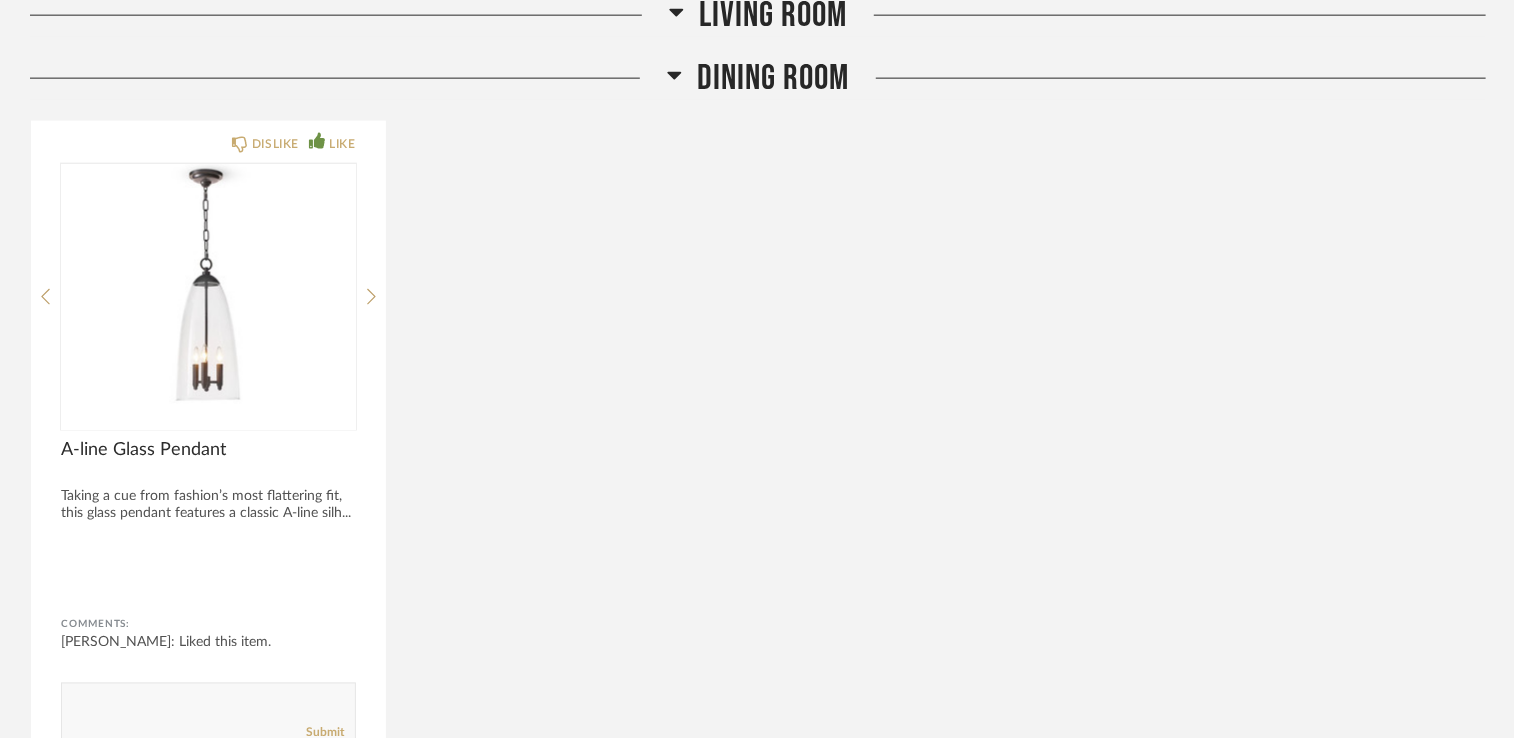 scroll, scrollTop: 5016, scrollLeft: 0, axis: vertical 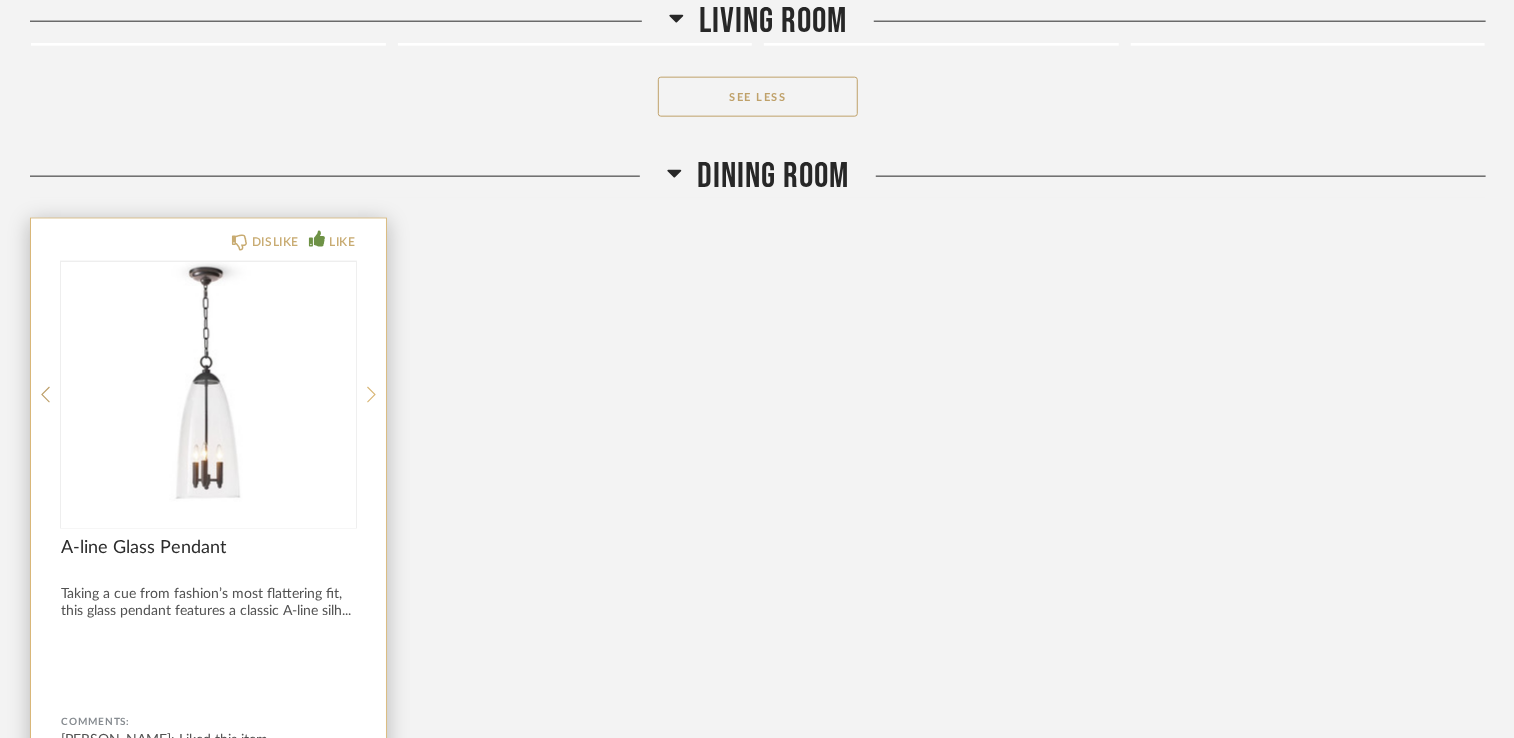 click 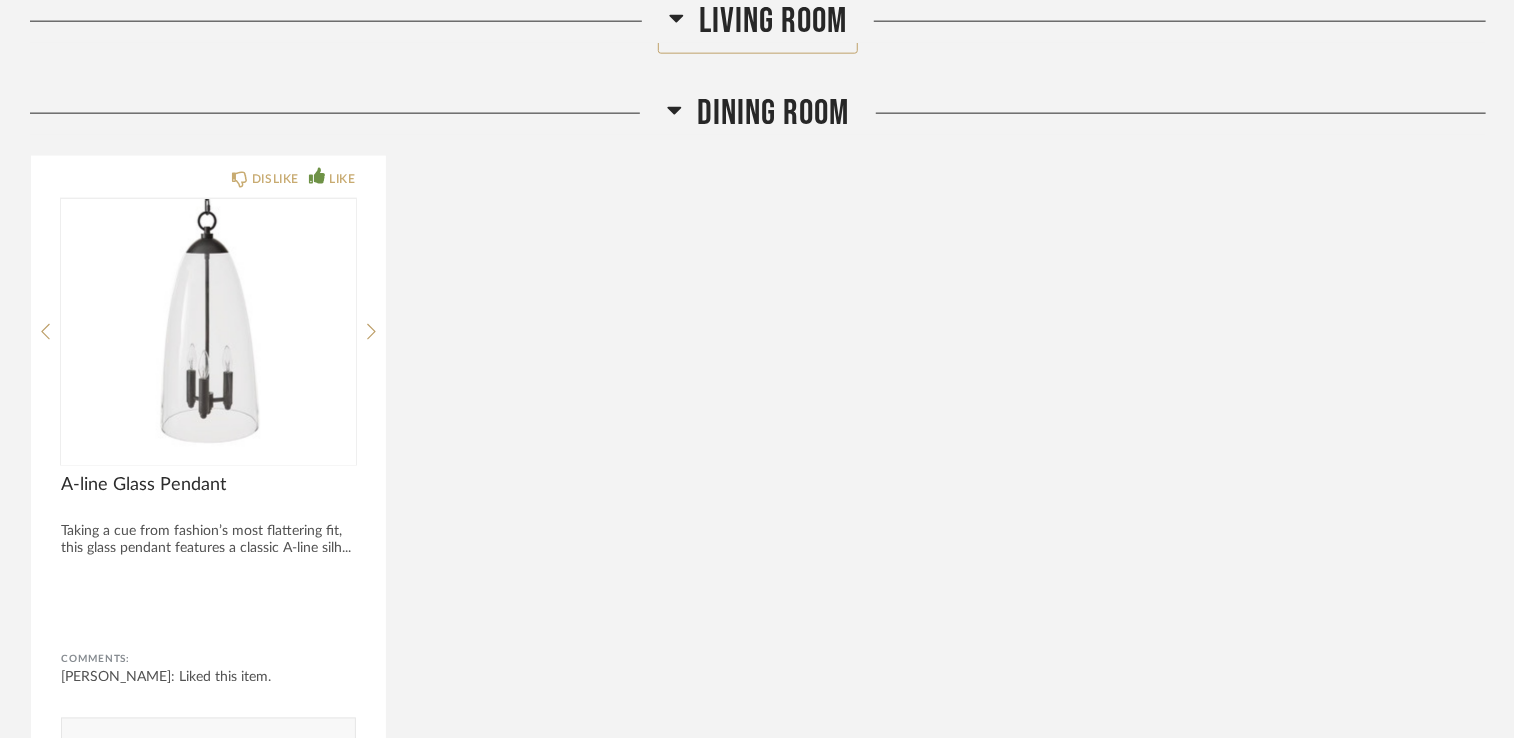 scroll, scrollTop: 5073, scrollLeft: 0, axis: vertical 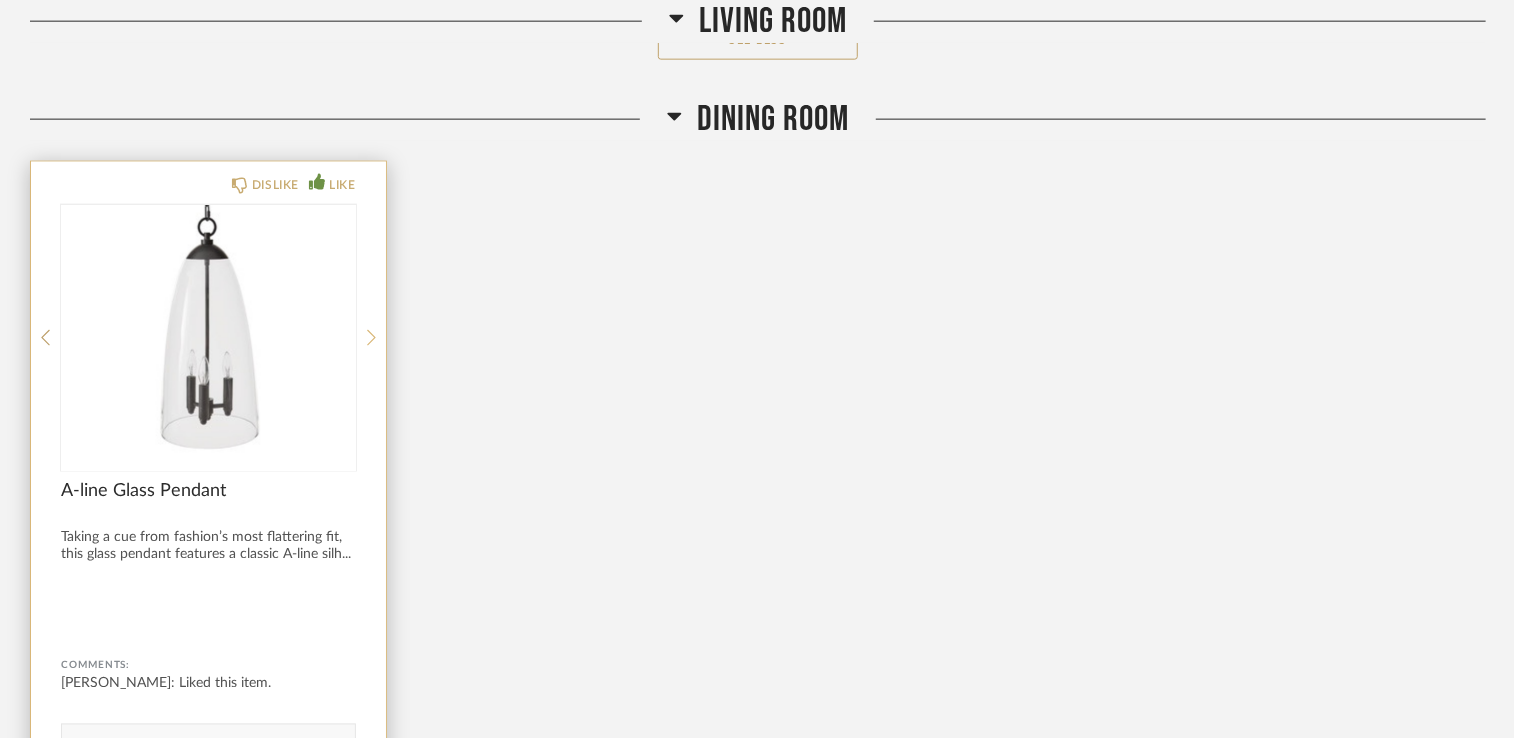 click 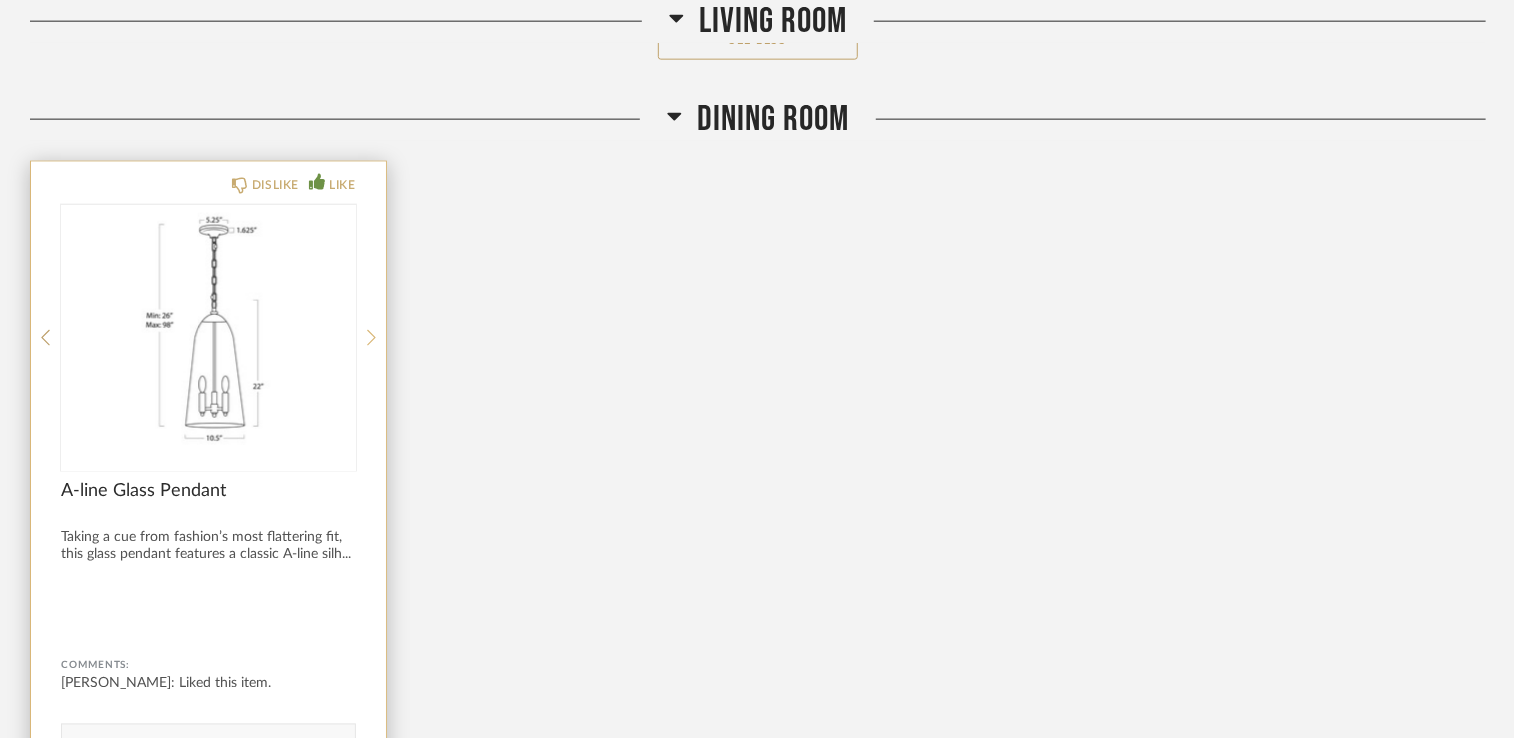 click 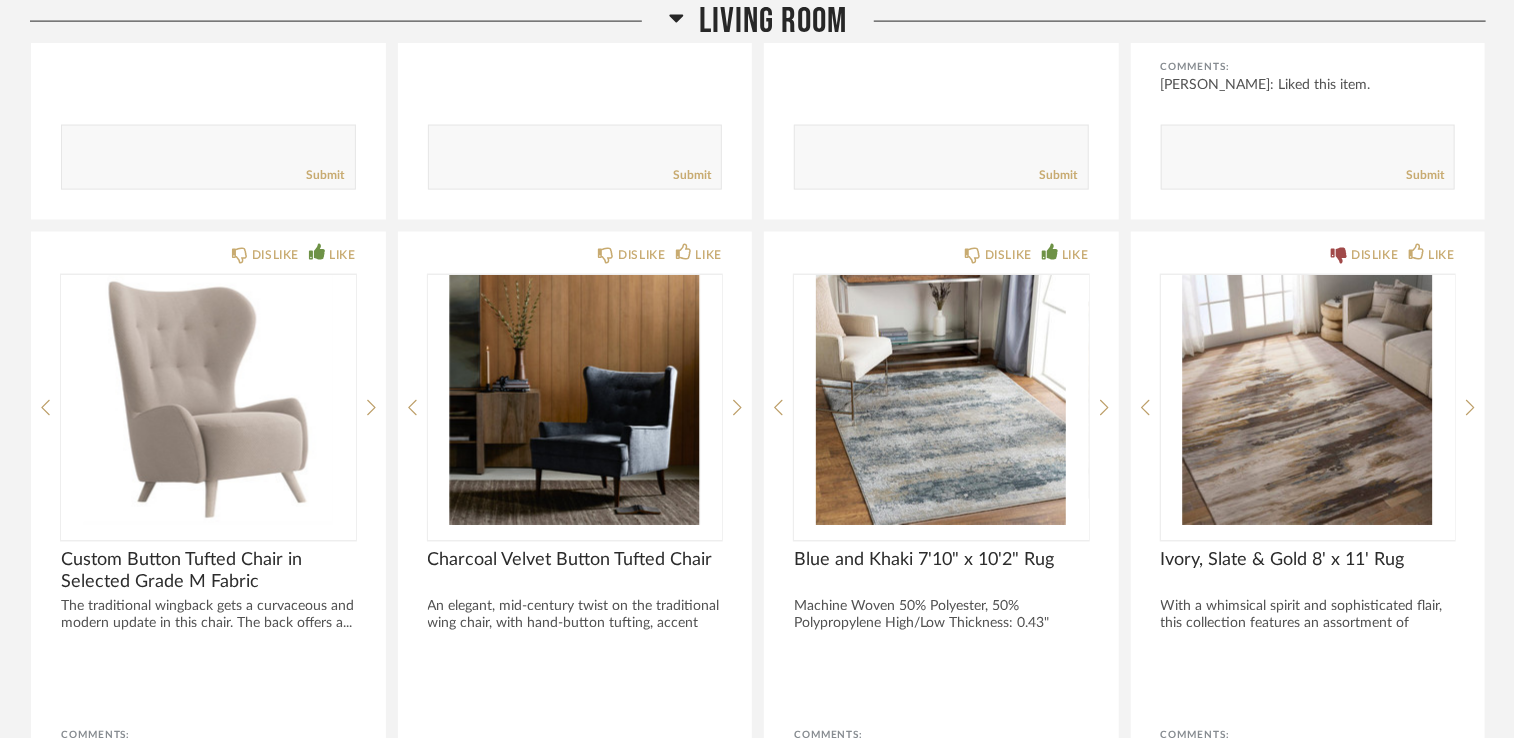 scroll, scrollTop: 1595, scrollLeft: 0, axis: vertical 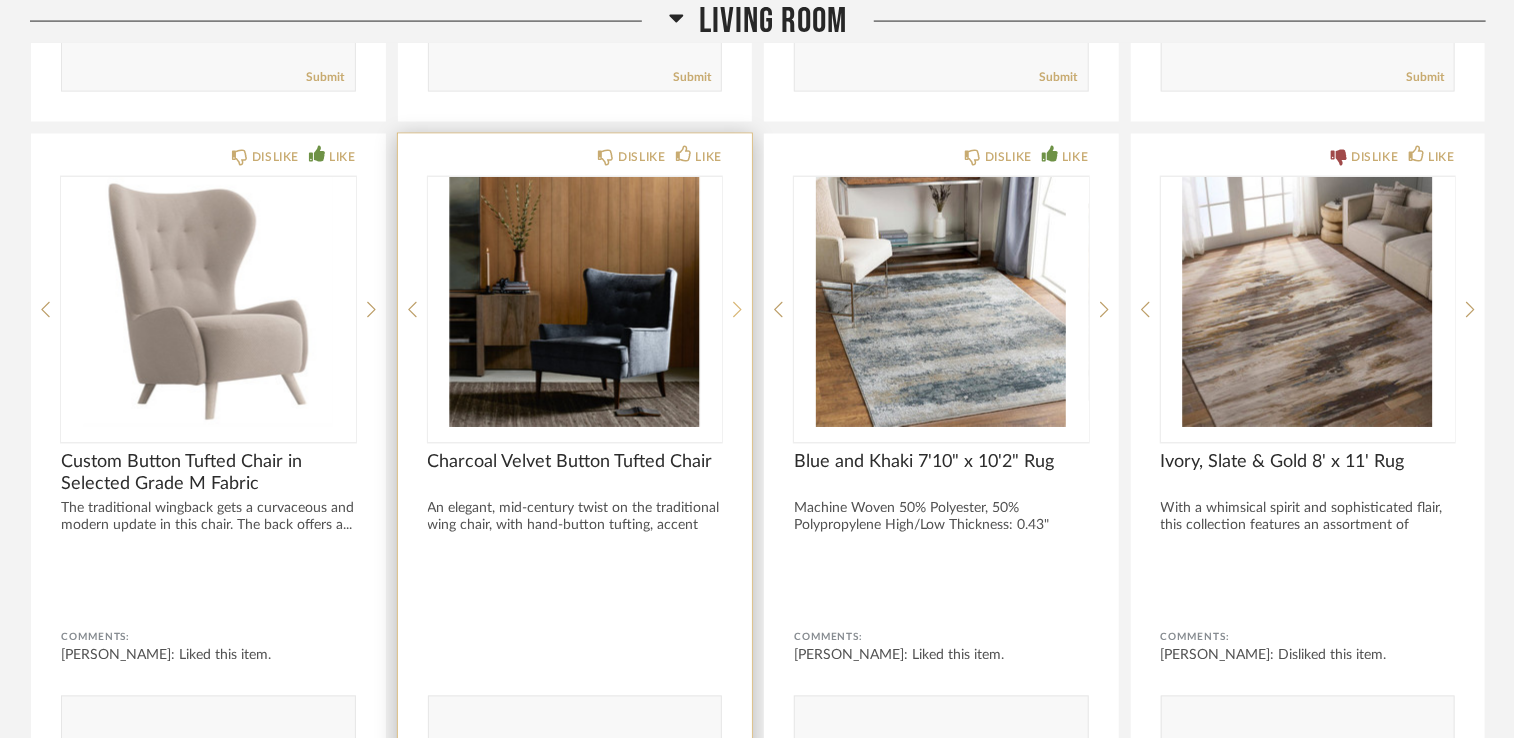 click 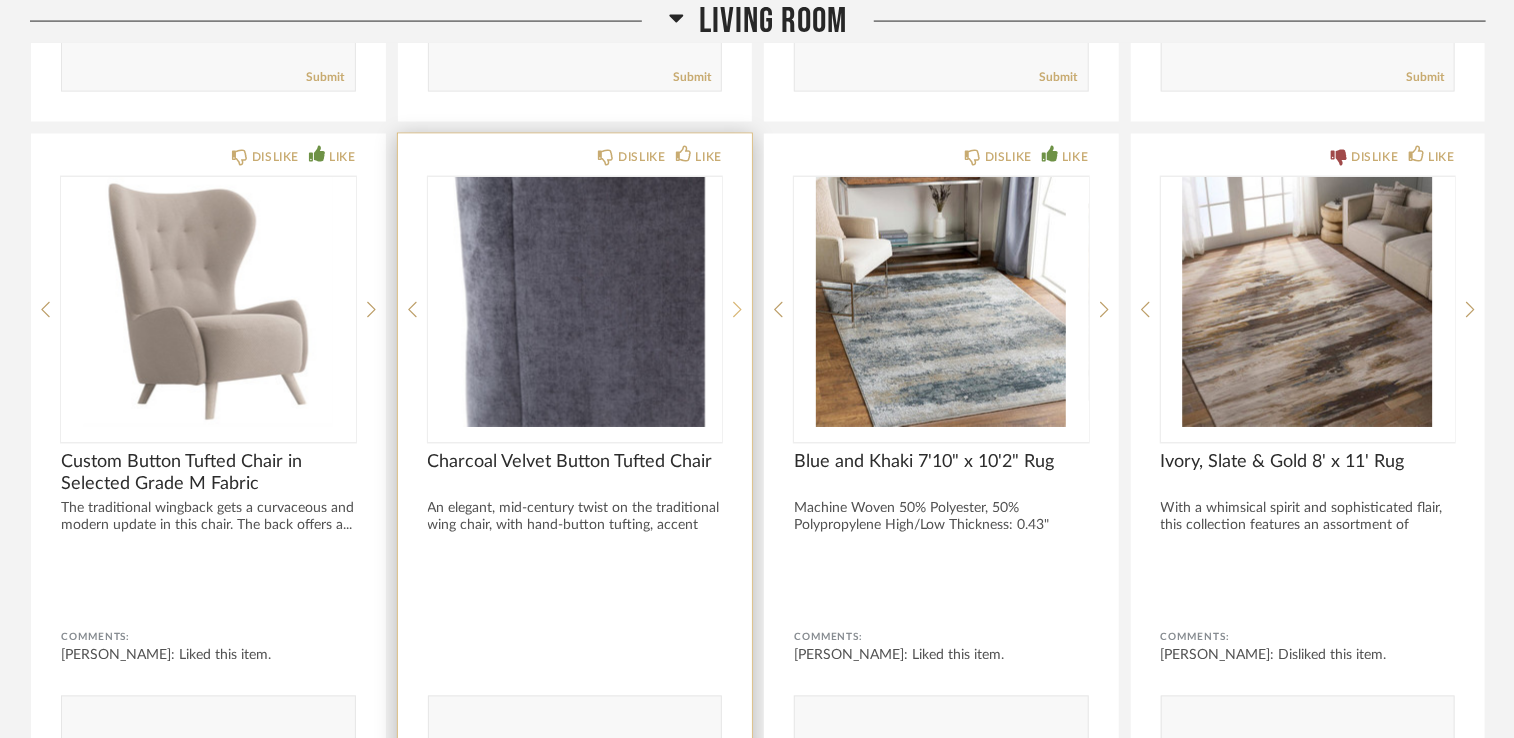 click 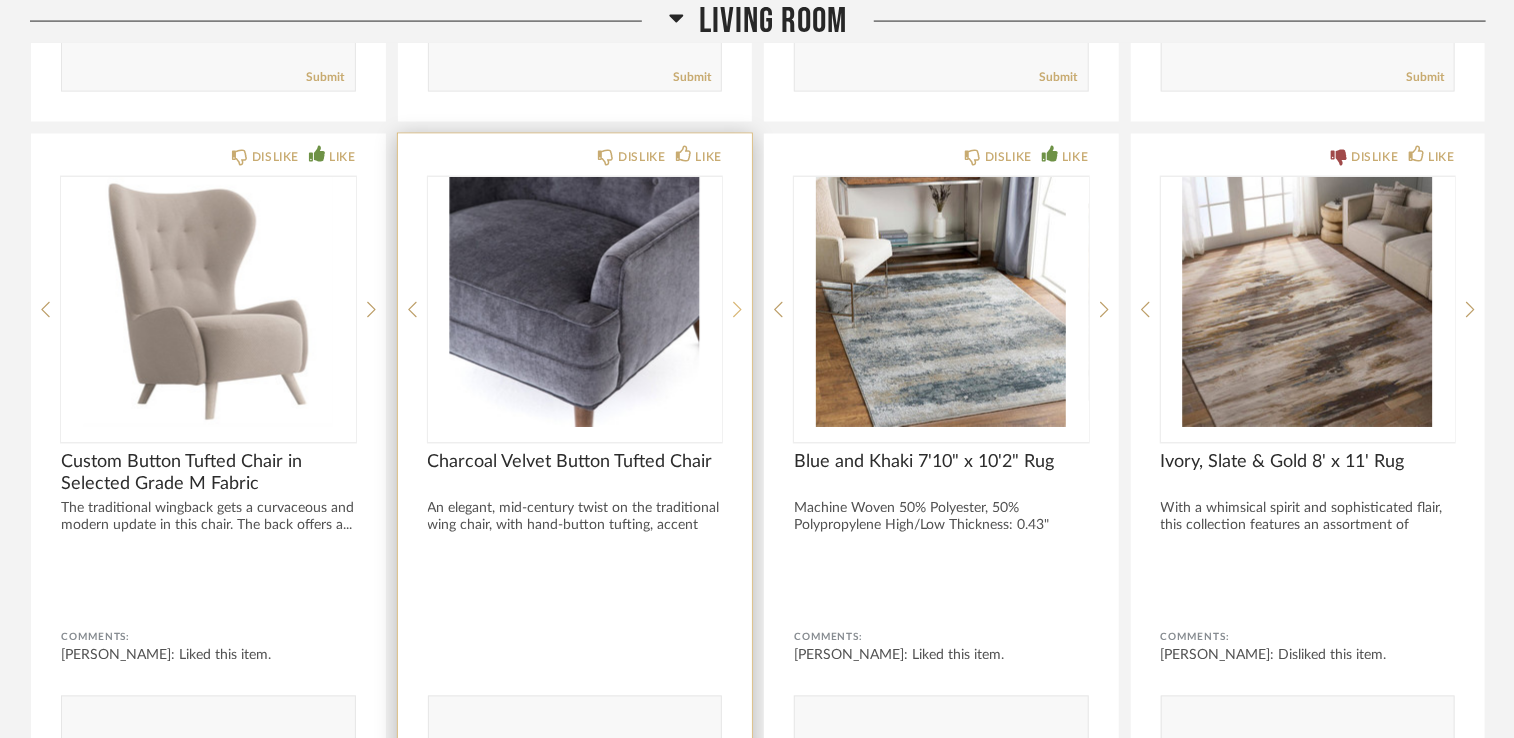 click 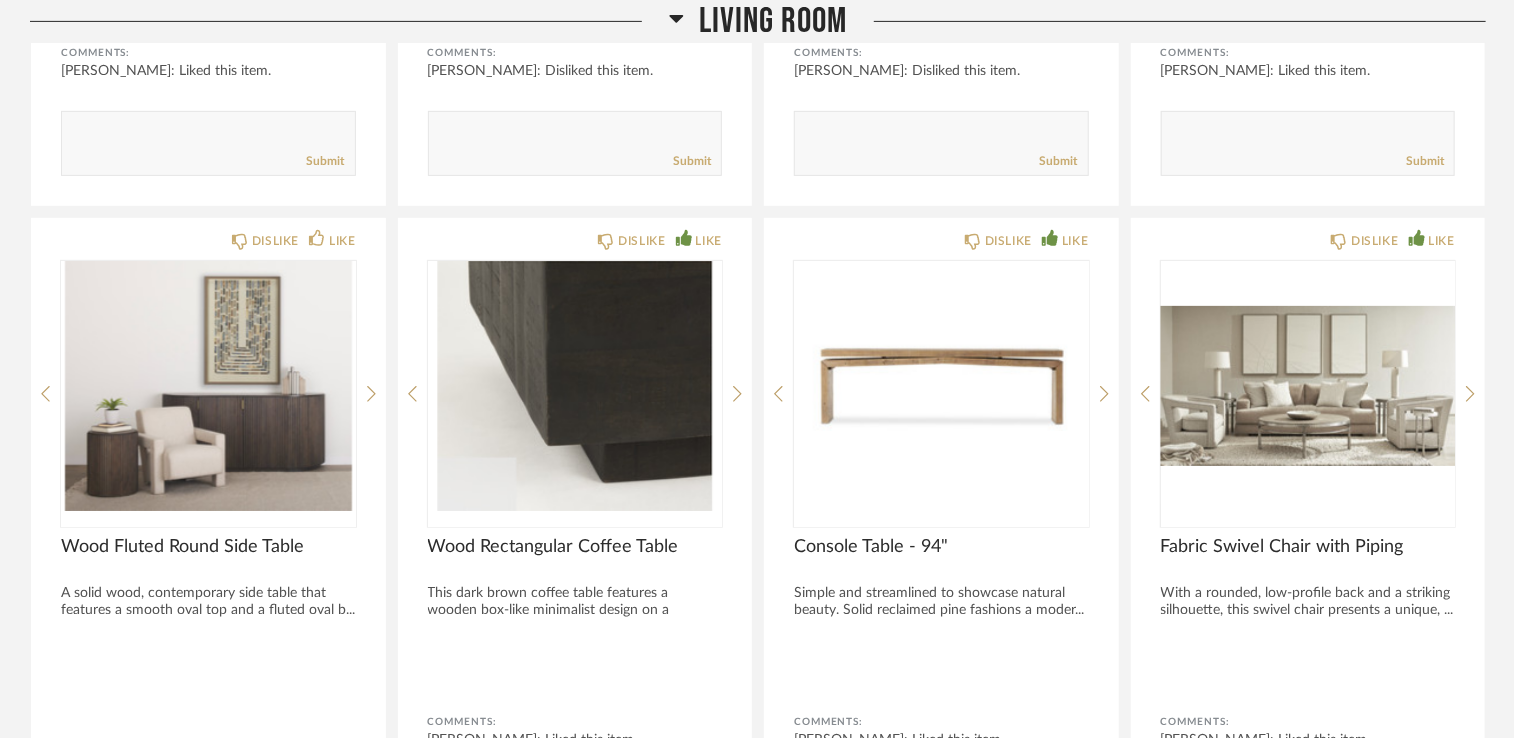 scroll, scrollTop: 4188, scrollLeft: 0, axis: vertical 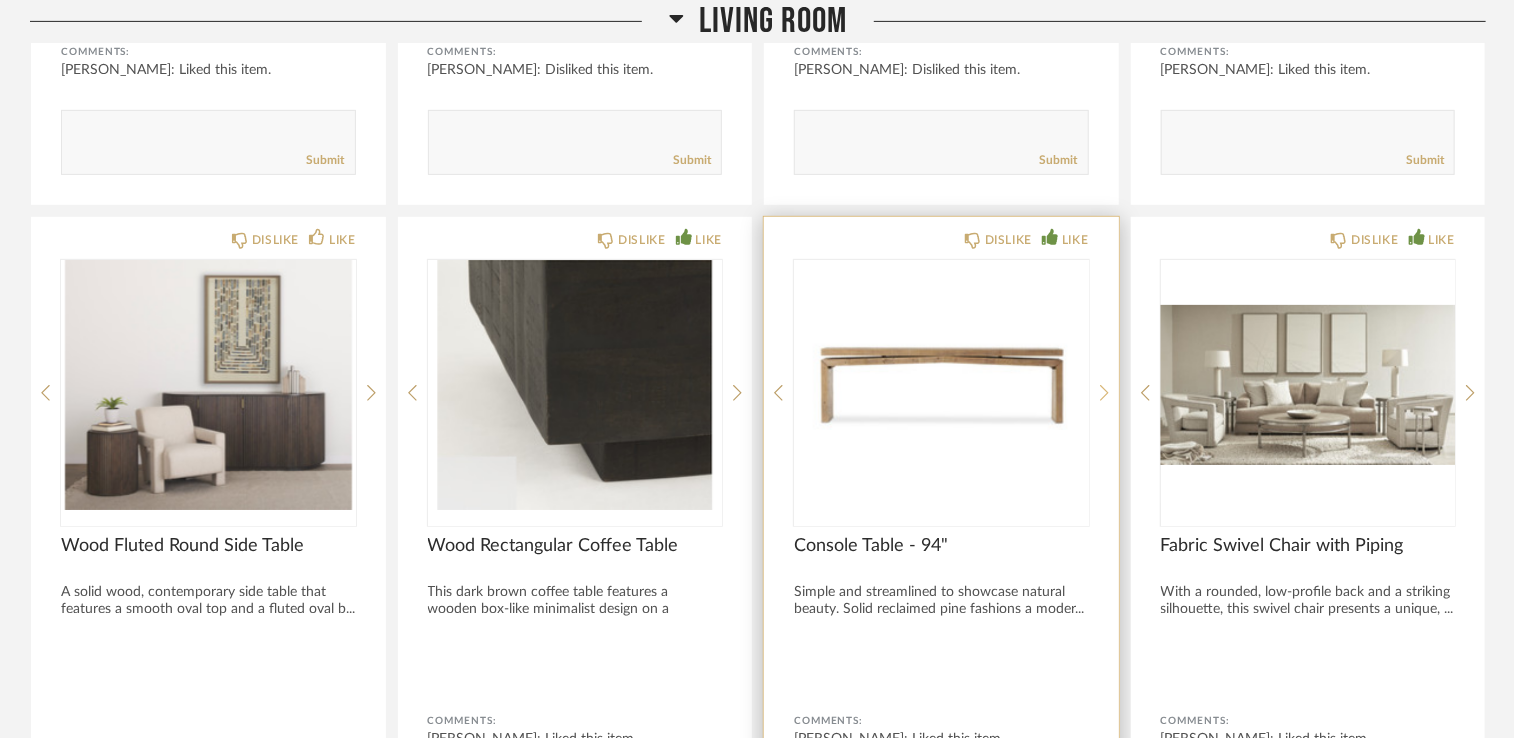 click 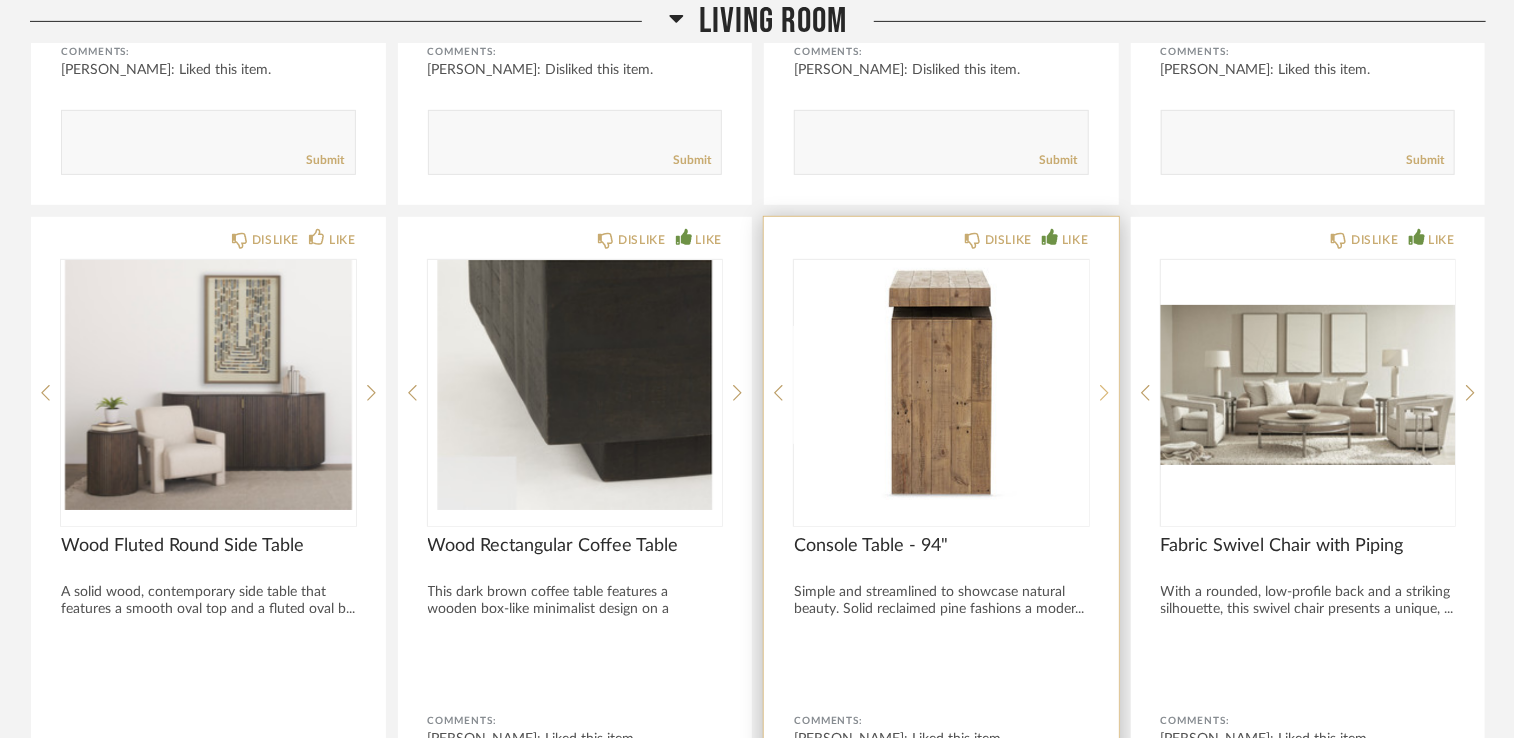 click 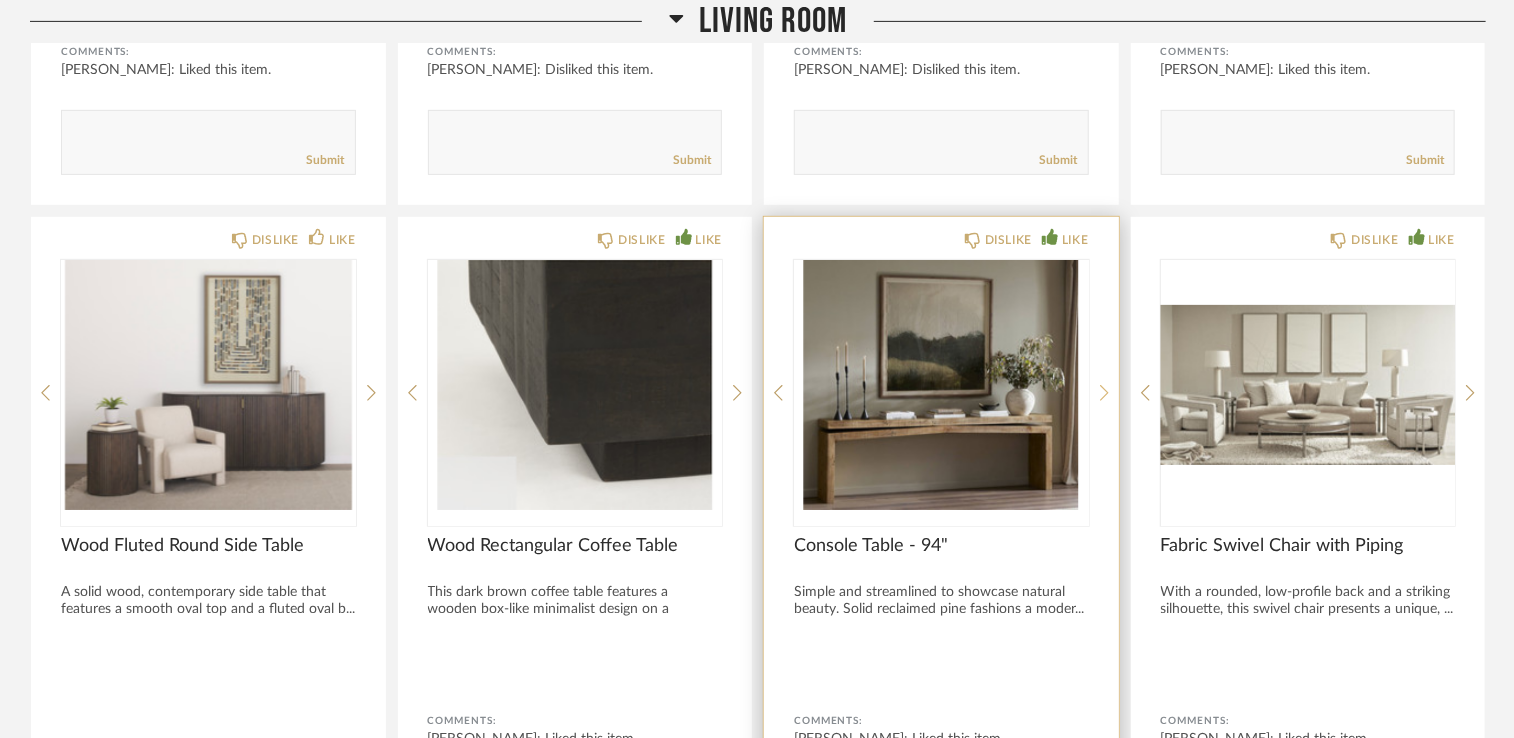 click 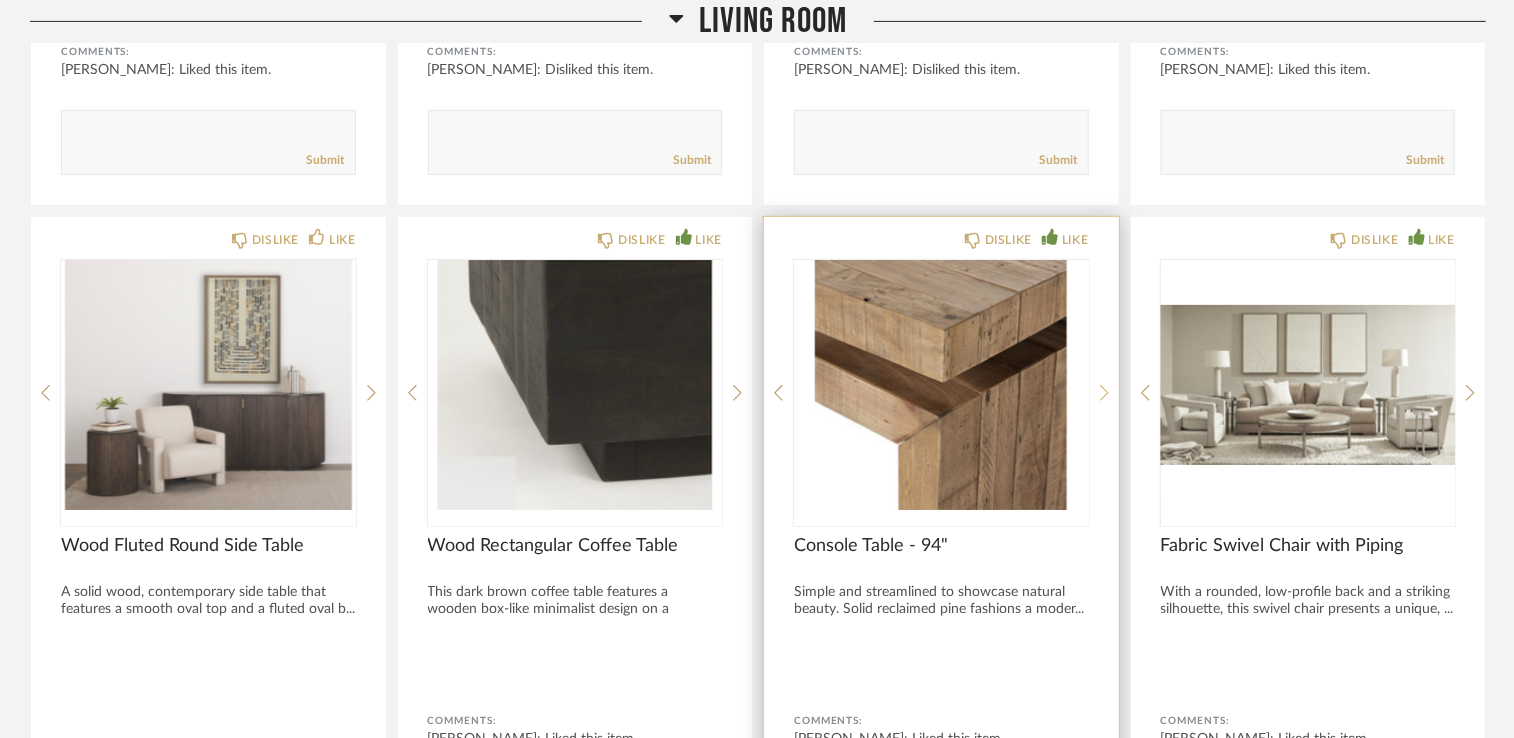 click 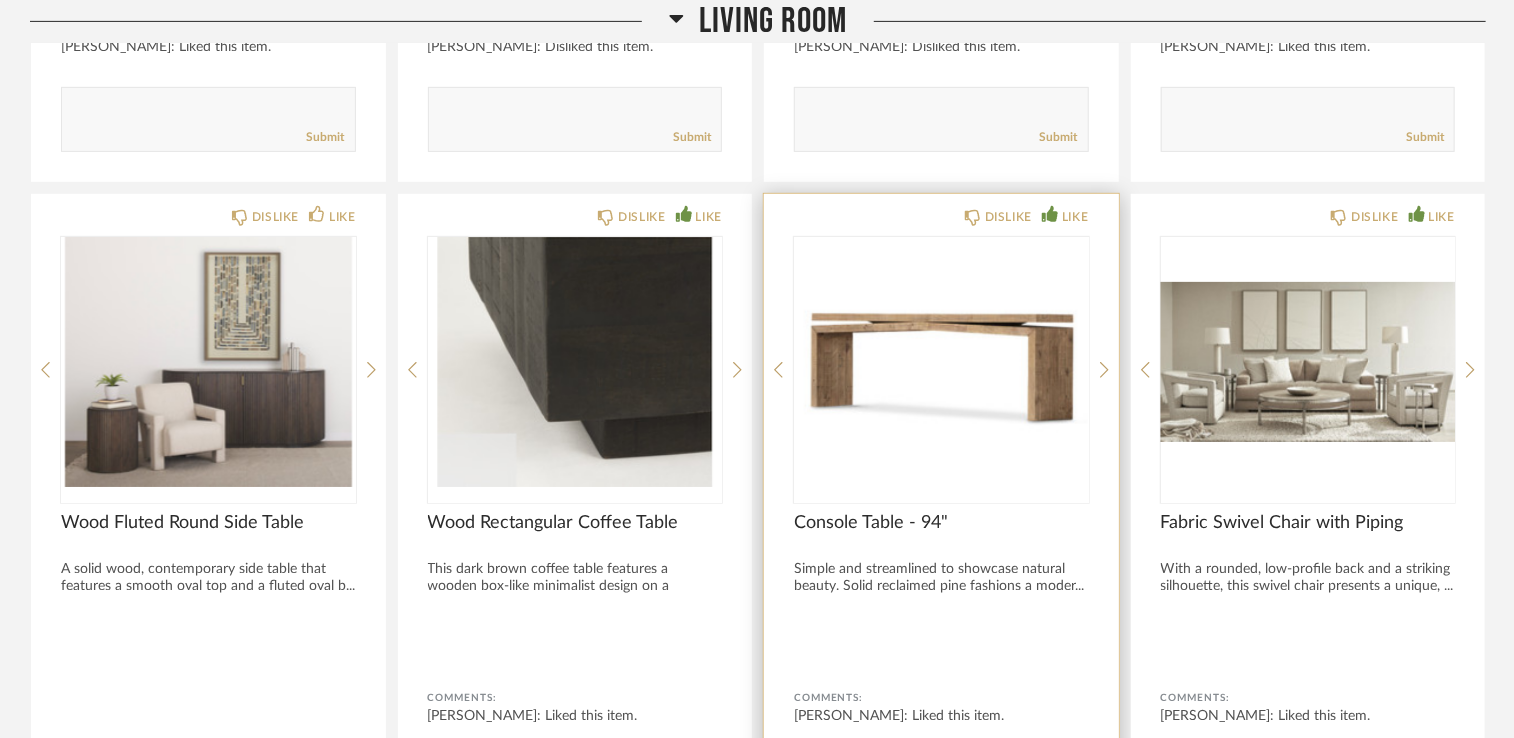 scroll, scrollTop: 4210, scrollLeft: 0, axis: vertical 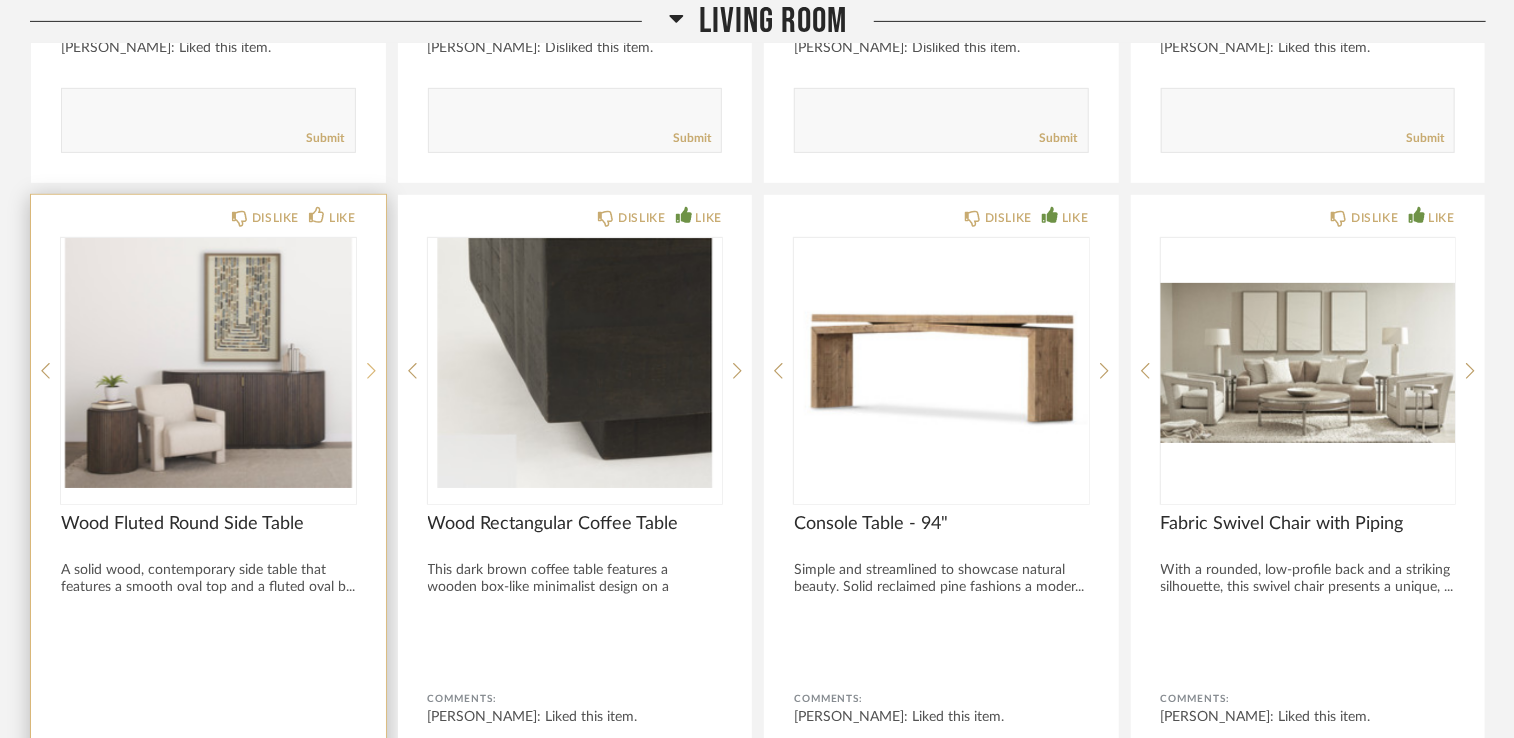 click 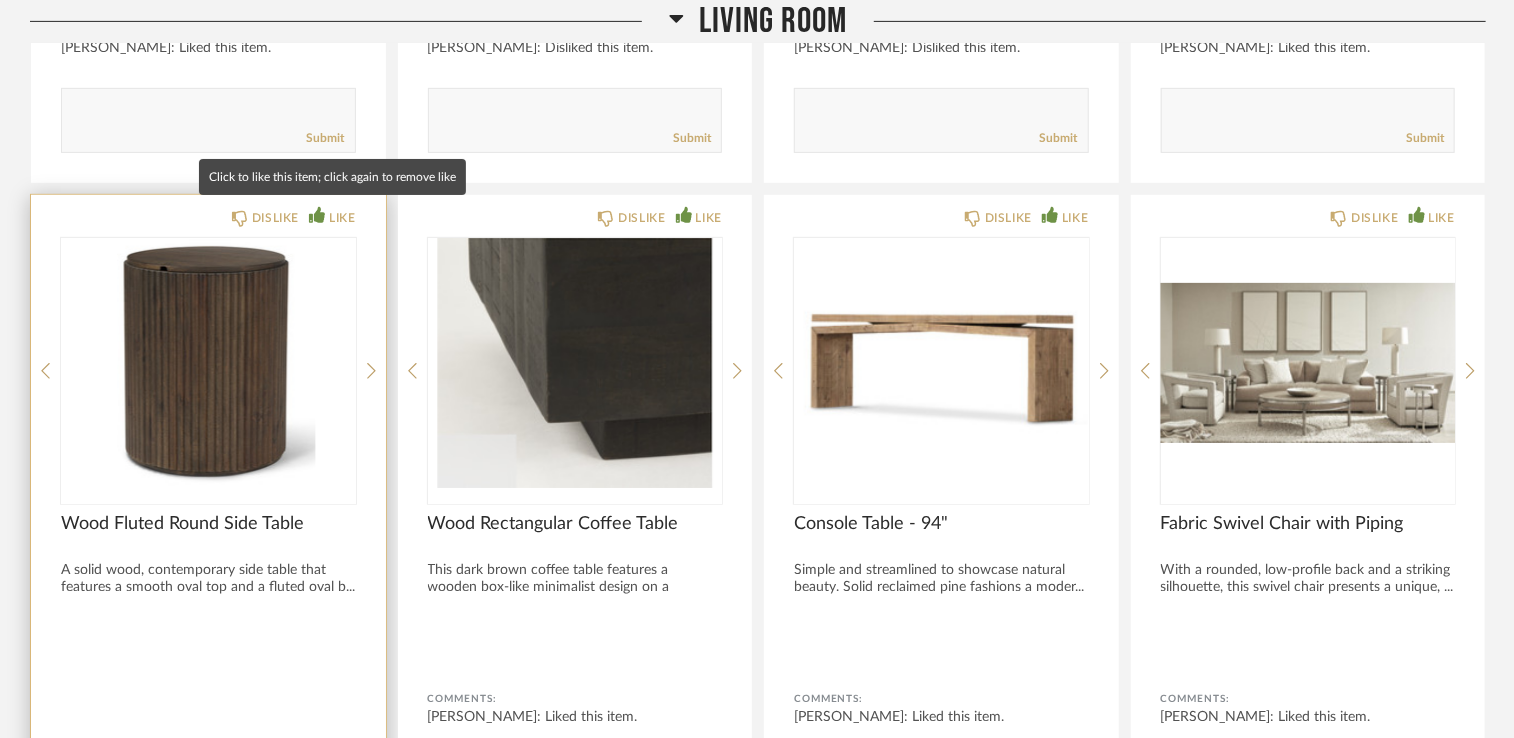 click on "LIKE" 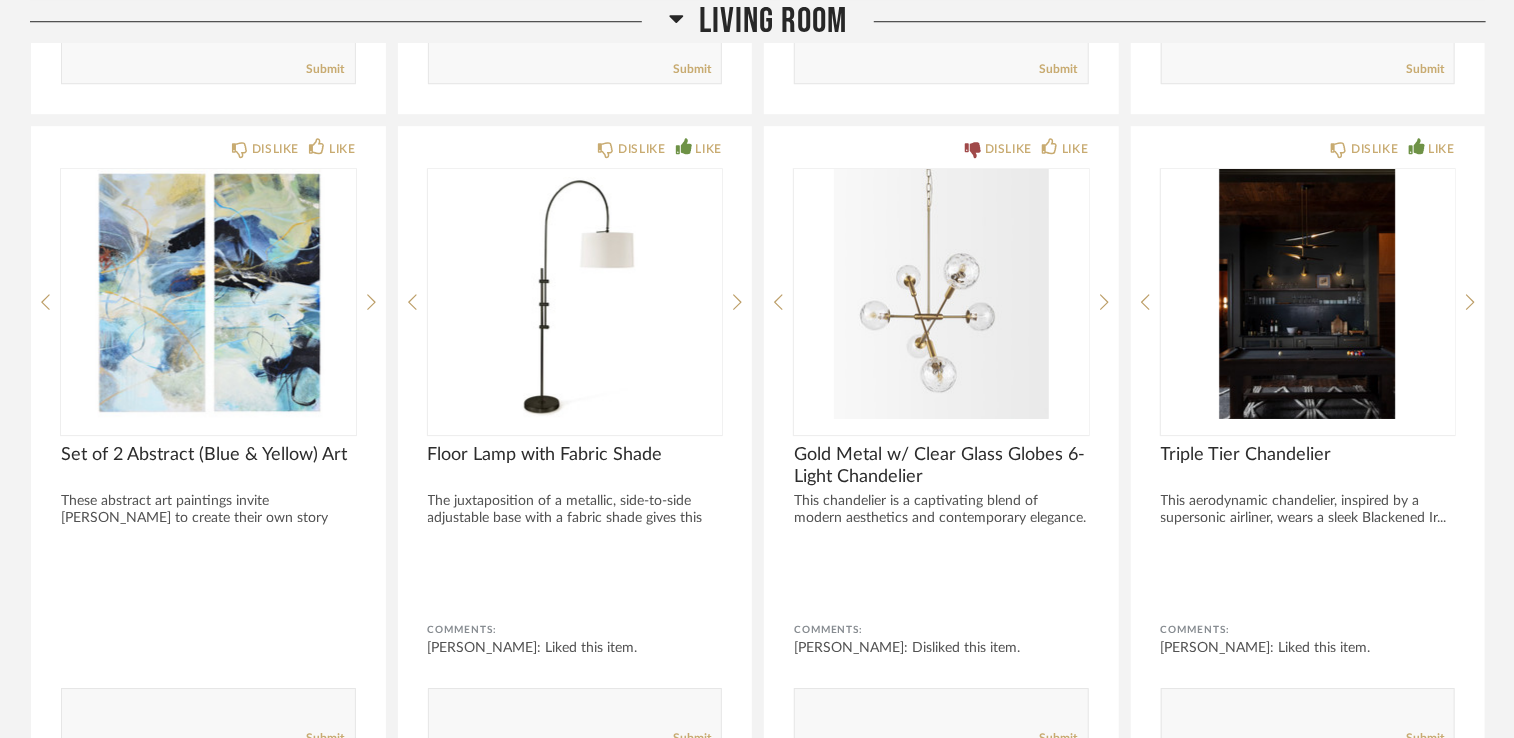 scroll, scrollTop: 2939, scrollLeft: 0, axis: vertical 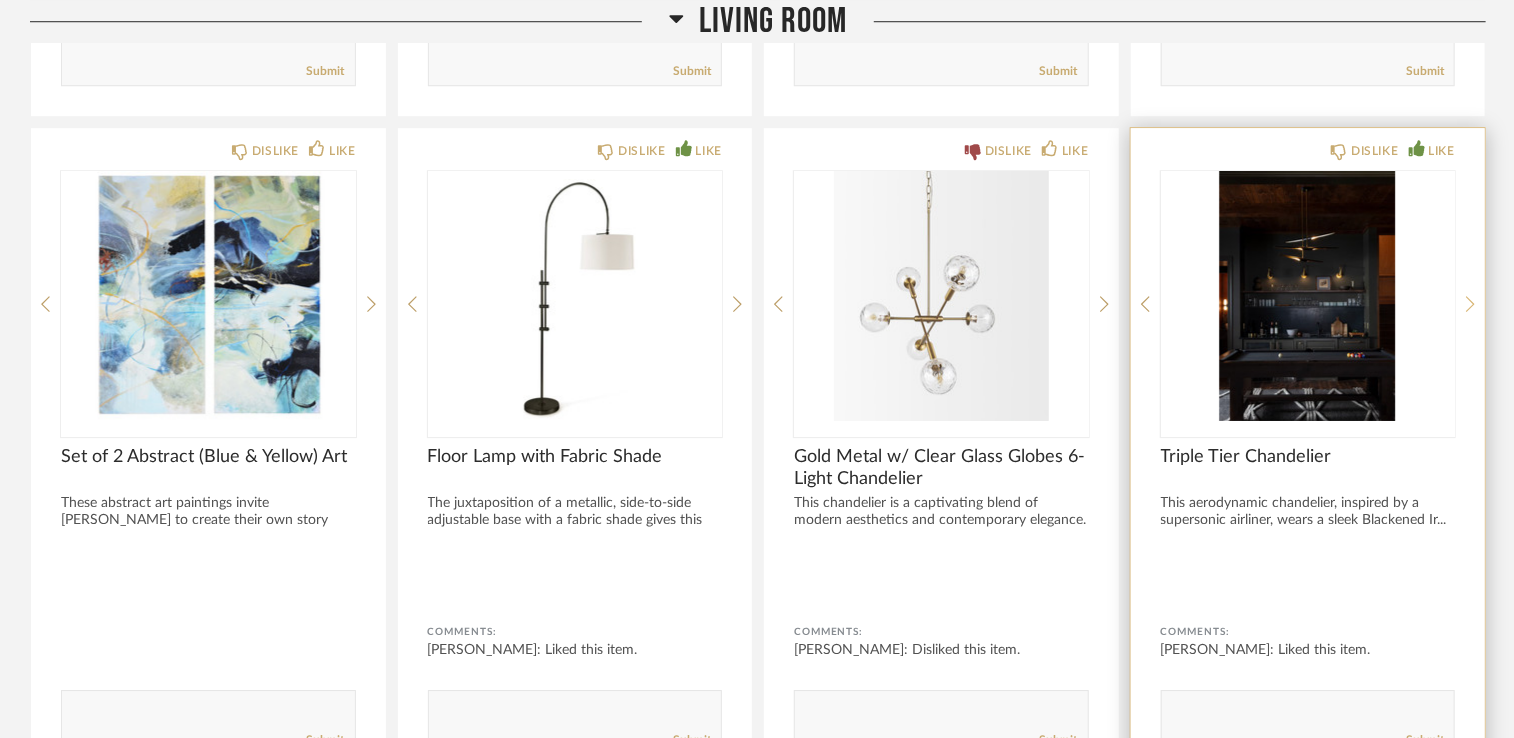 click 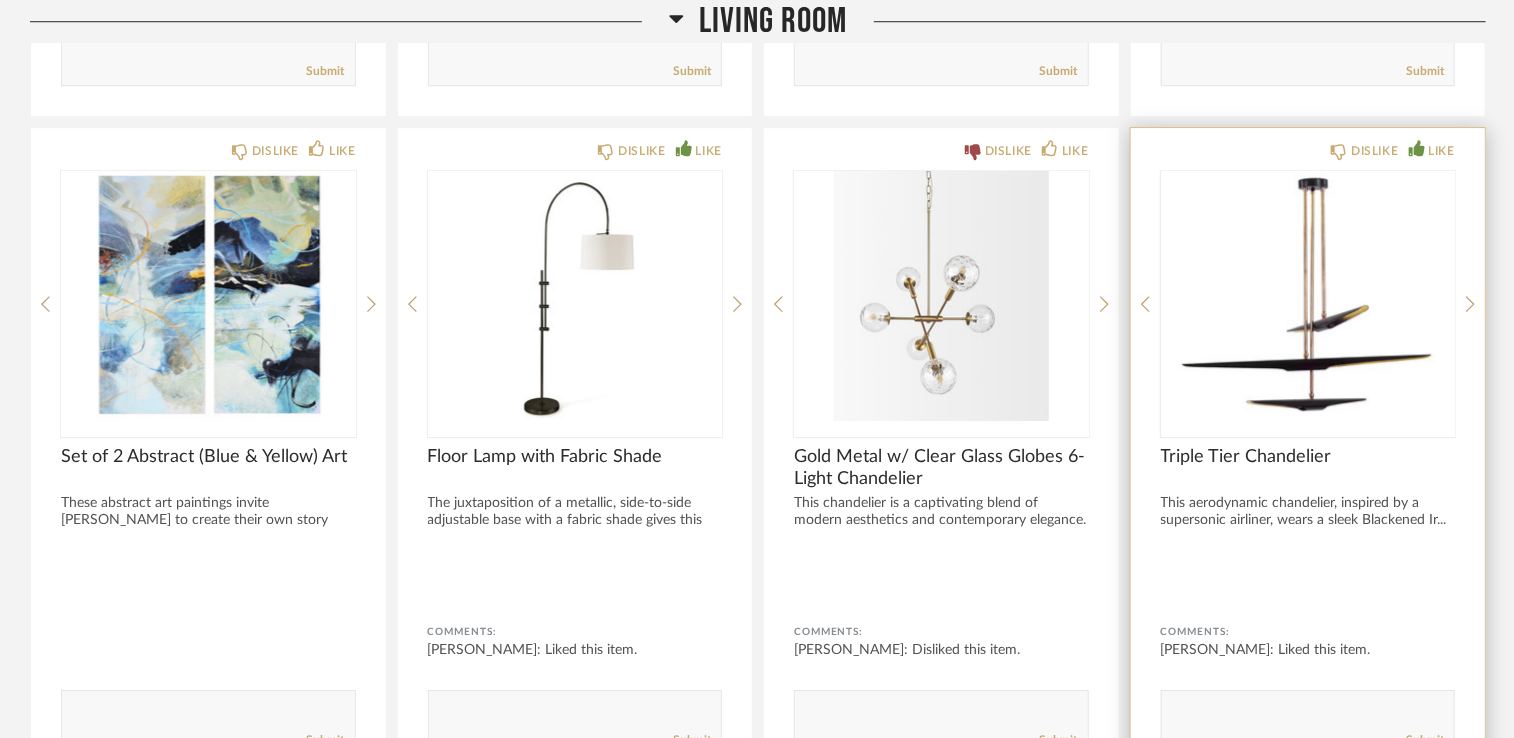 click at bounding box center (1308, 296) 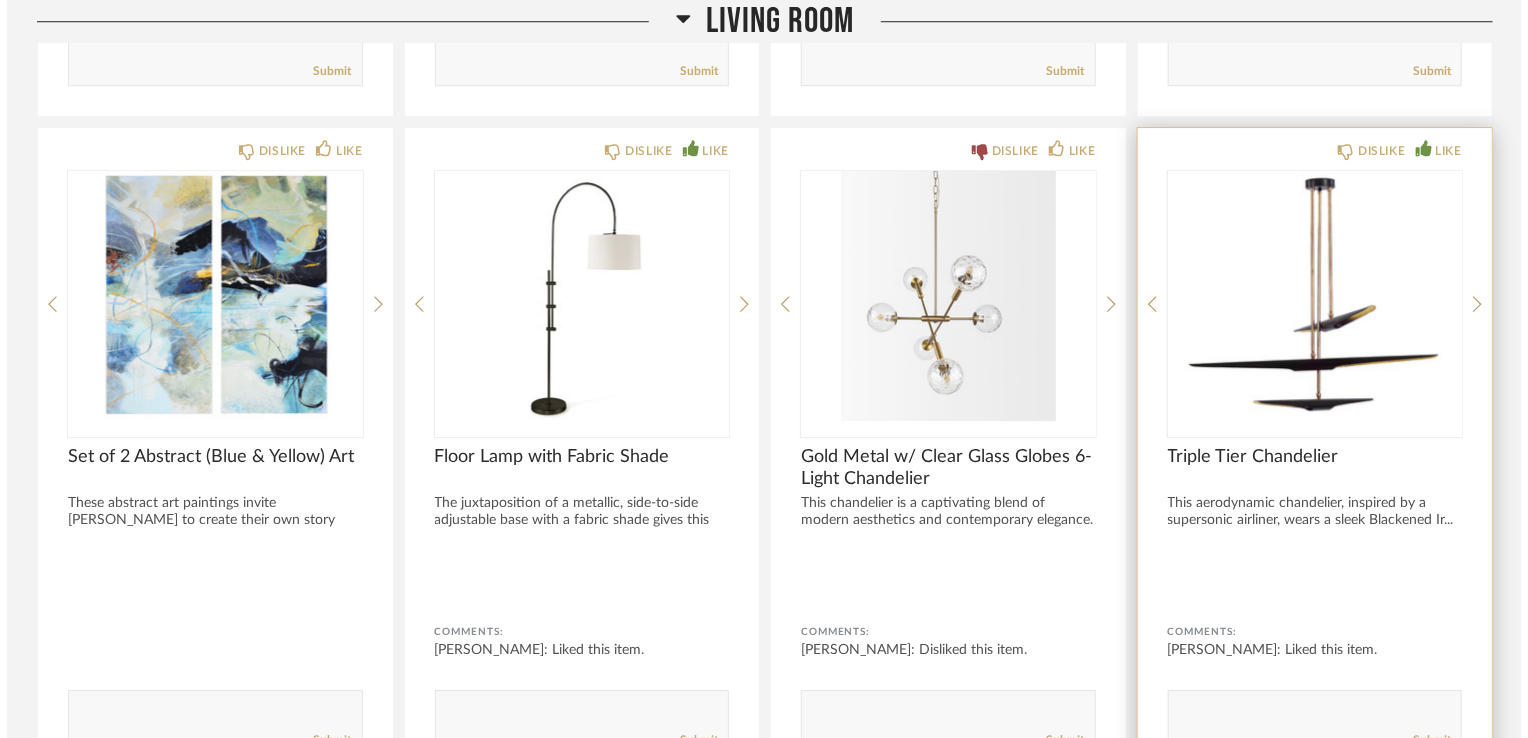scroll, scrollTop: 0, scrollLeft: 0, axis: both 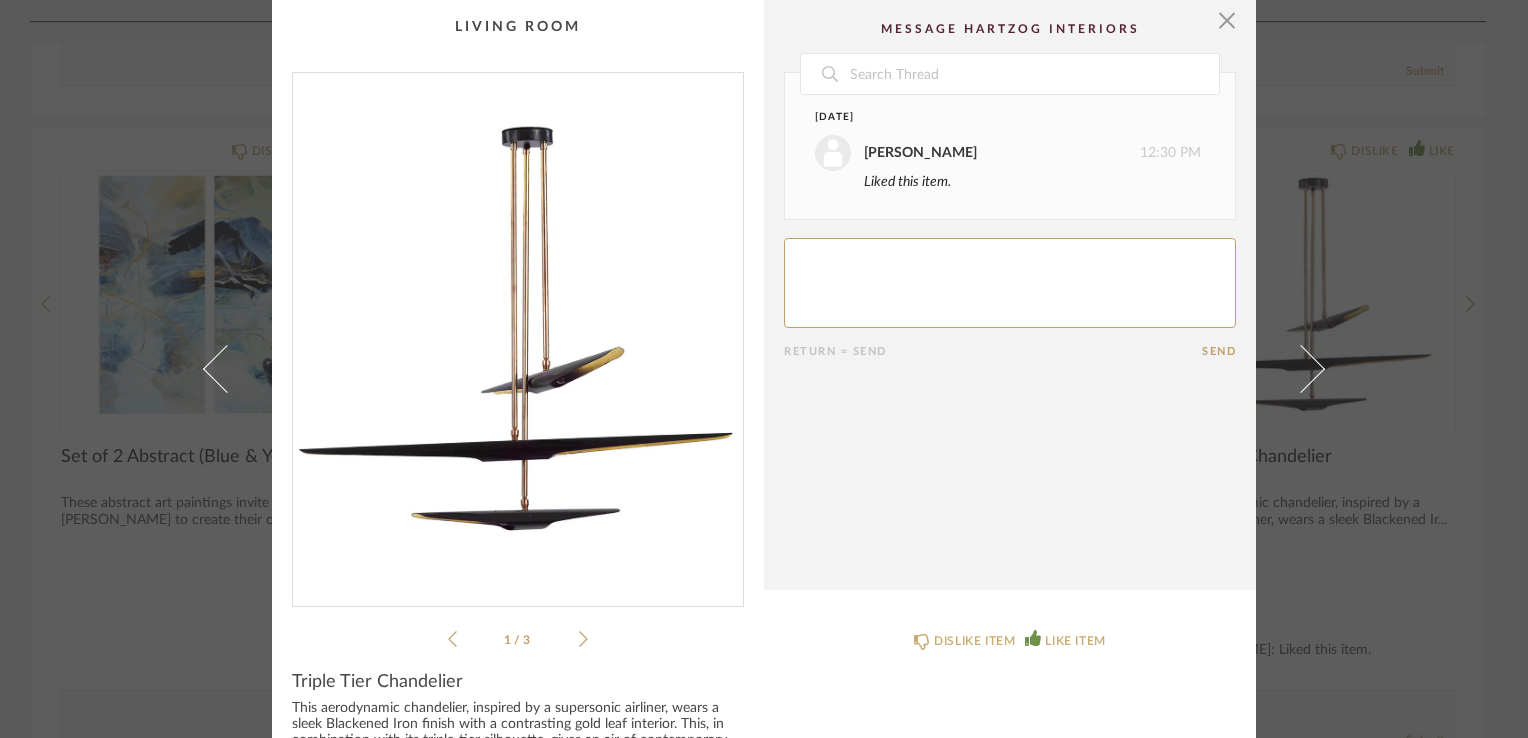 click 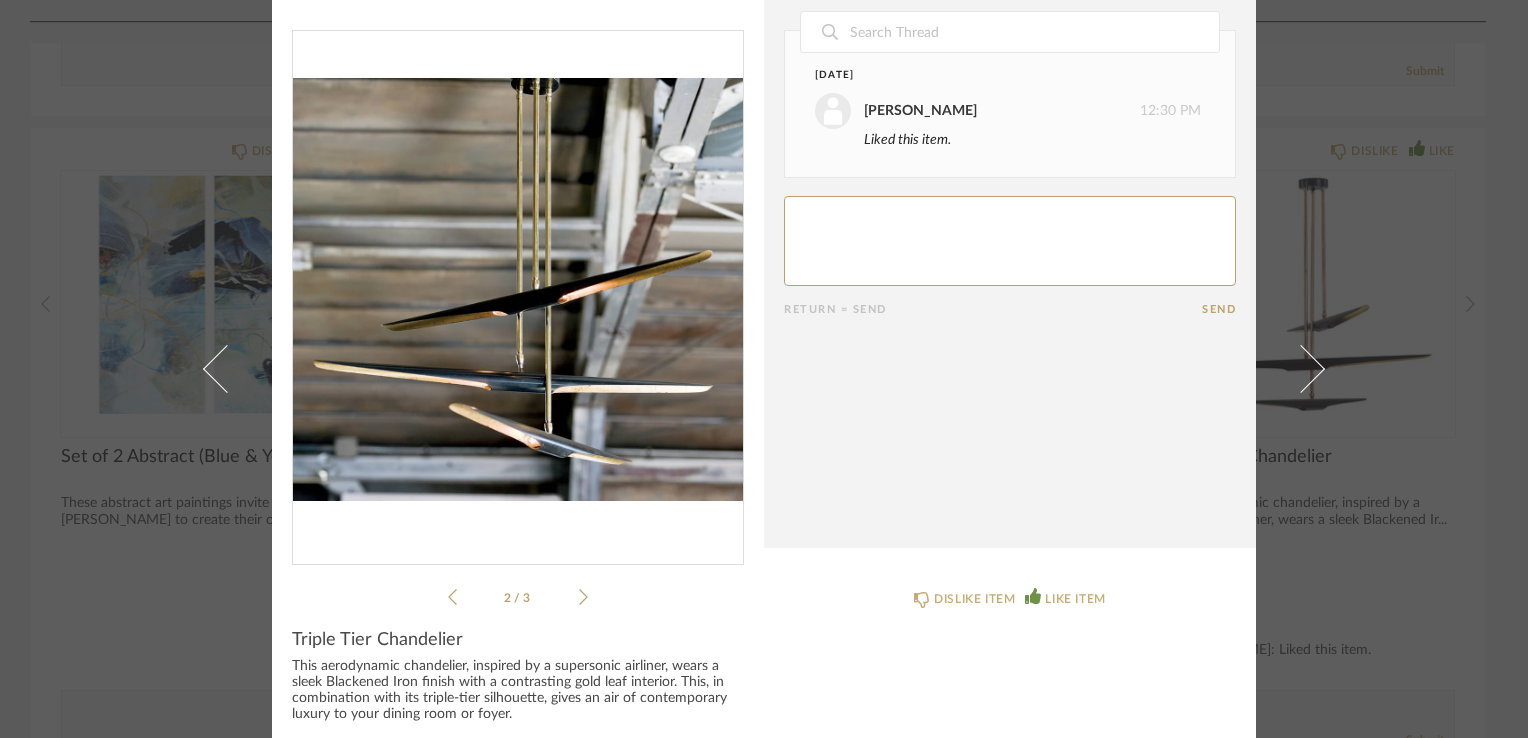 scroll, scrollTop: 32, scrollLeft: 0, axis: vertical 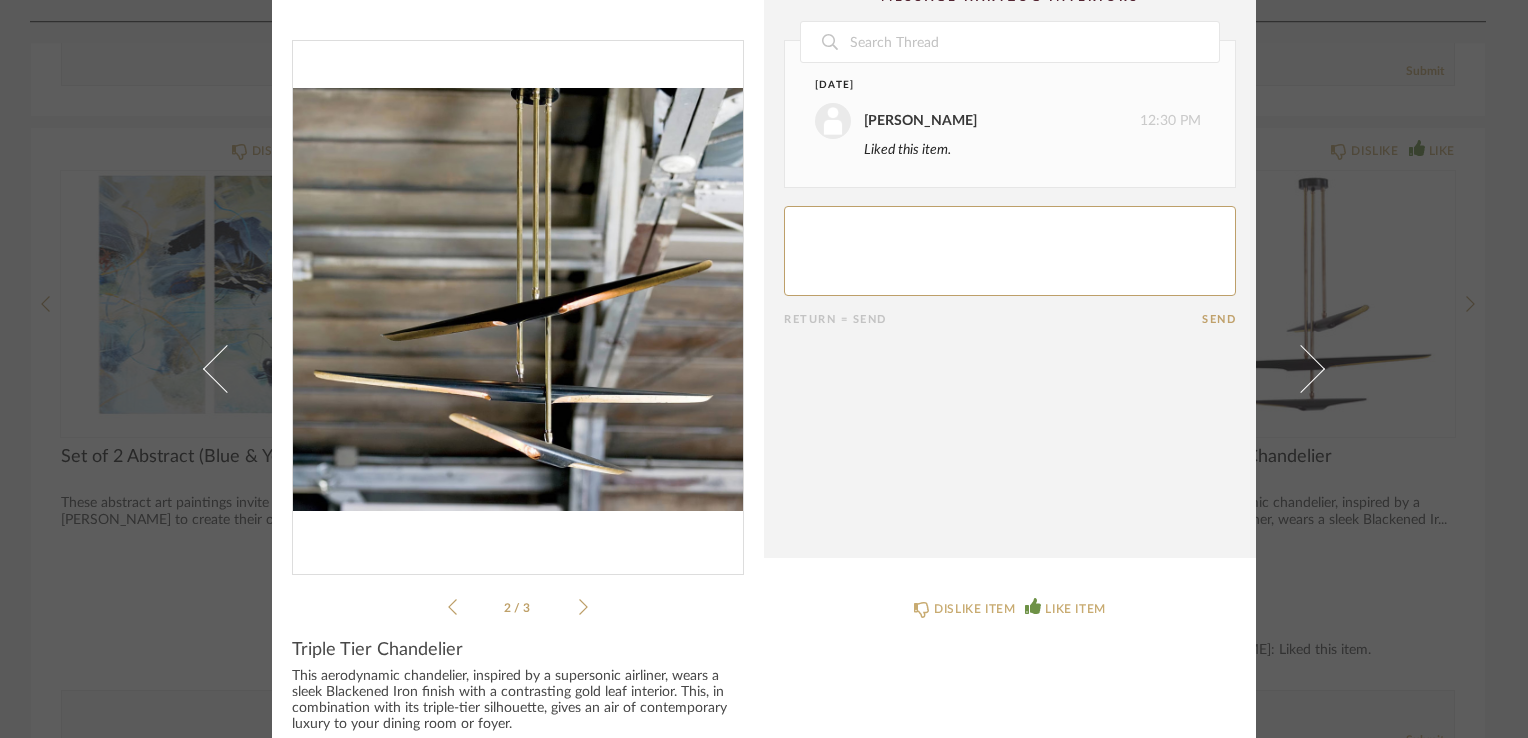 click 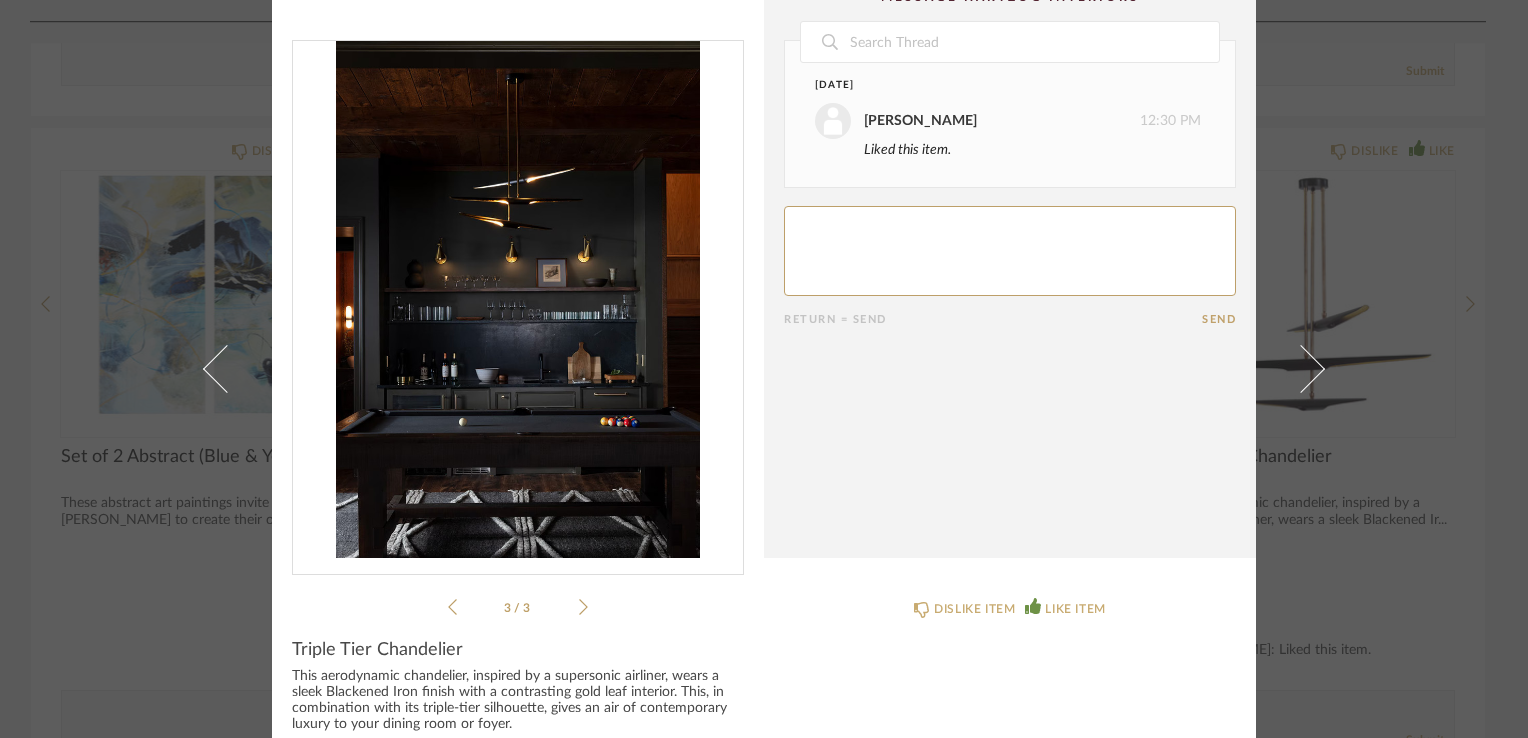 scroll, scrollTop: 0, scrollLeft: 0, axis: both 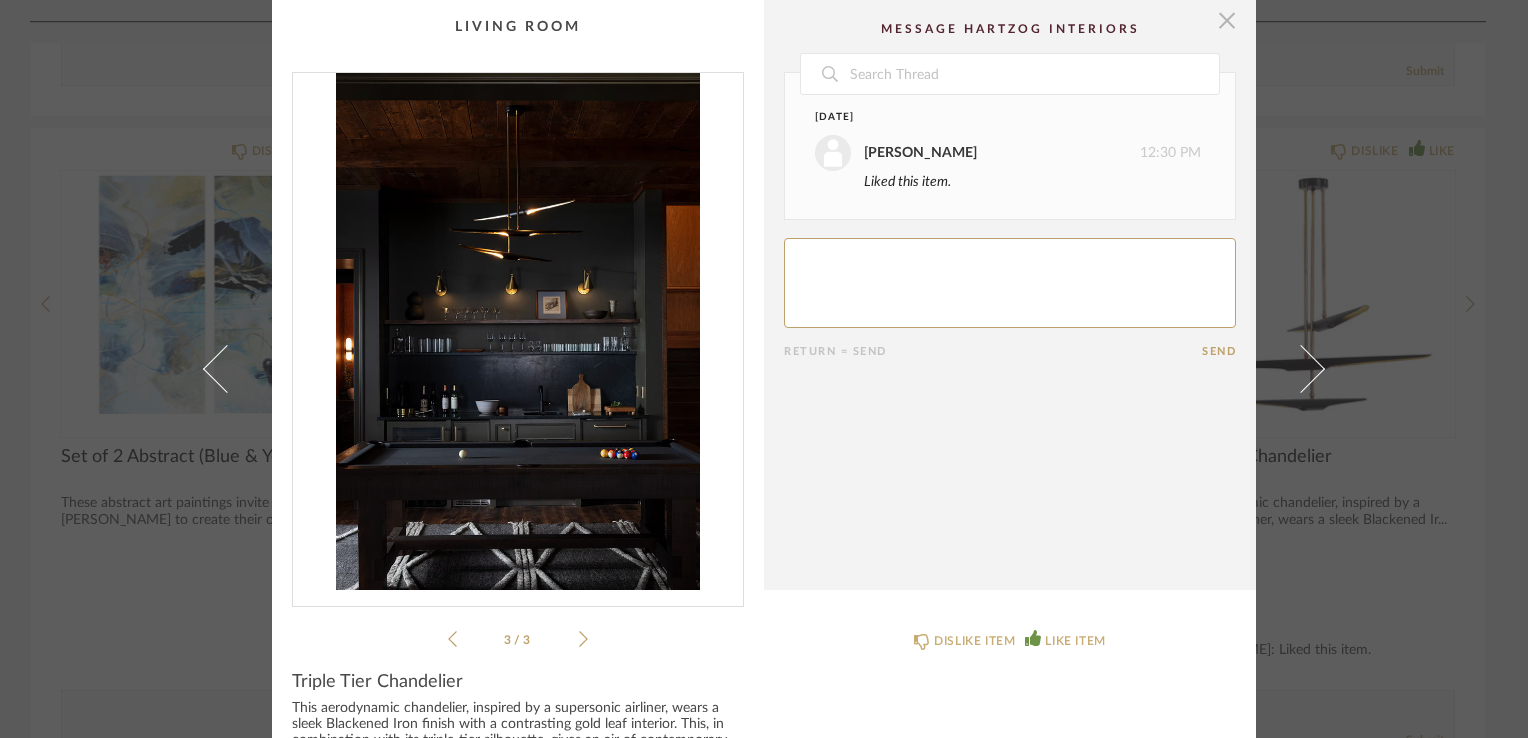 click at bounding box center (1227, 20) 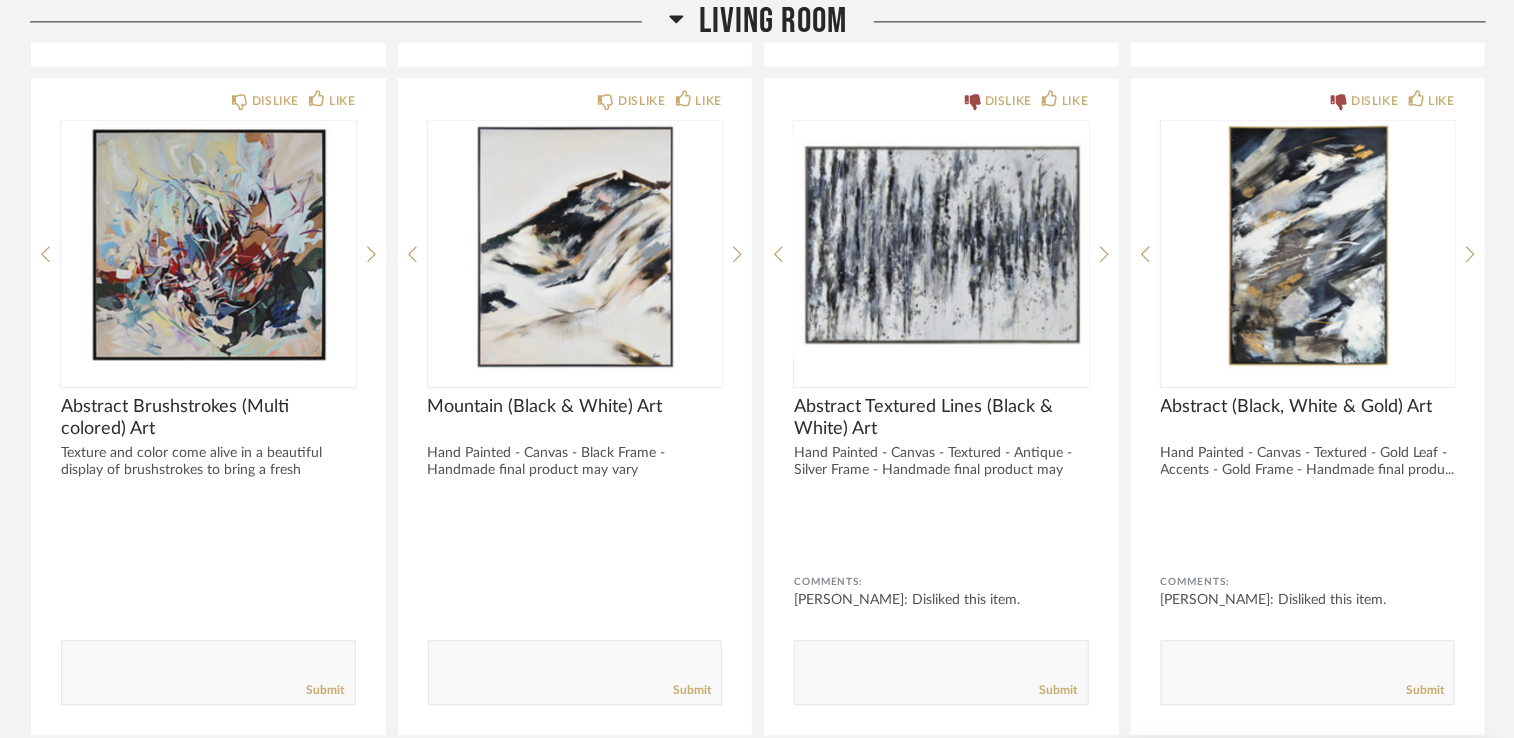scroll, scrollTop: 2300, scrollLeft: 0, axis: vertical 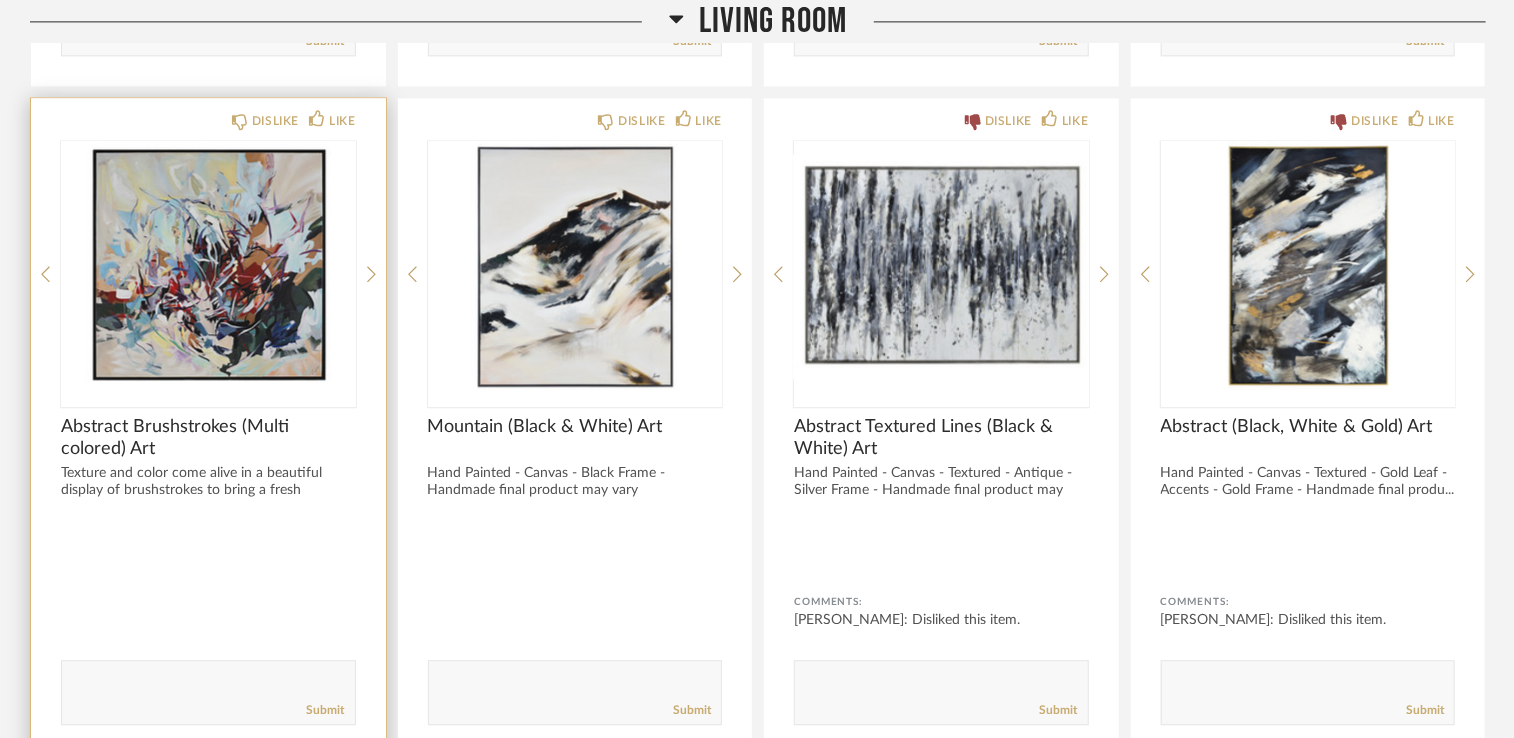 click at bounding box center (208, 266) 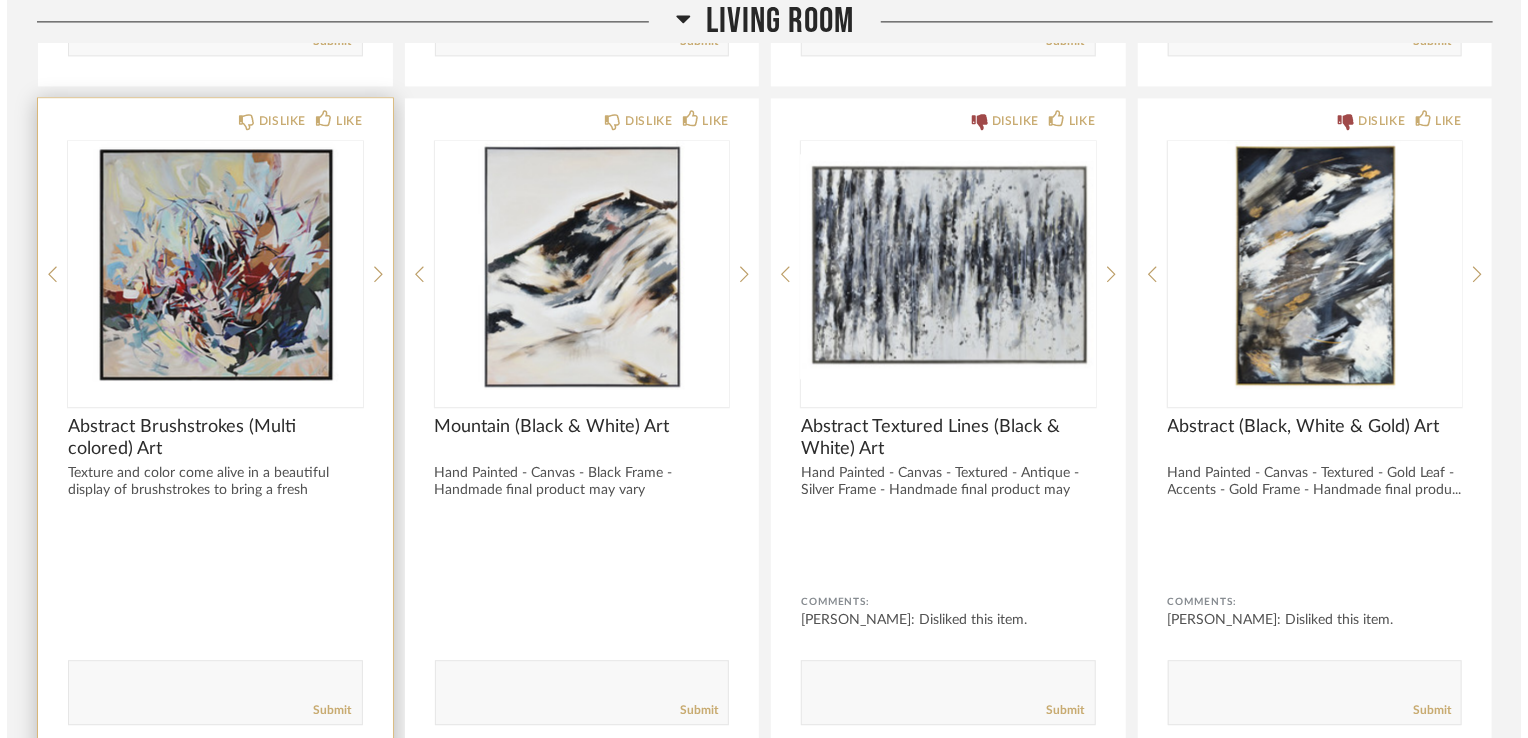 scroll, scrollTop: 0, scrollLeft: 0, axis: both 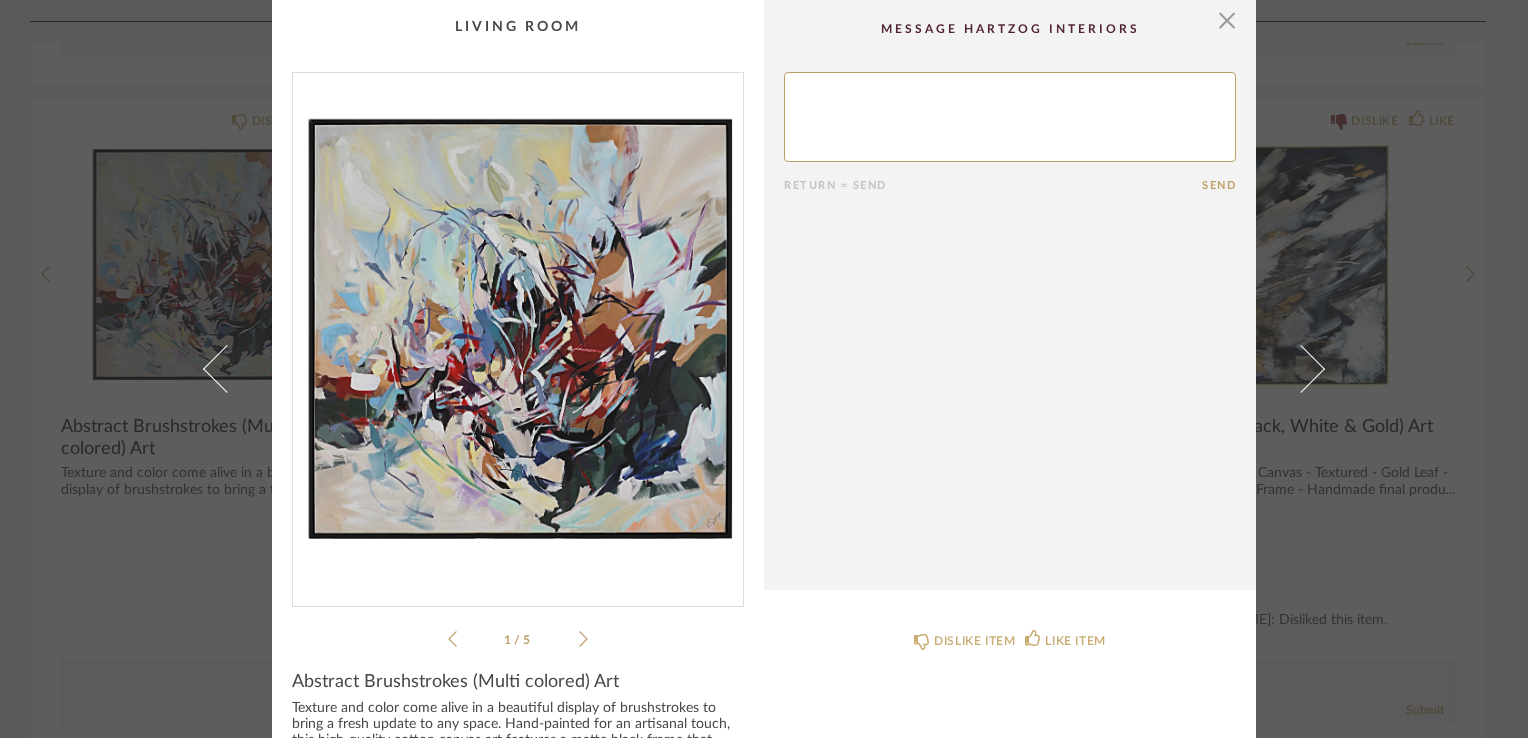 click on "Abstract Brushstrokes (Multi colored) Art Texture and color come alive in a beautiful display of brushstrokes to bring a fresh update to any space. Hand-painted for an artisanal touch, this high-quality cotton canvas art features a matte black frame that adds bold contrast in your modern interior decorating project. Hang it anywhere you want to create a memorable impact.
Hand-Painted
Canvas
Textured
Wood Frame
Matte Black Veneer
2-Way Hanging See more  Dimensions  50"W X 50"H X 2"D" 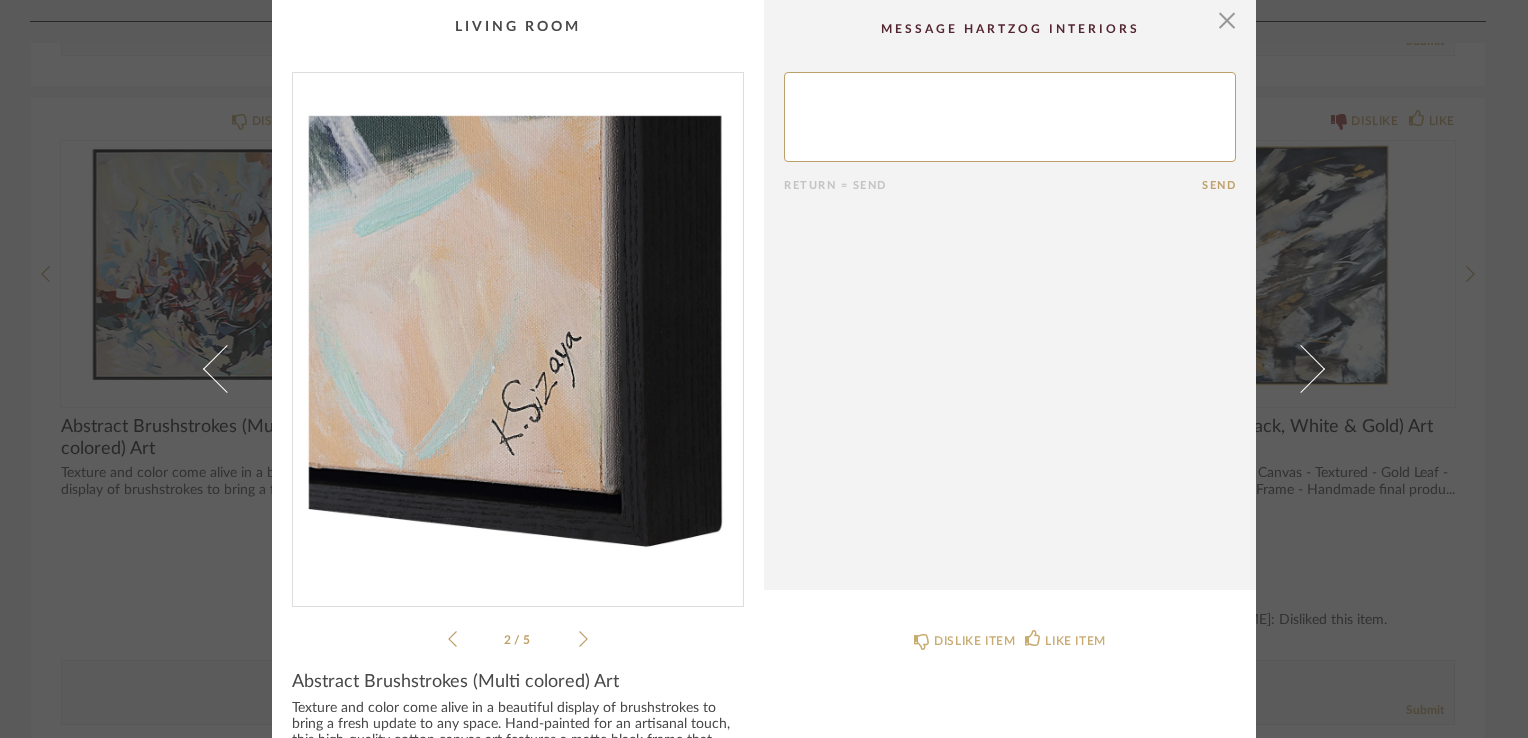 click 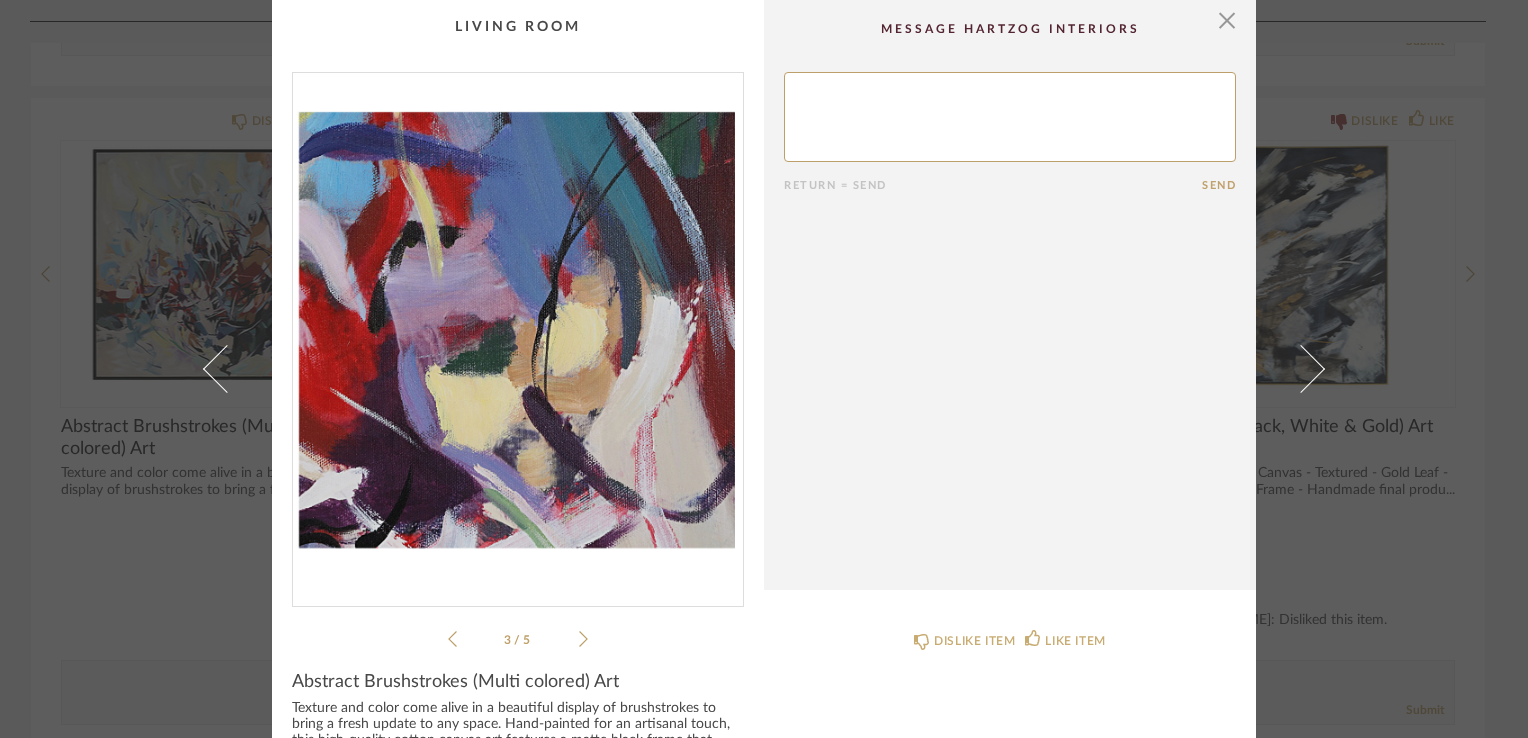 click 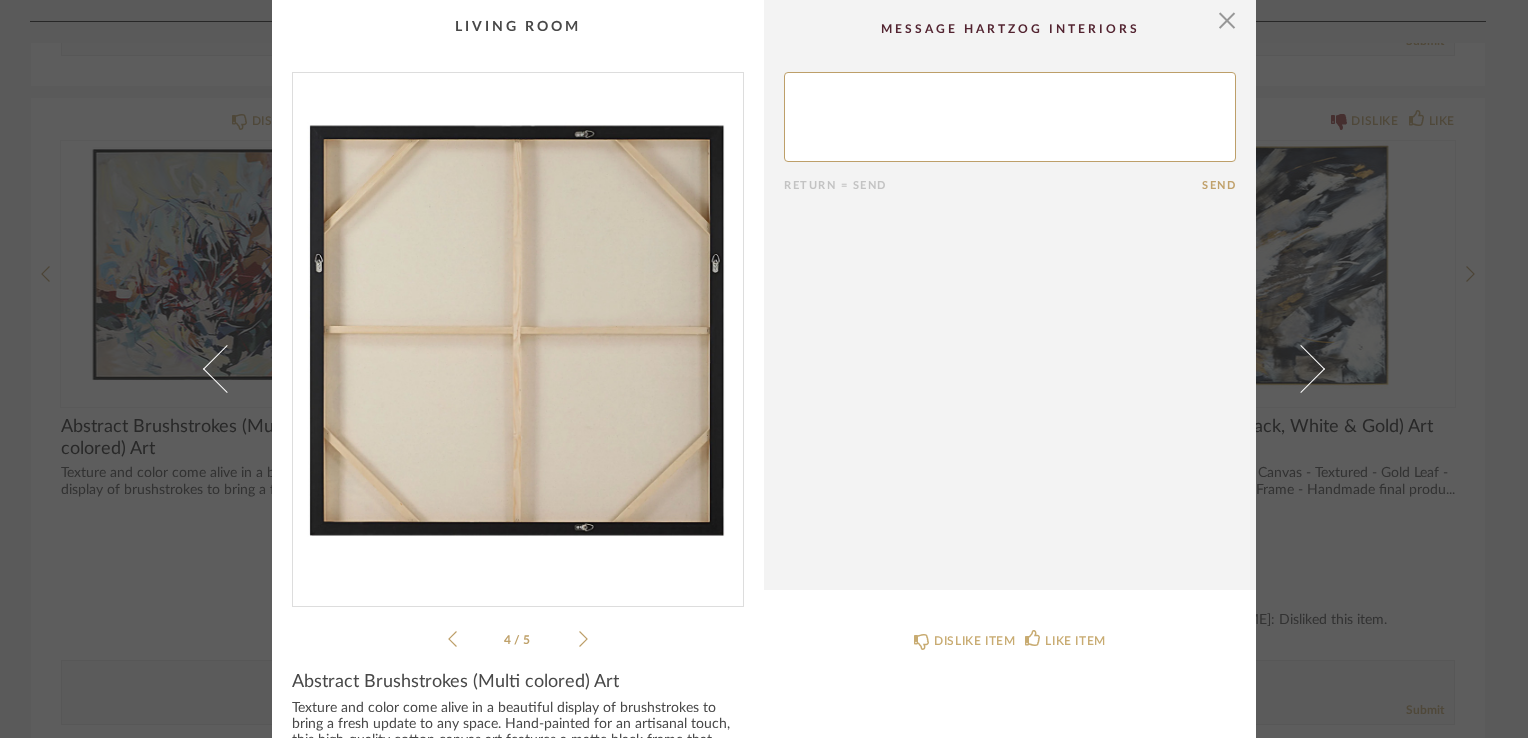 click 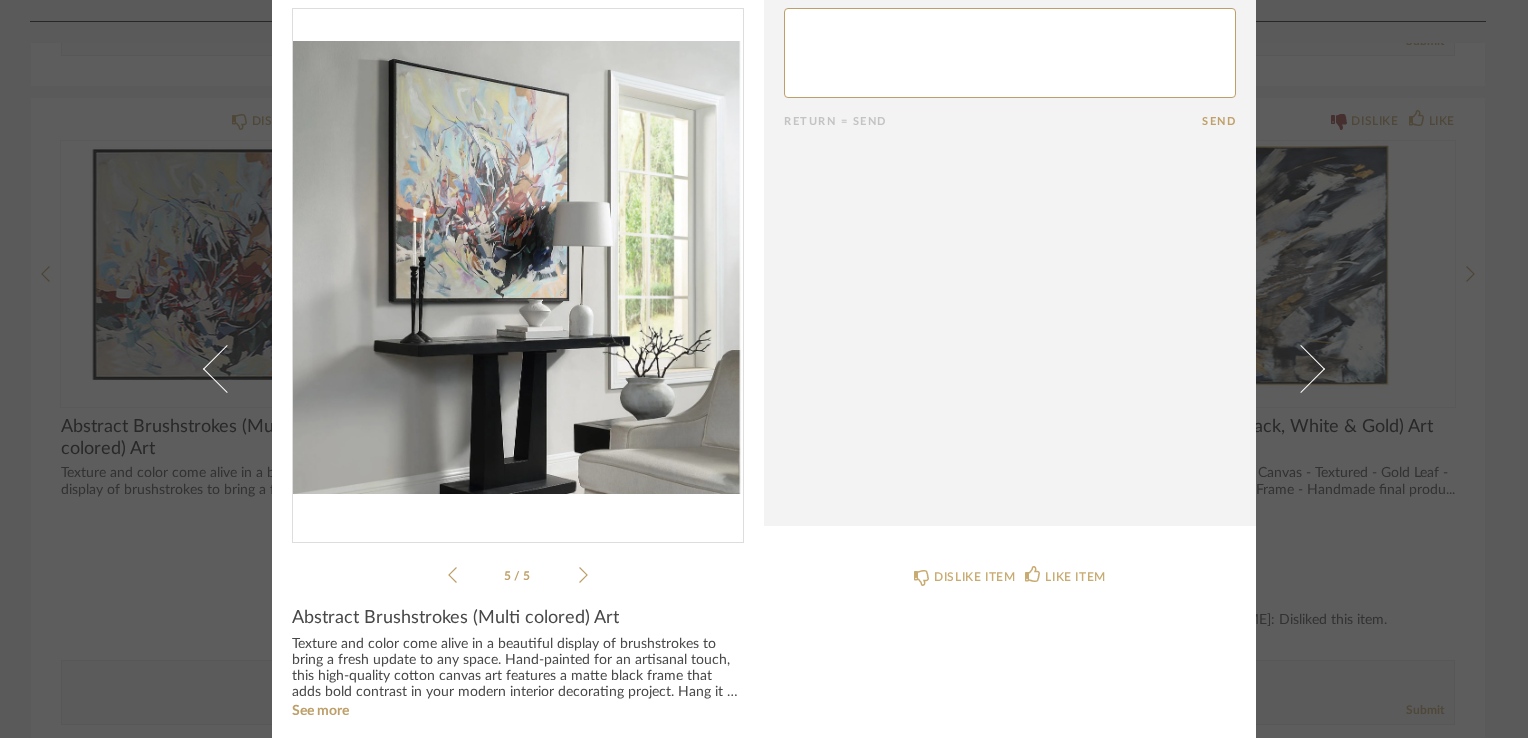 scroll, scrollTop: 0, scrollLeft: 0, axis: both 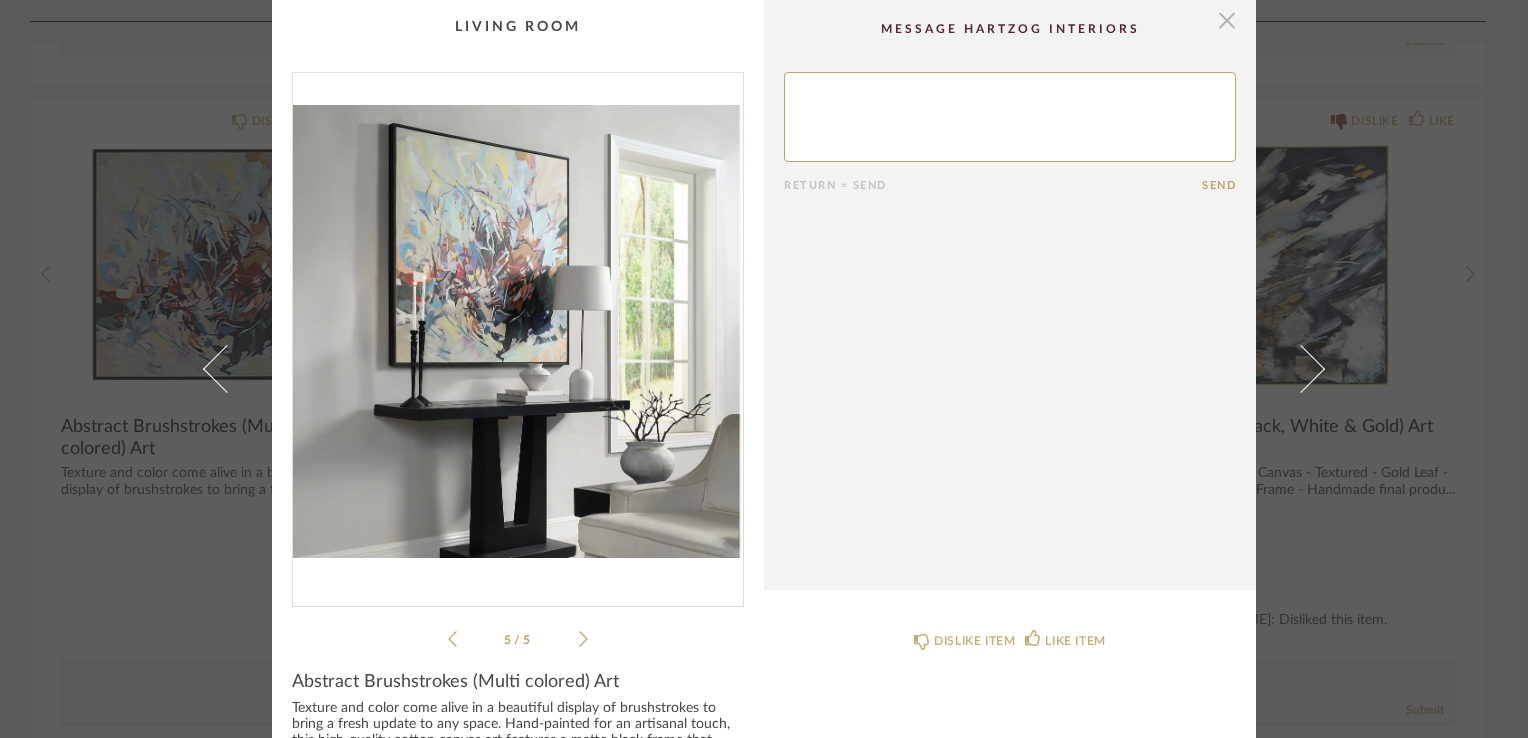 click at bounding box center [1227, 20] 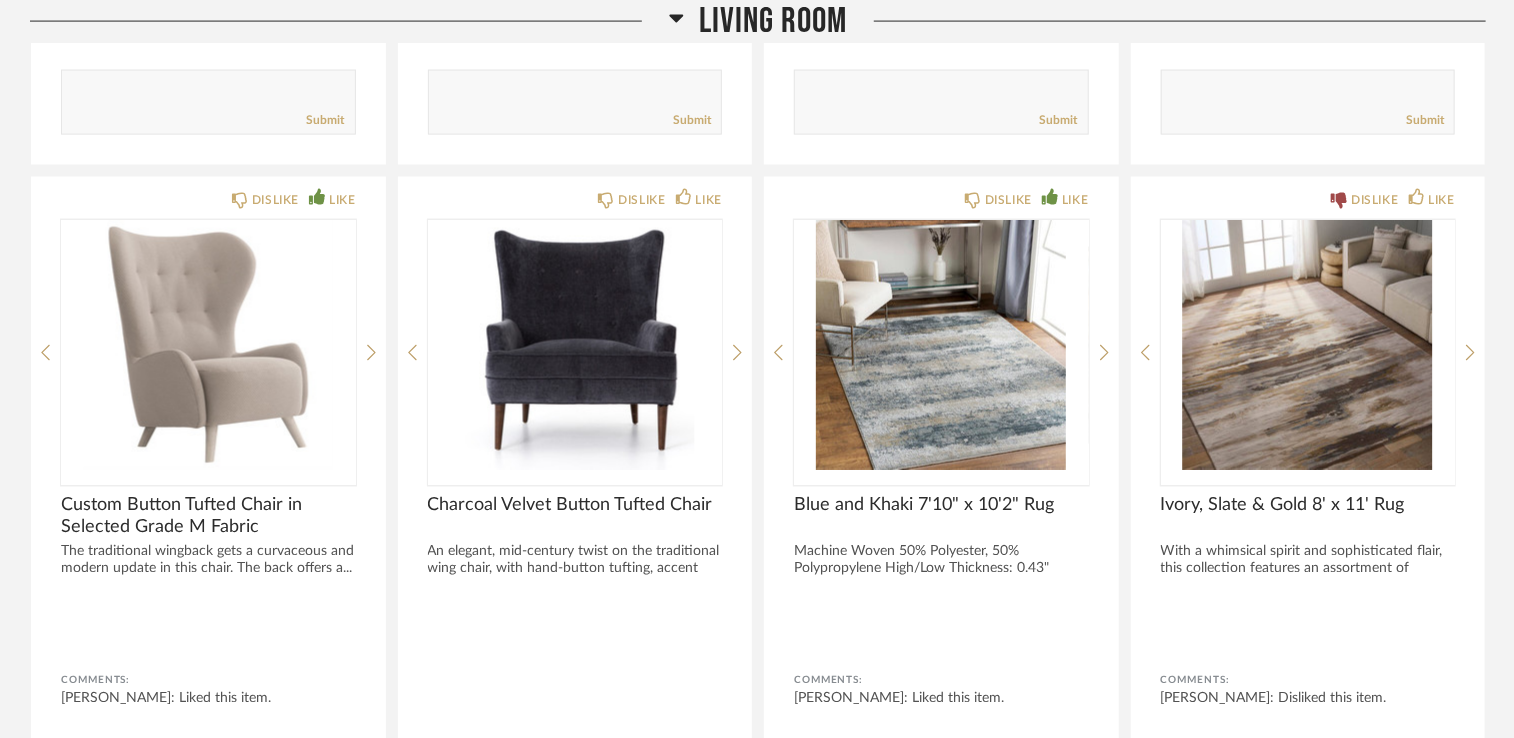 scroll, scrollTop: 1516, scrollLeft: 0, axis: vertical 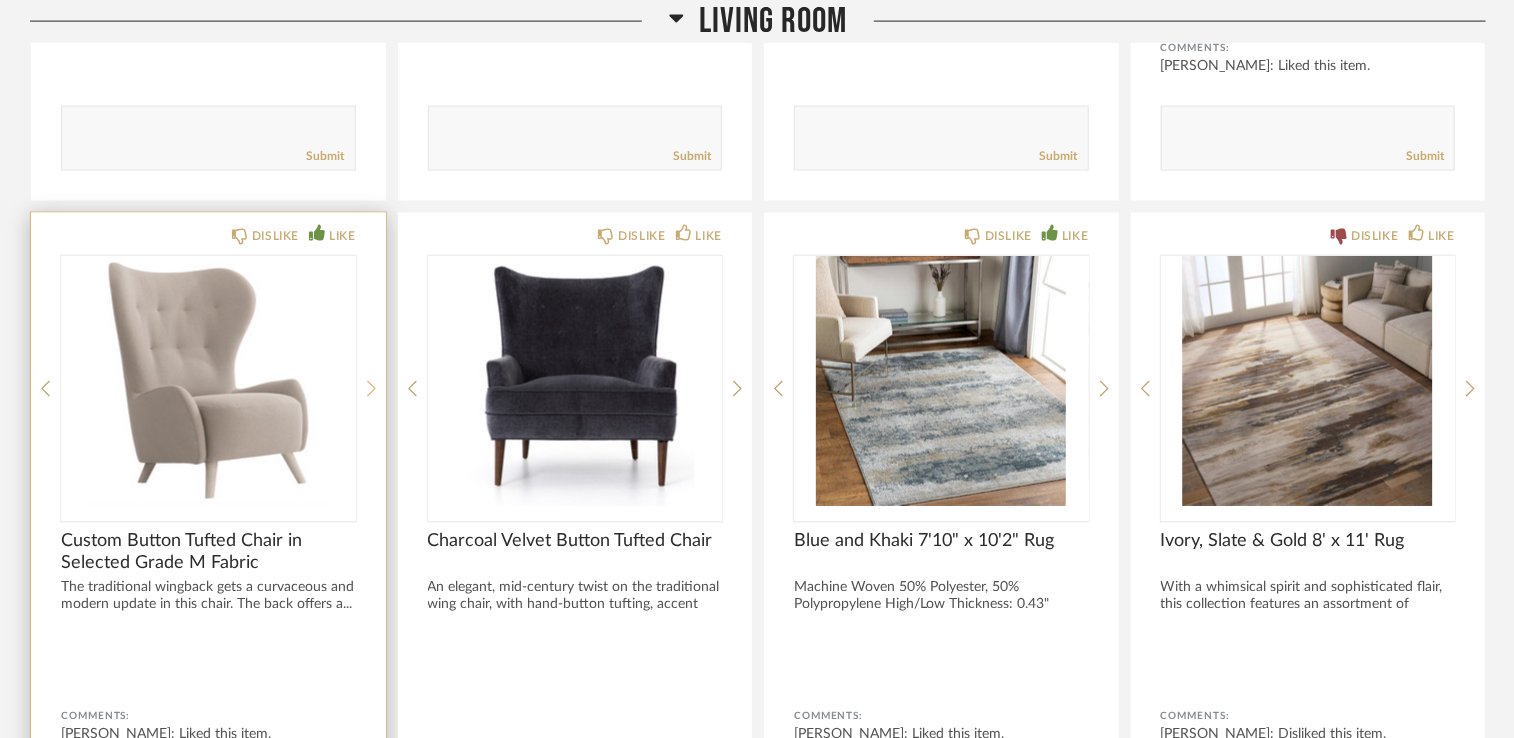 click 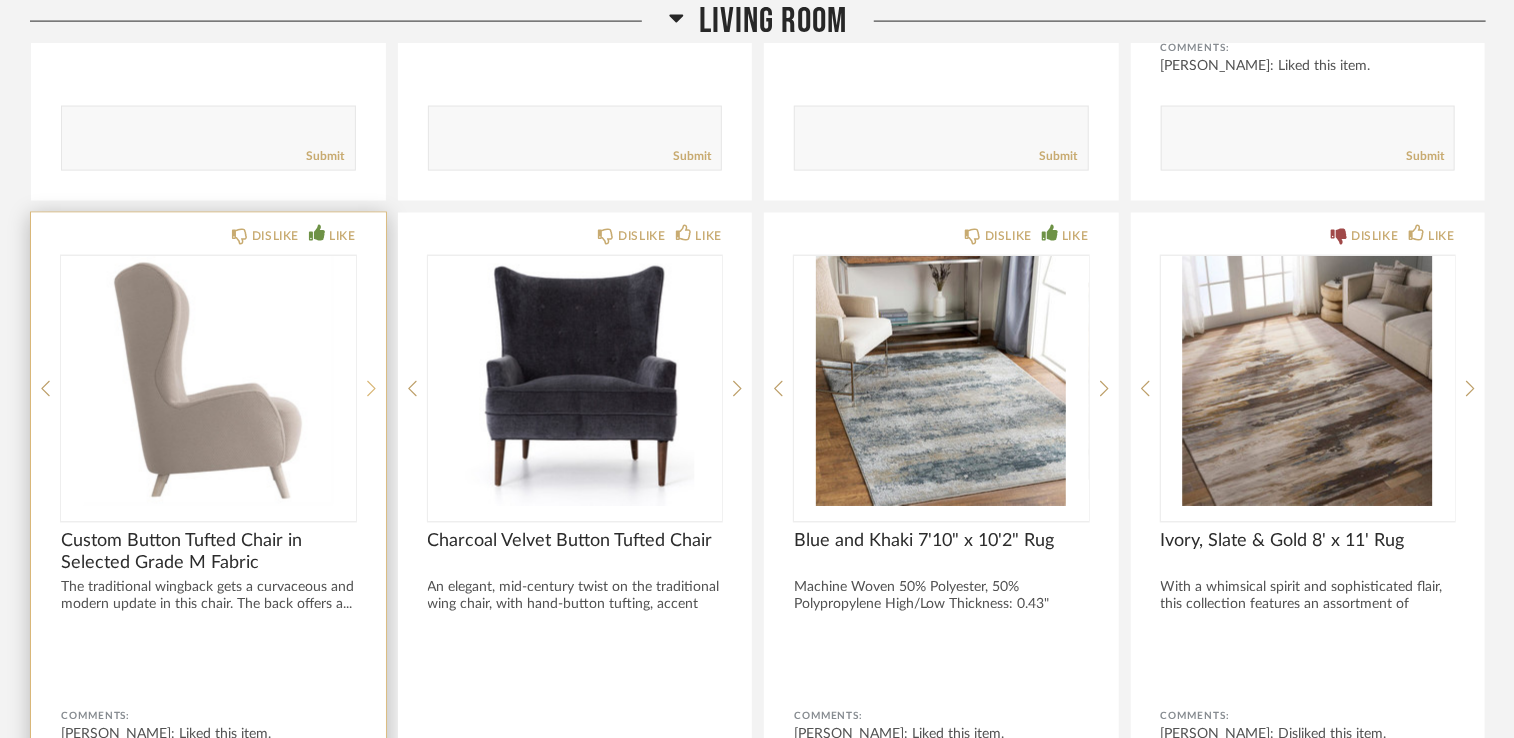 click 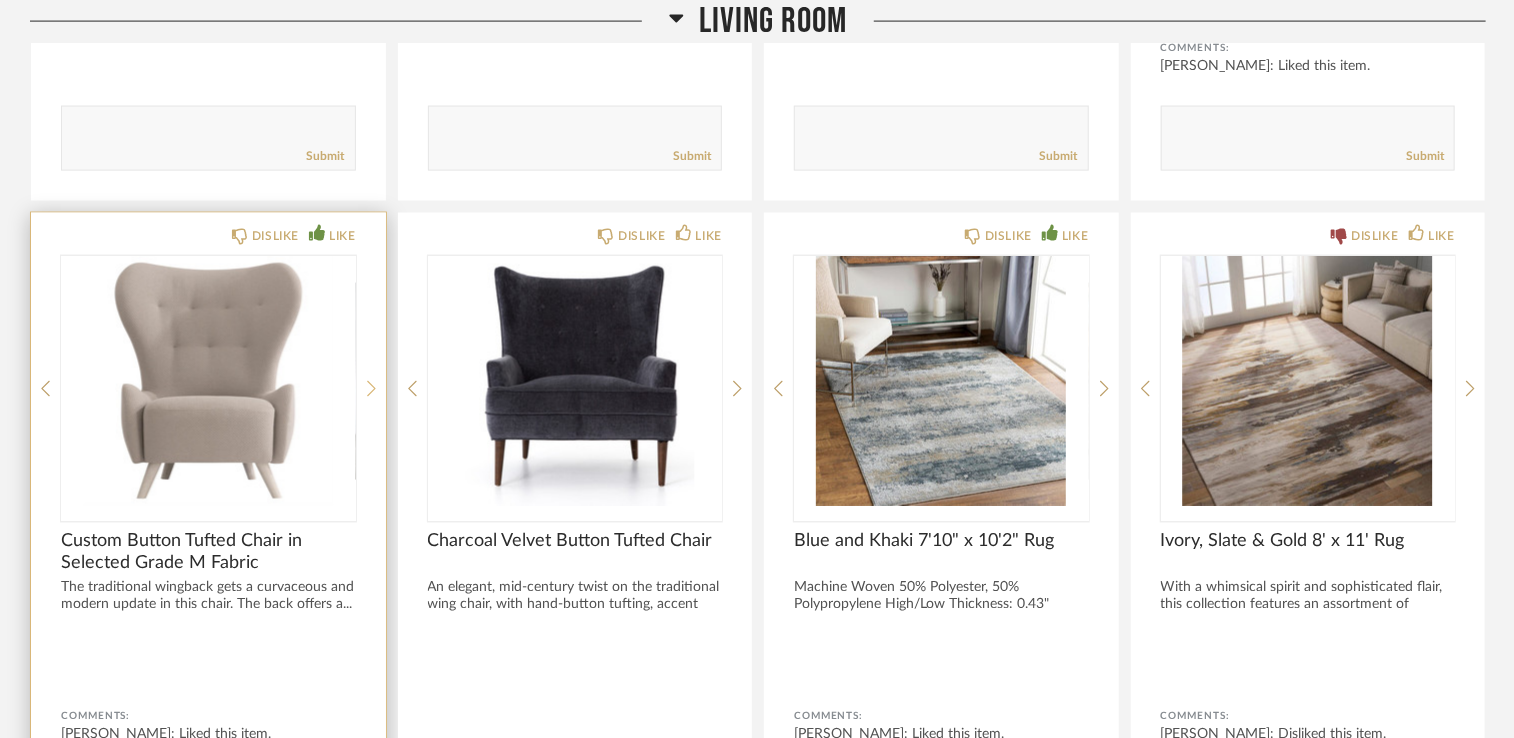 click 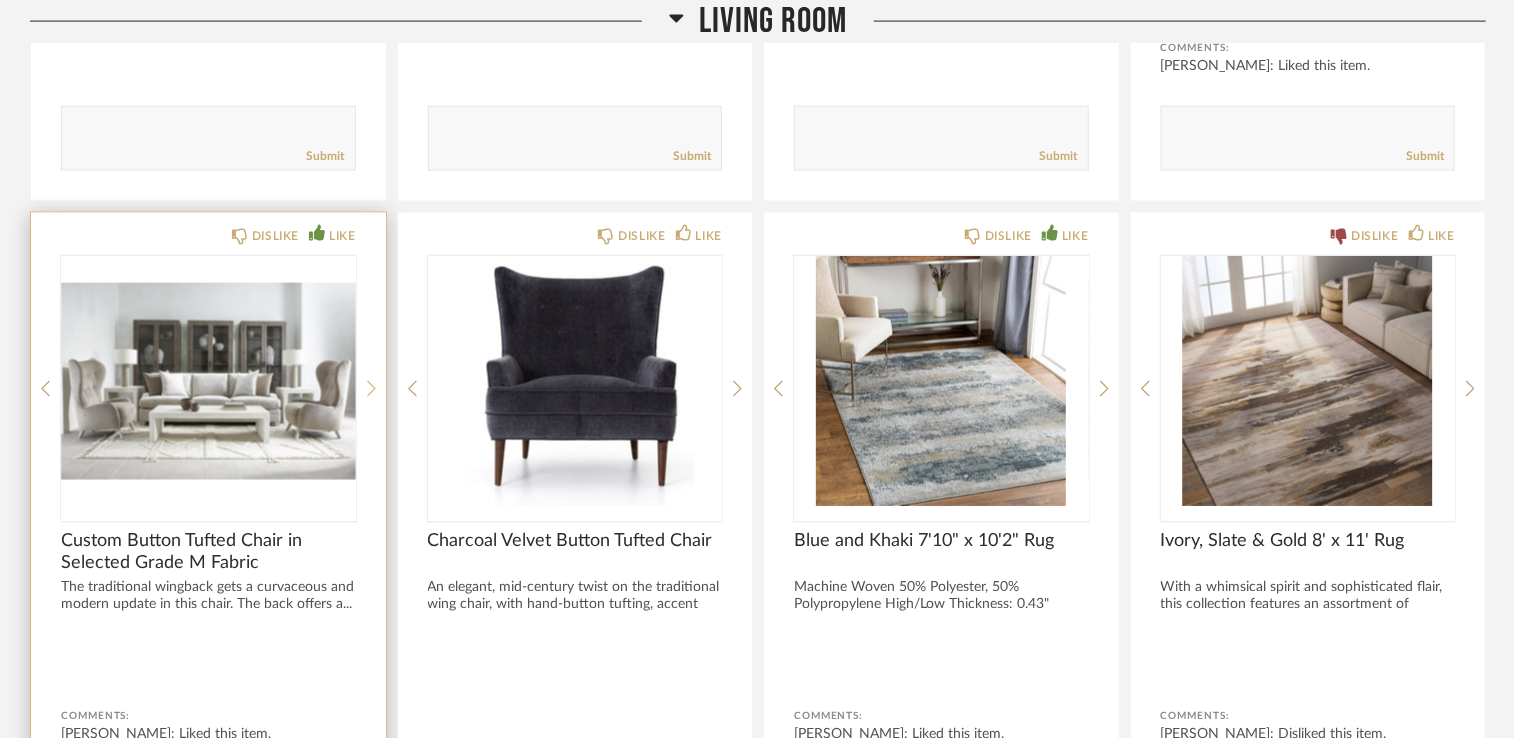 click 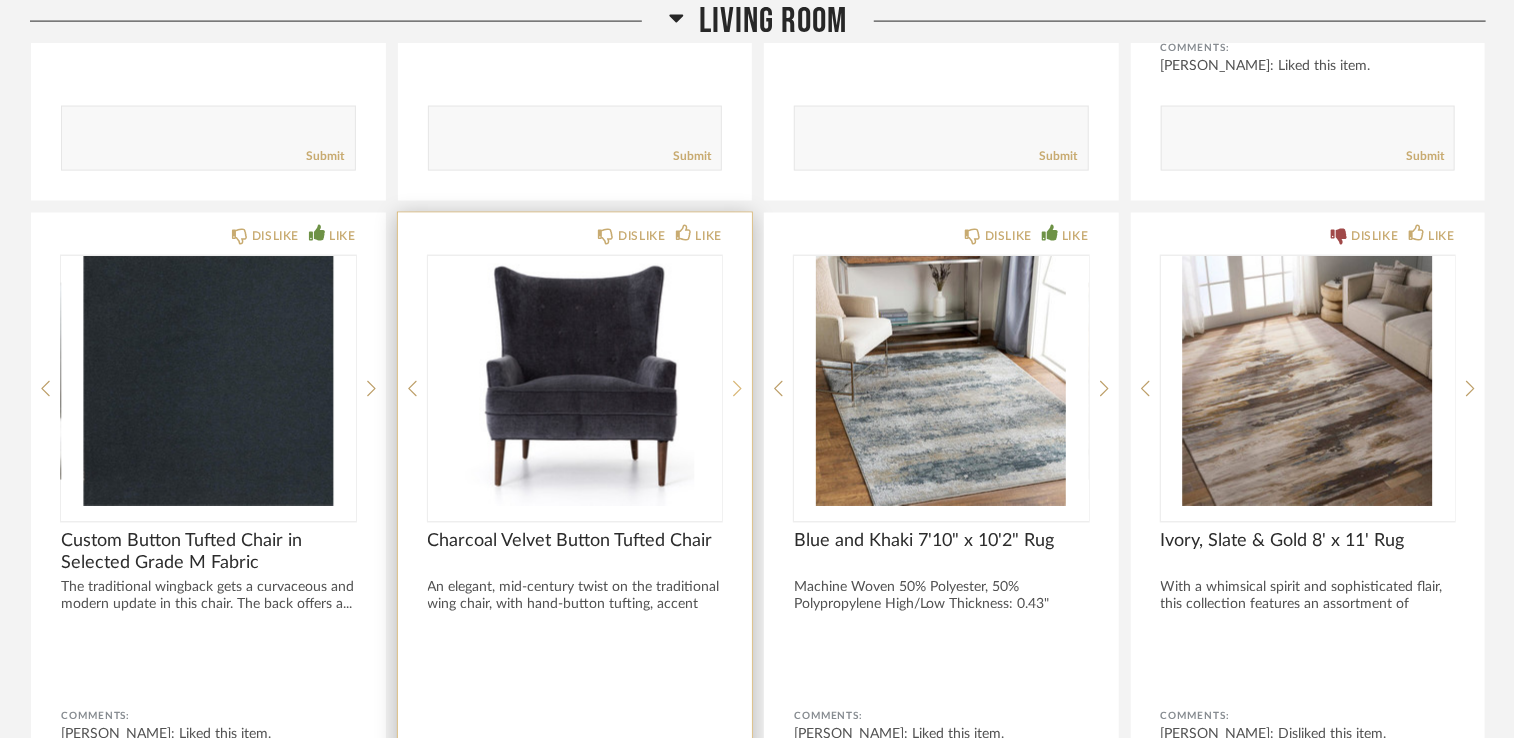click 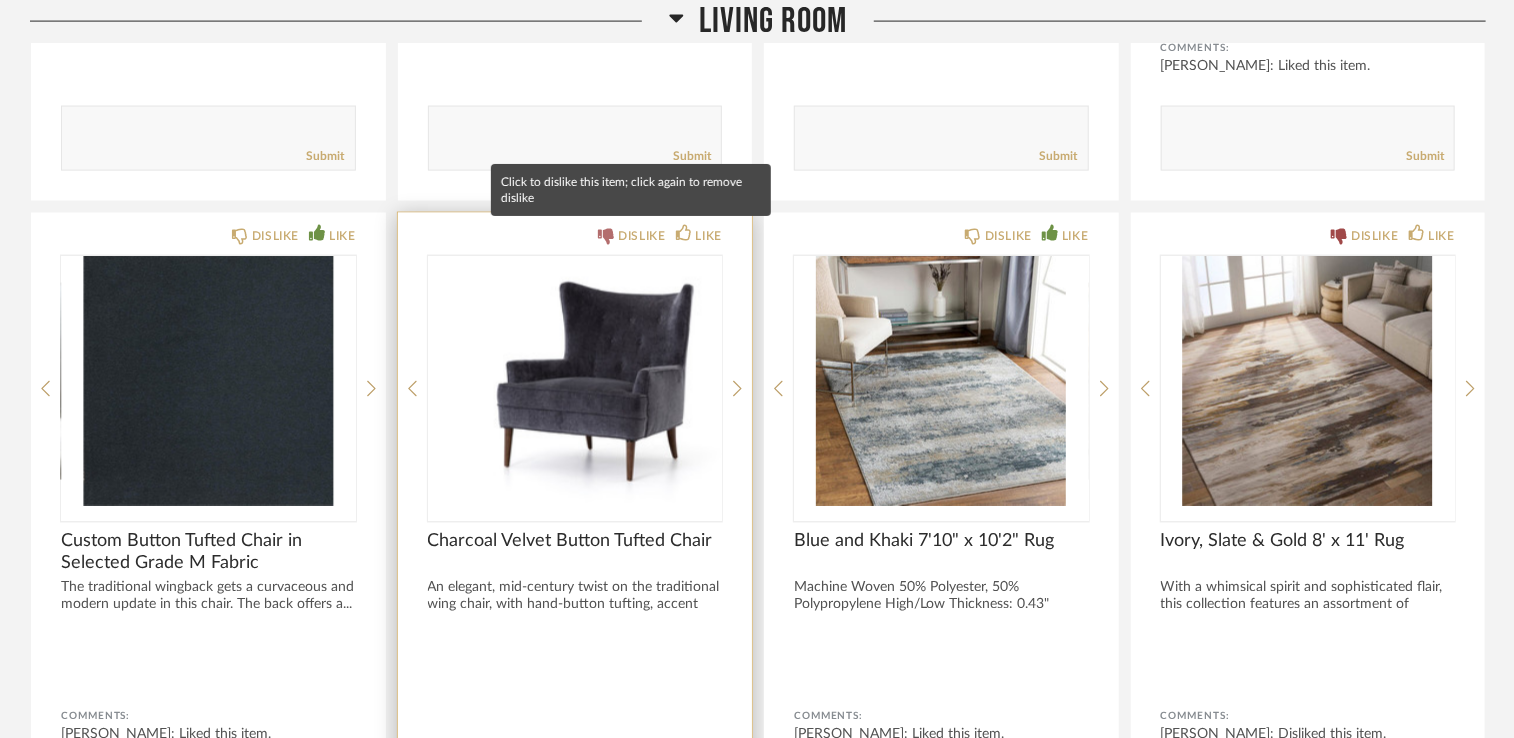 click on "DISLIKE" 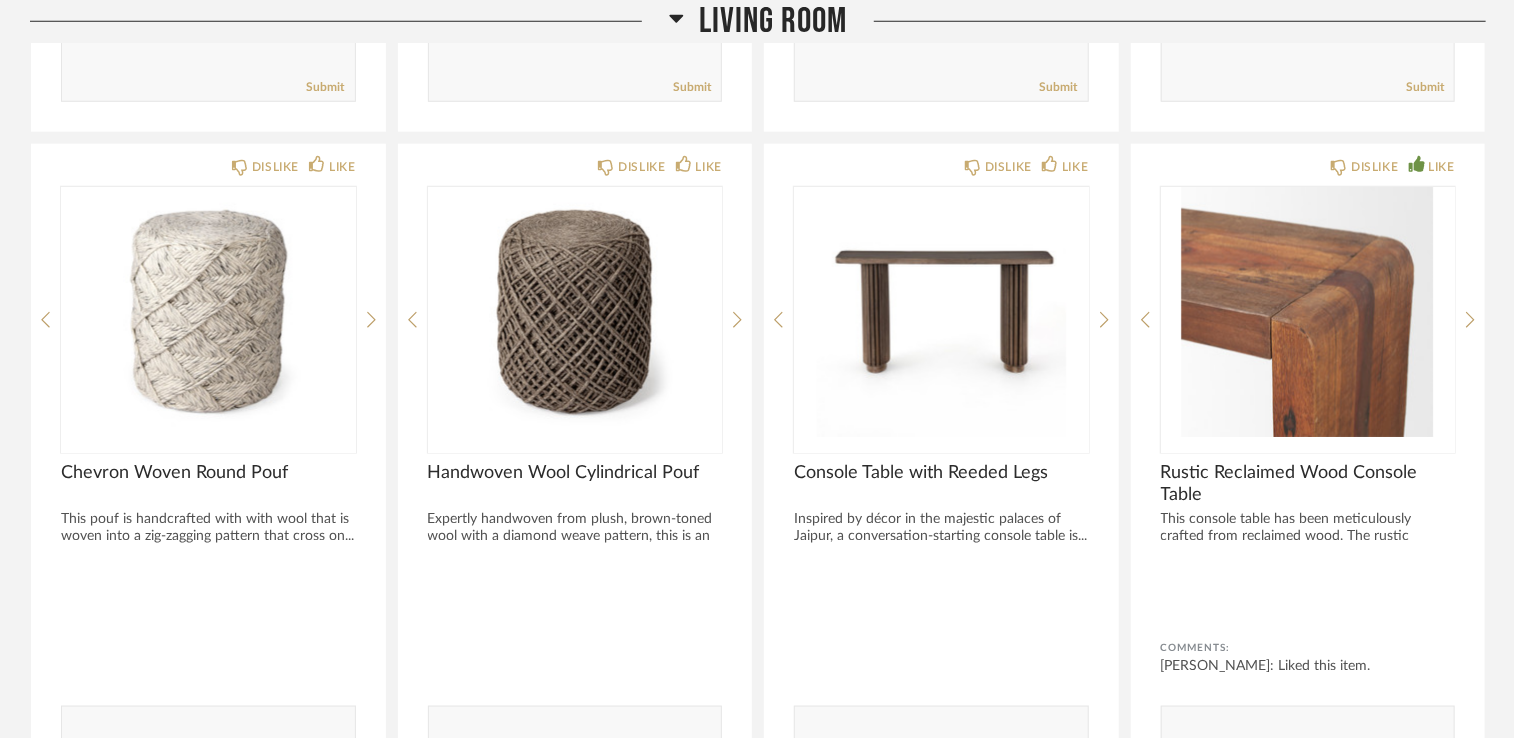 scroll, scrollTop: 916, scrollLeft: 0, axis: vertical 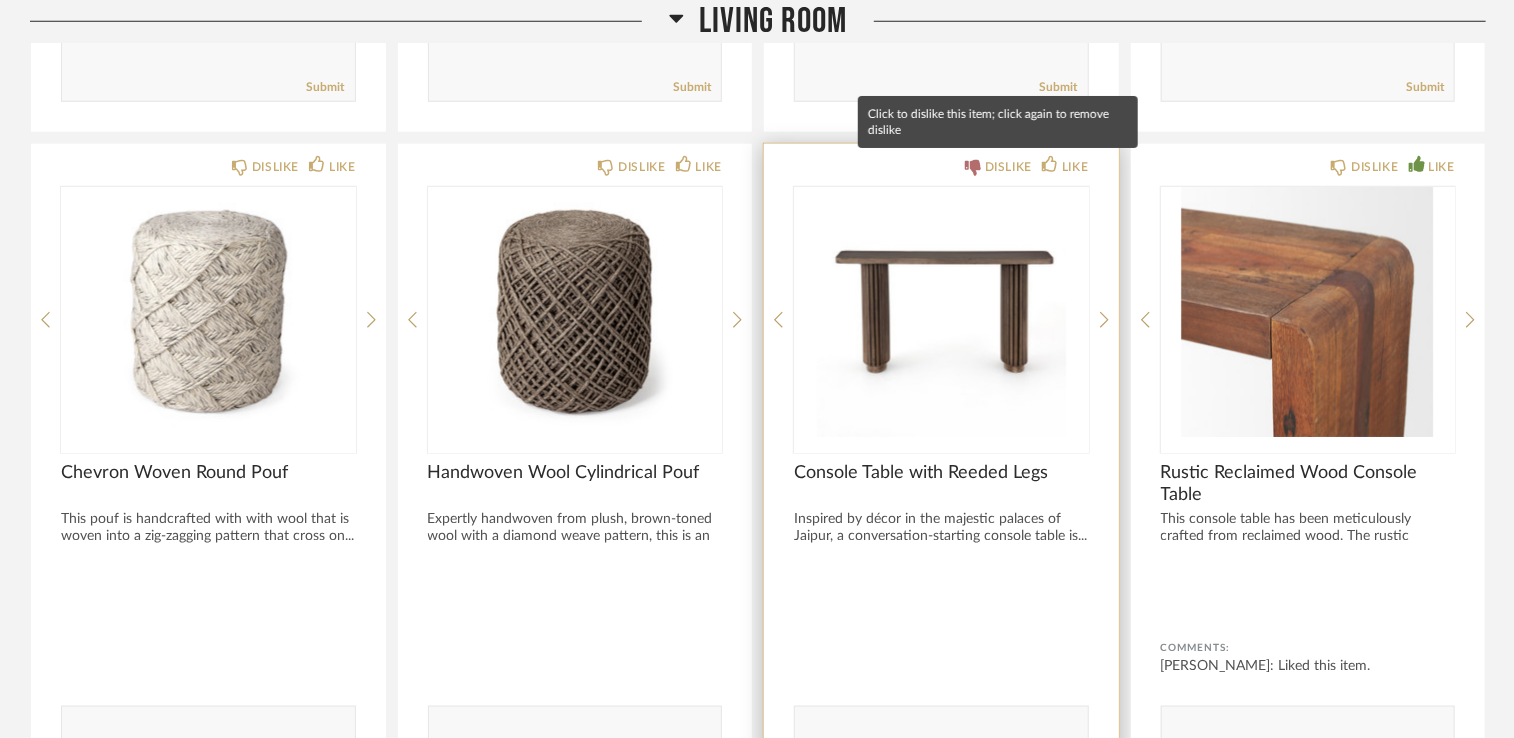 click 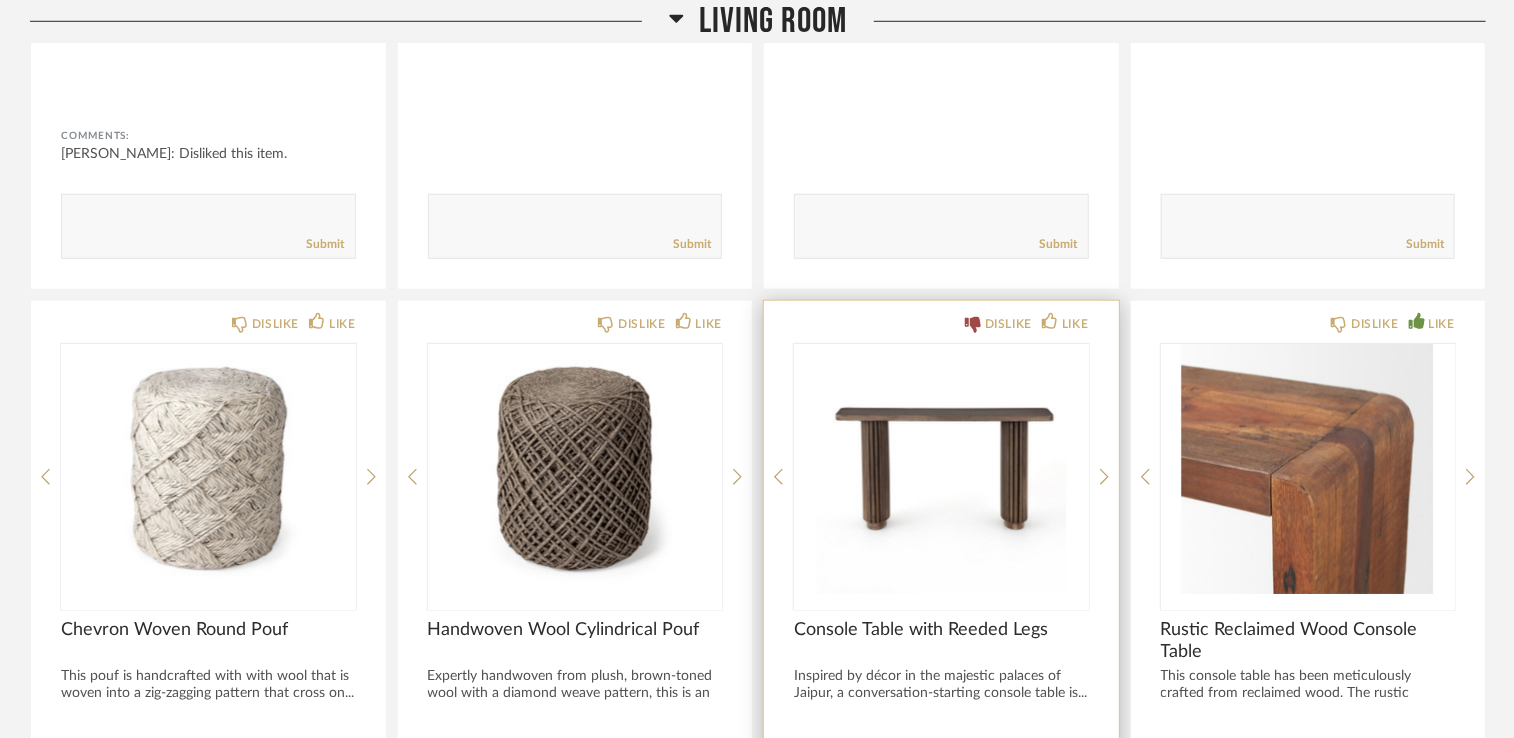 scroll, scrollTop: 774, scrollLeft: 0, axis: vertical 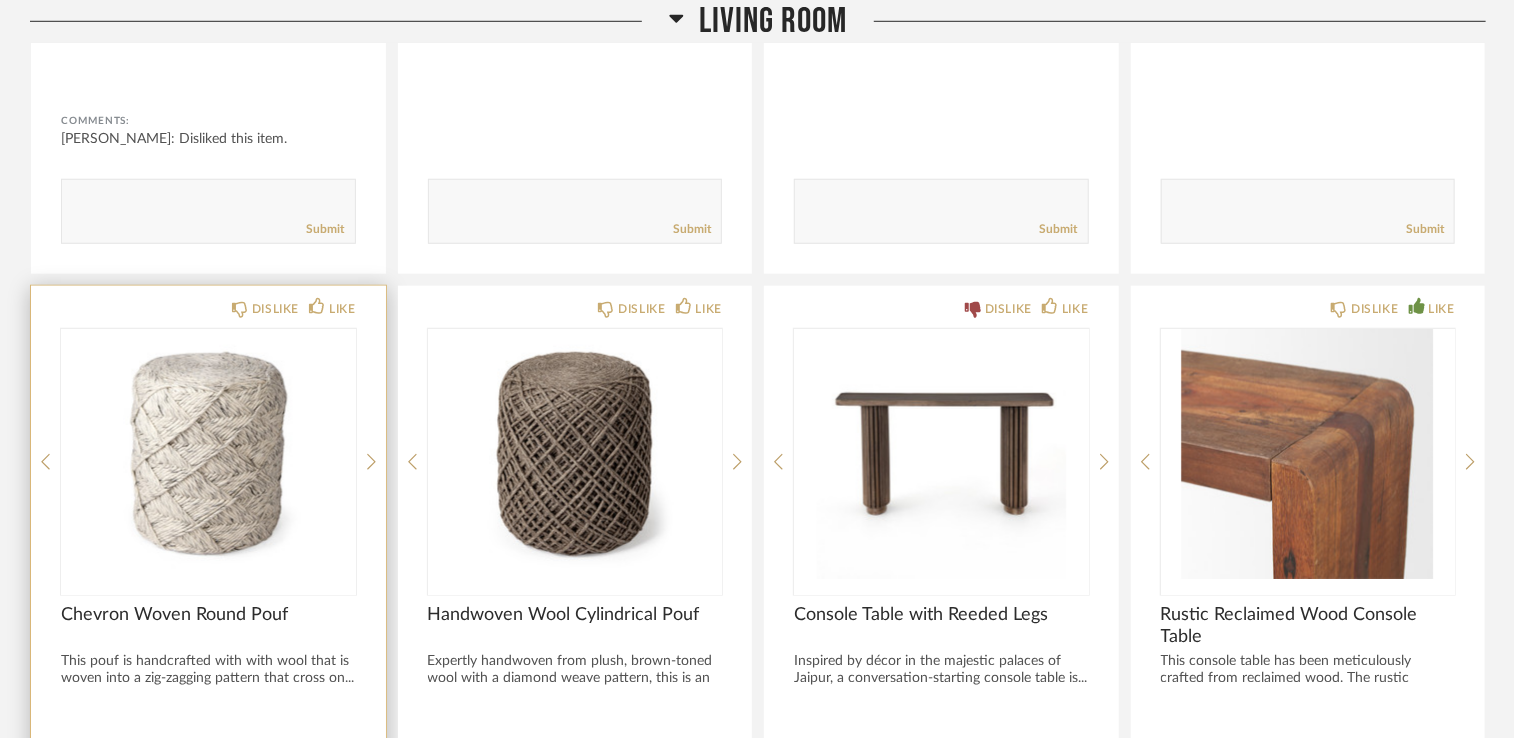 click at bounding box center [208, 454] 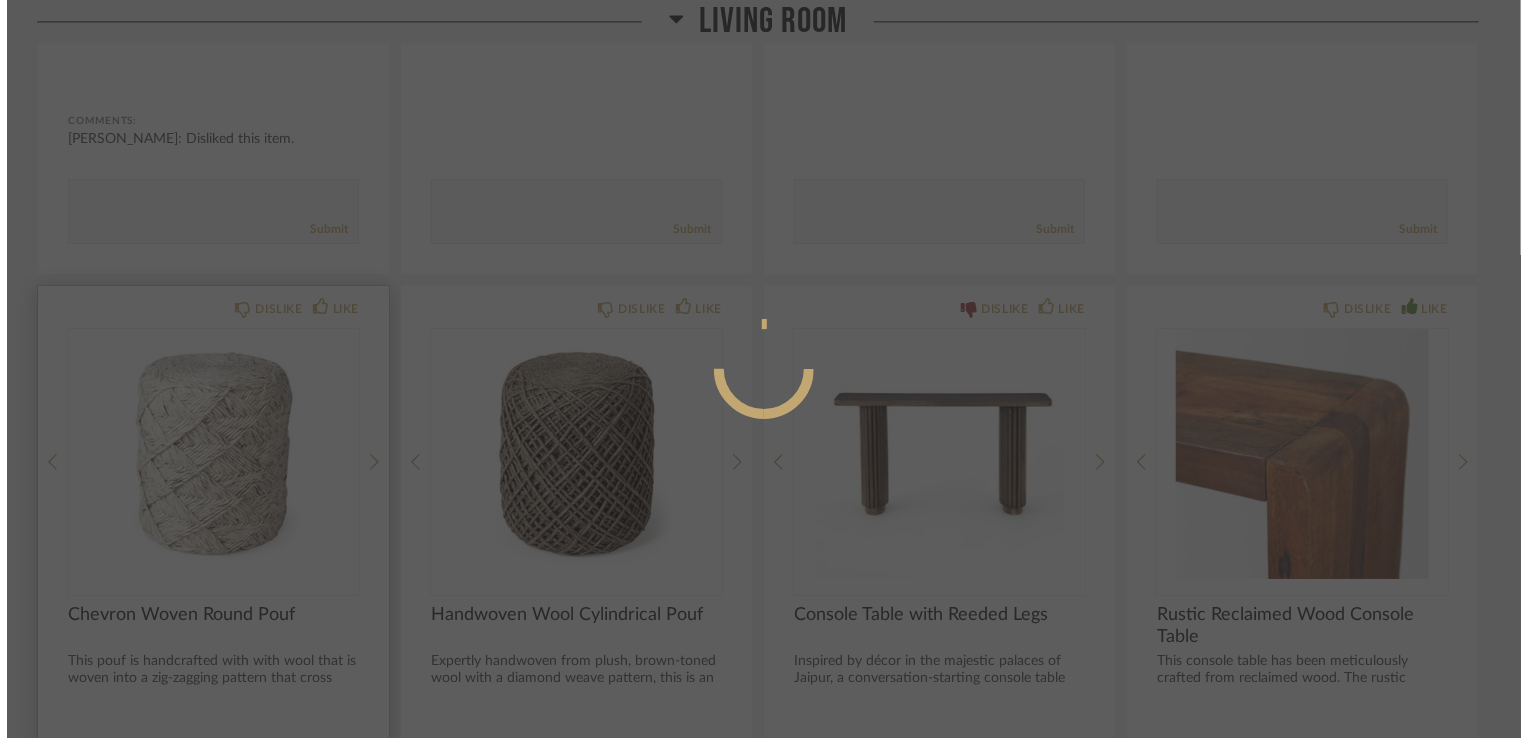 scroll, scrollTop: 0, scrollLeft: 0, axis: both 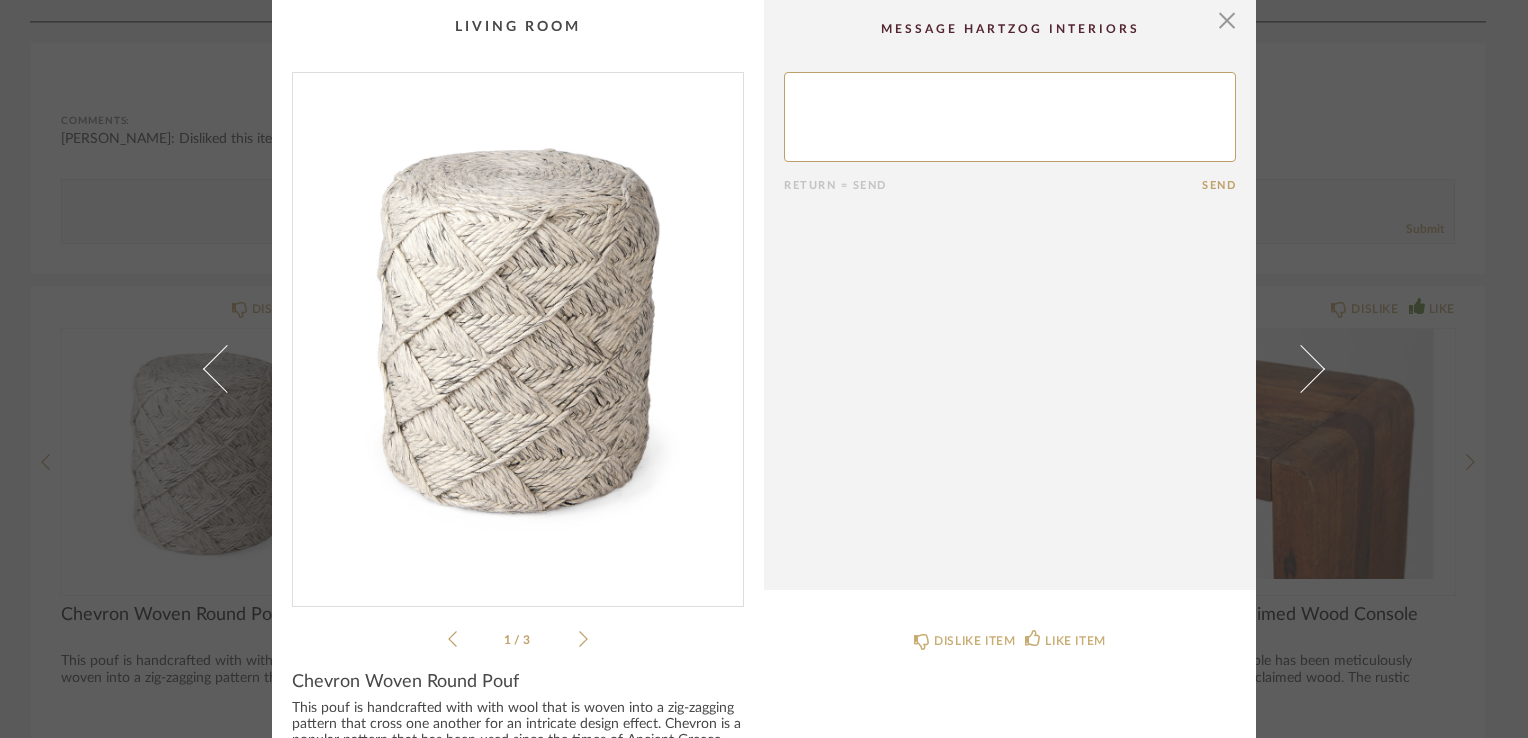click 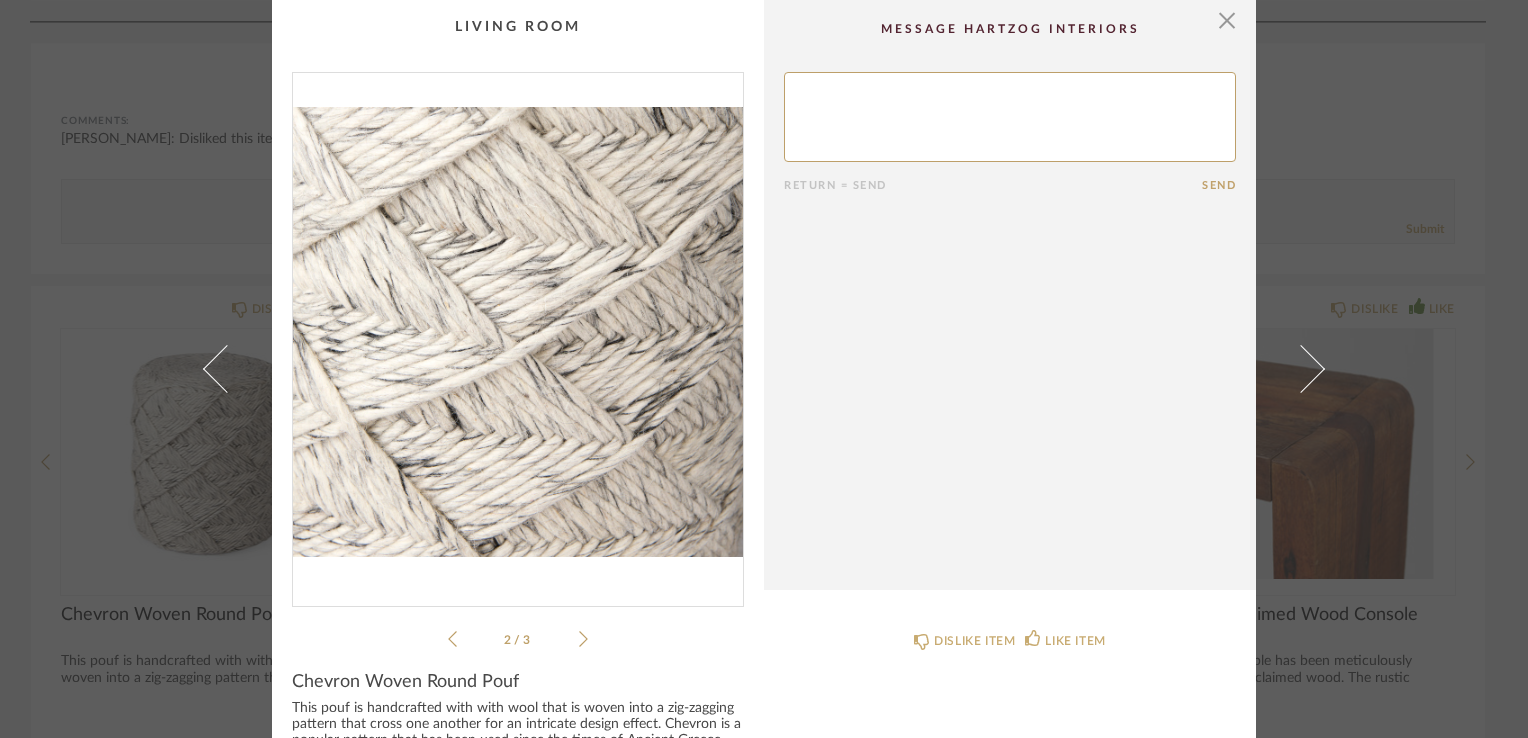 click 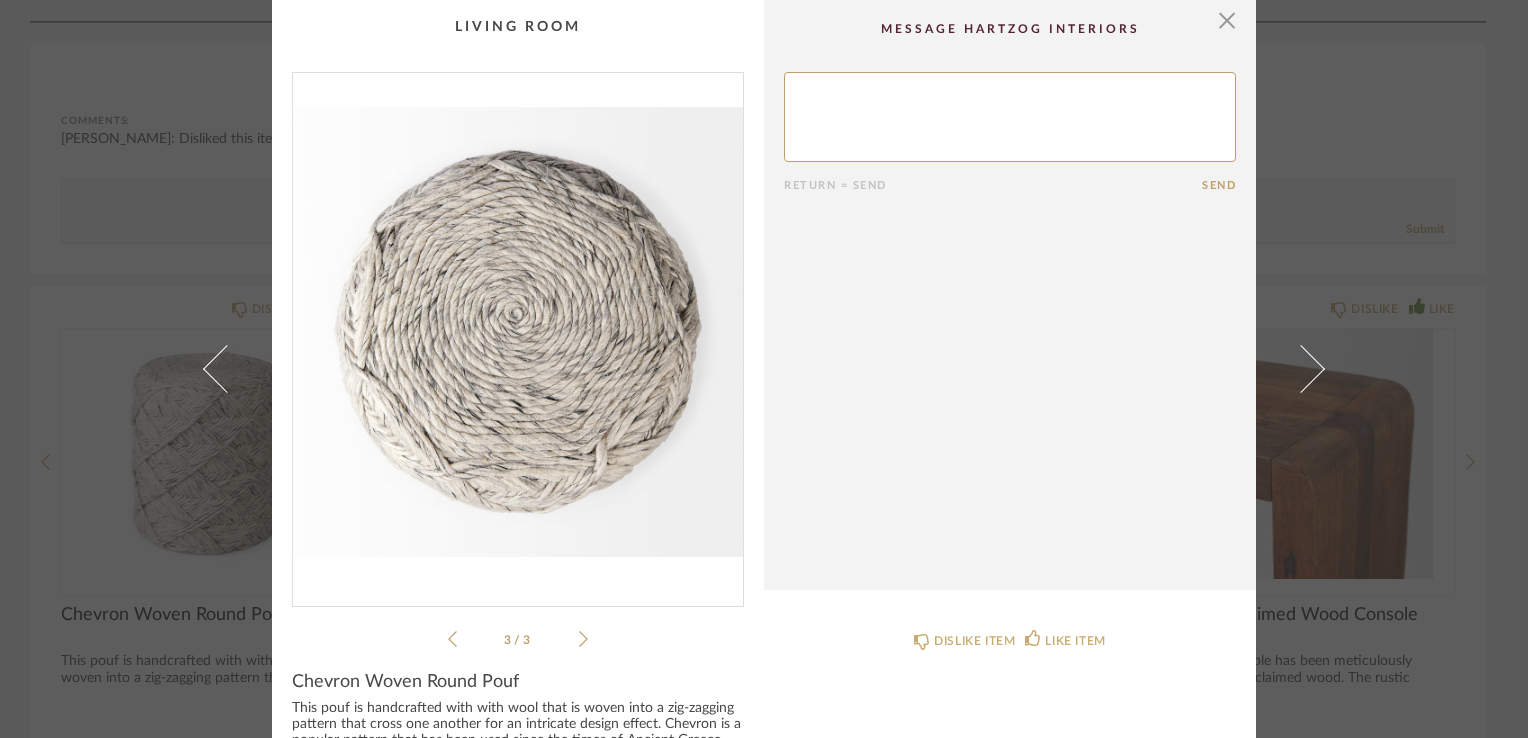 click 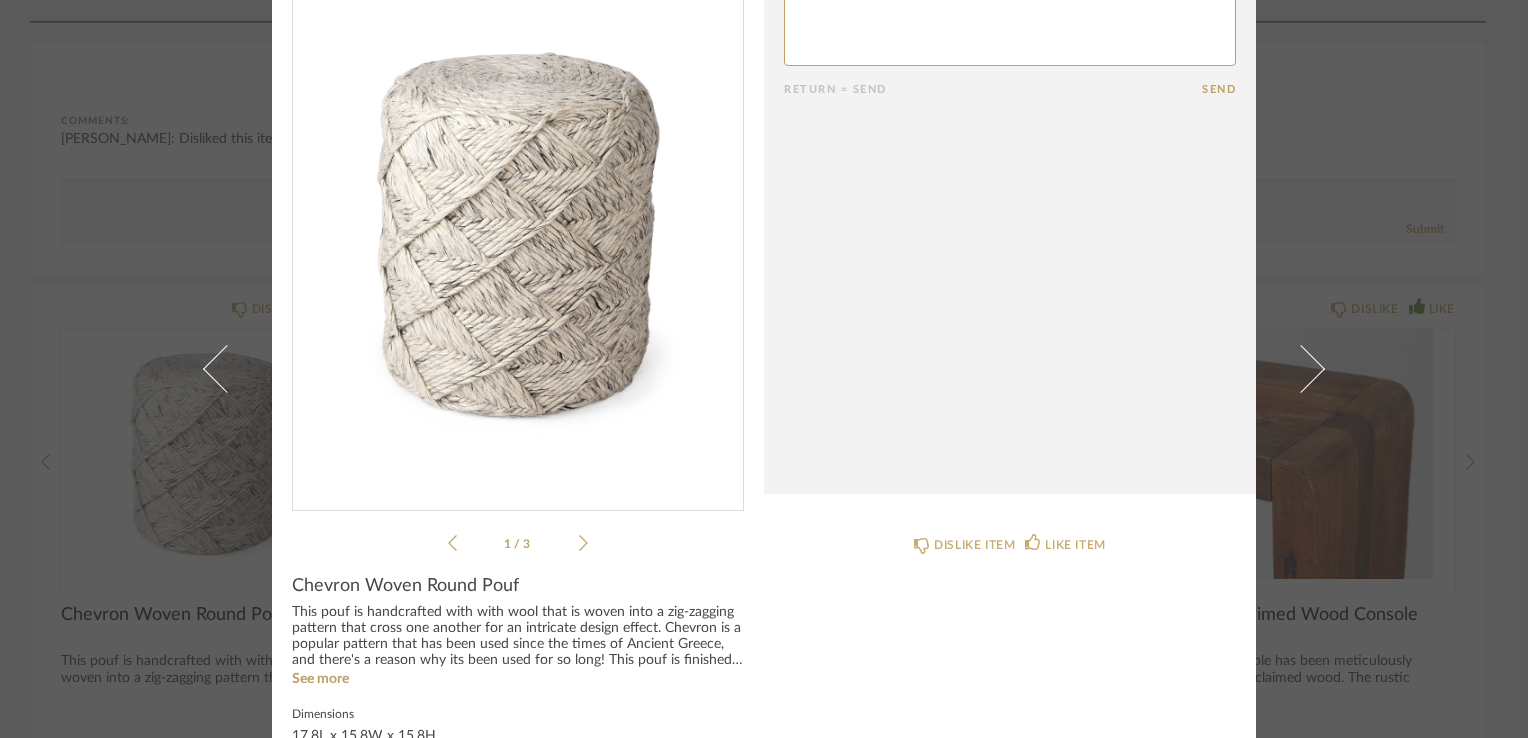scroll, scrollTop: 0, scrollLeft: 0, axis: both 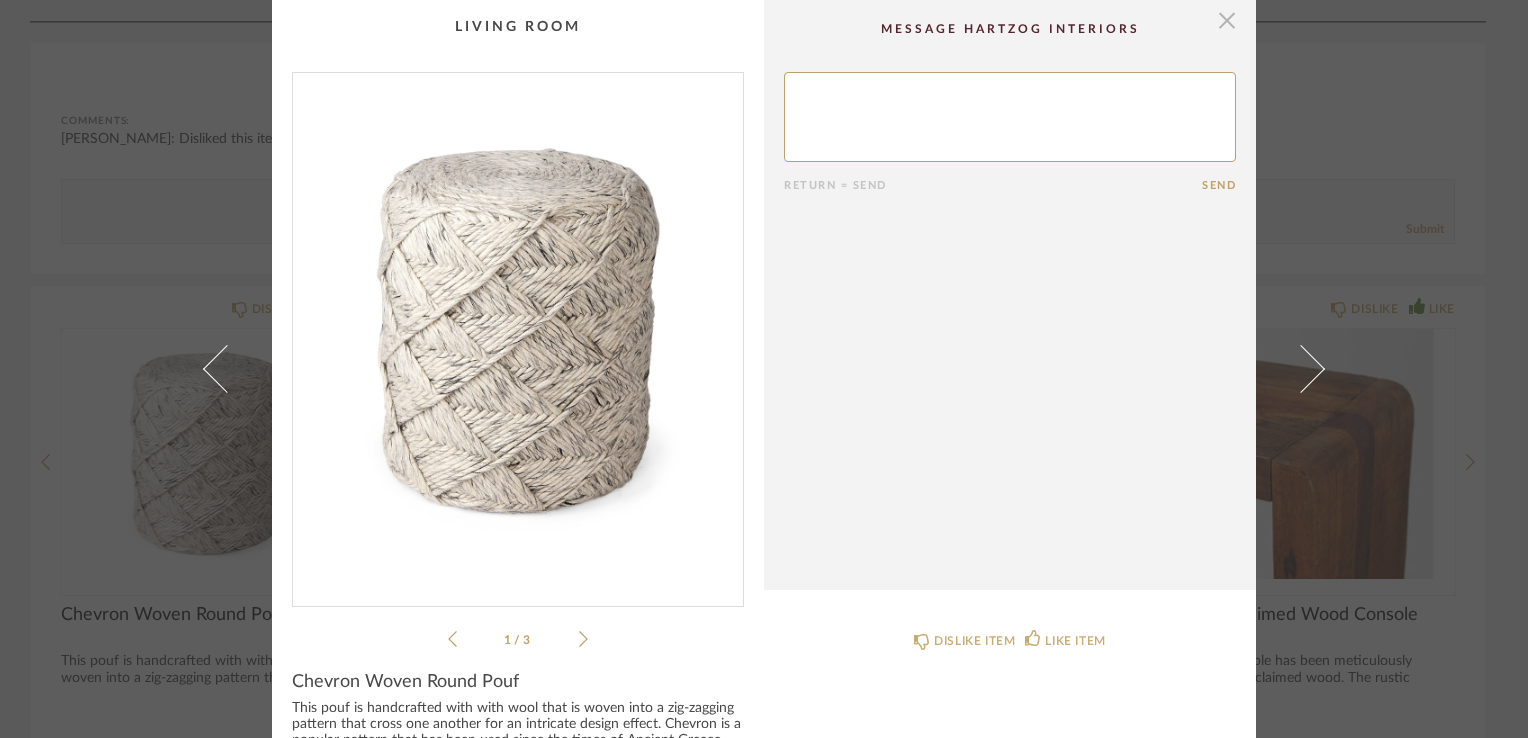 click at bounding box center (1227, 20) 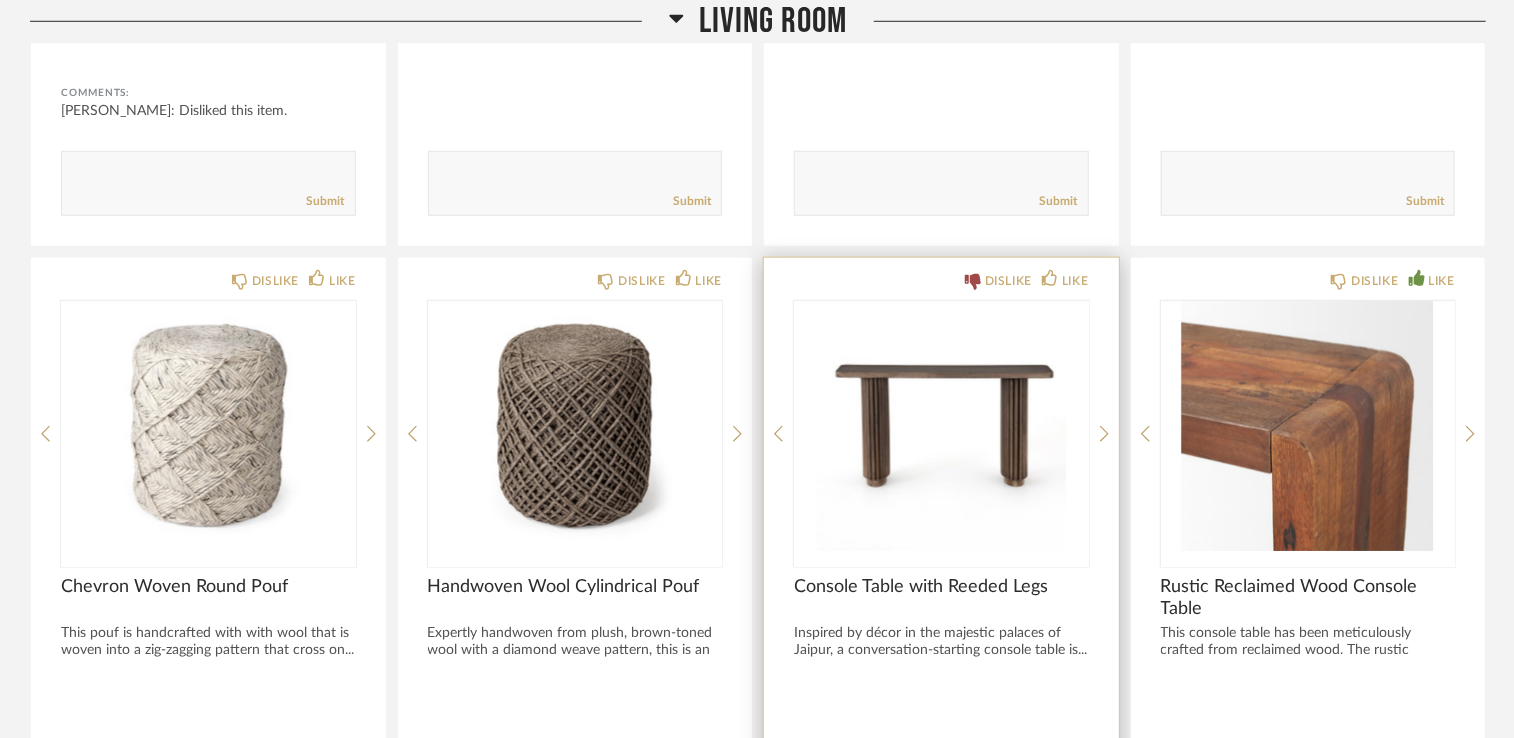 scroll, scrollTop: 801, scrollLeft: 0, axis: vertical 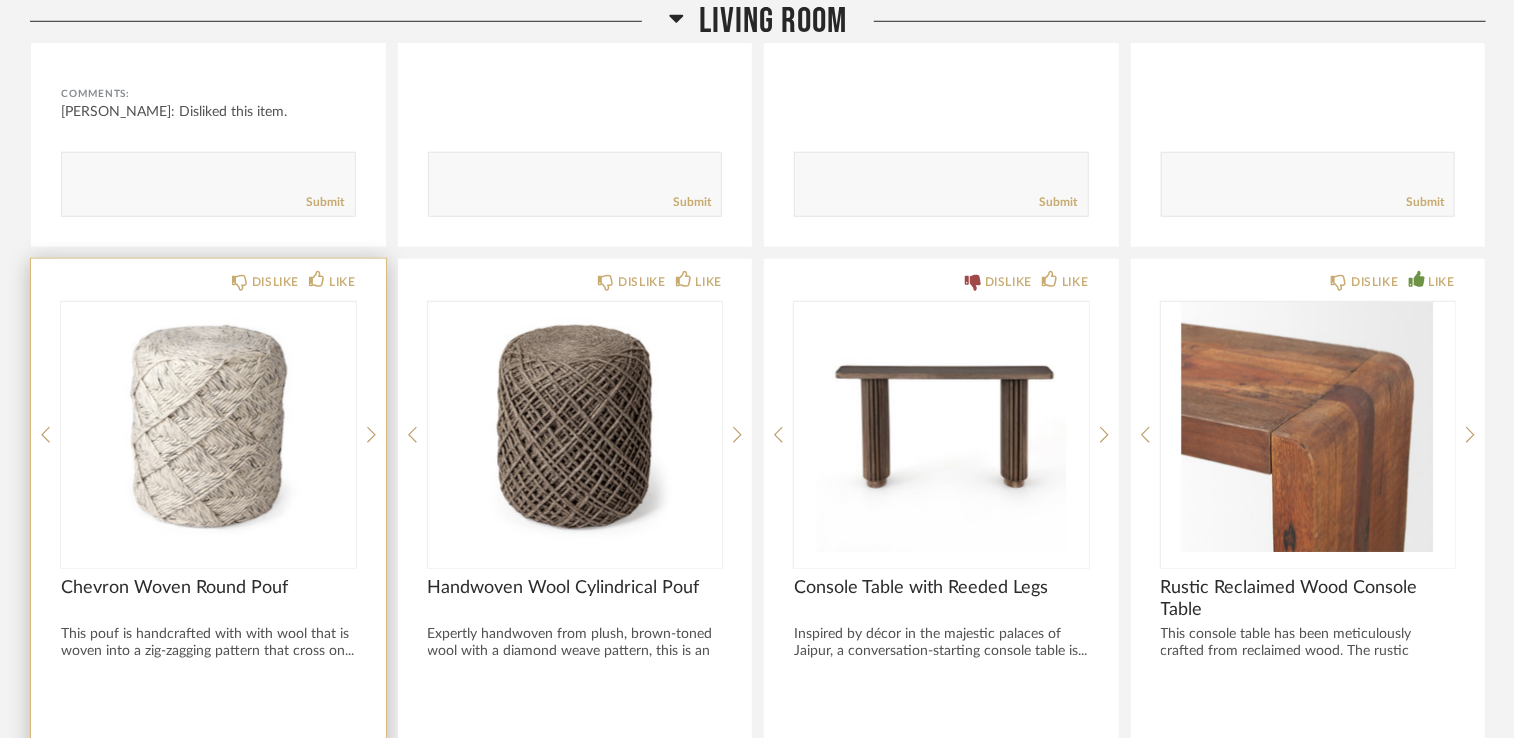 click at bounding box center [208, 427] 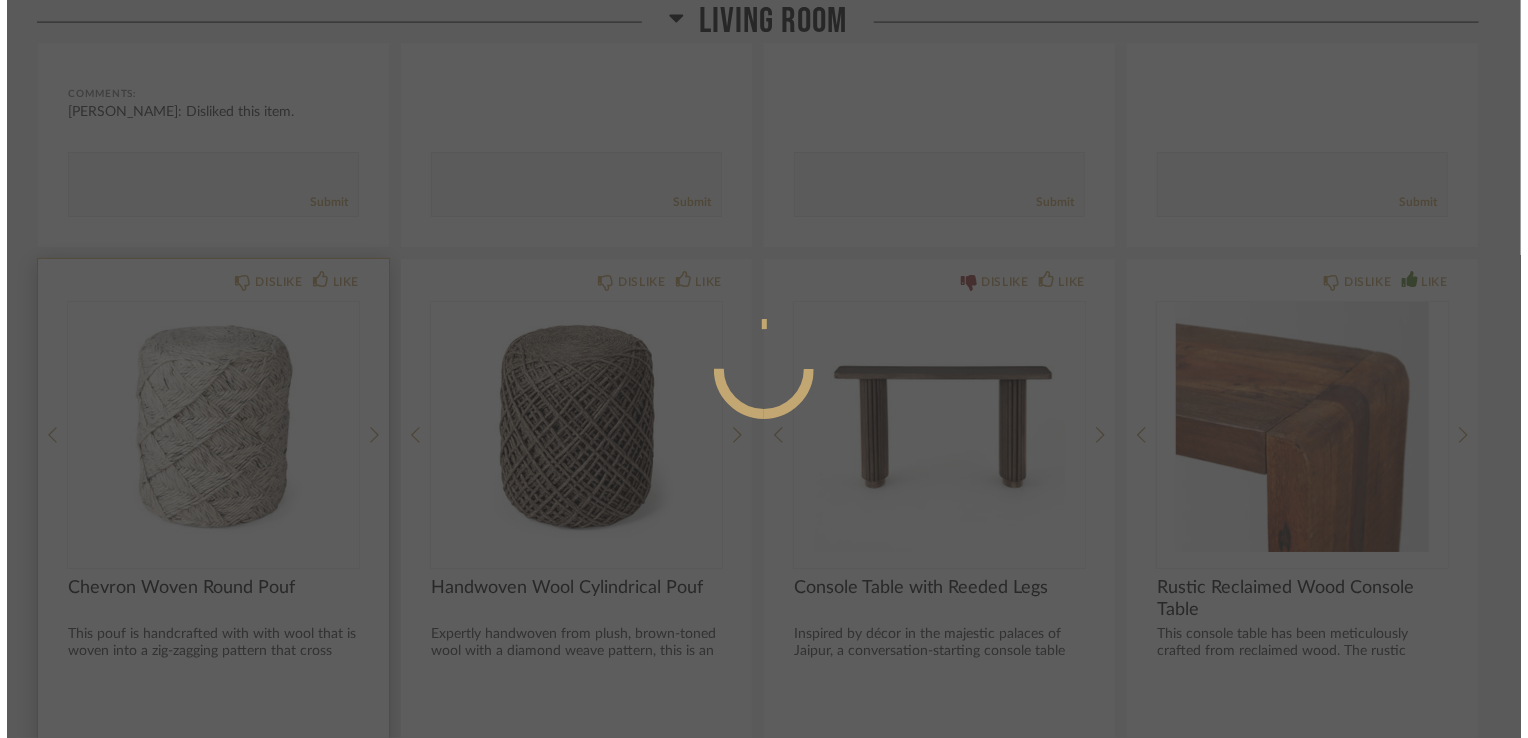 scroll, scrollTop: 0, scrollLeft: 0, axis: both 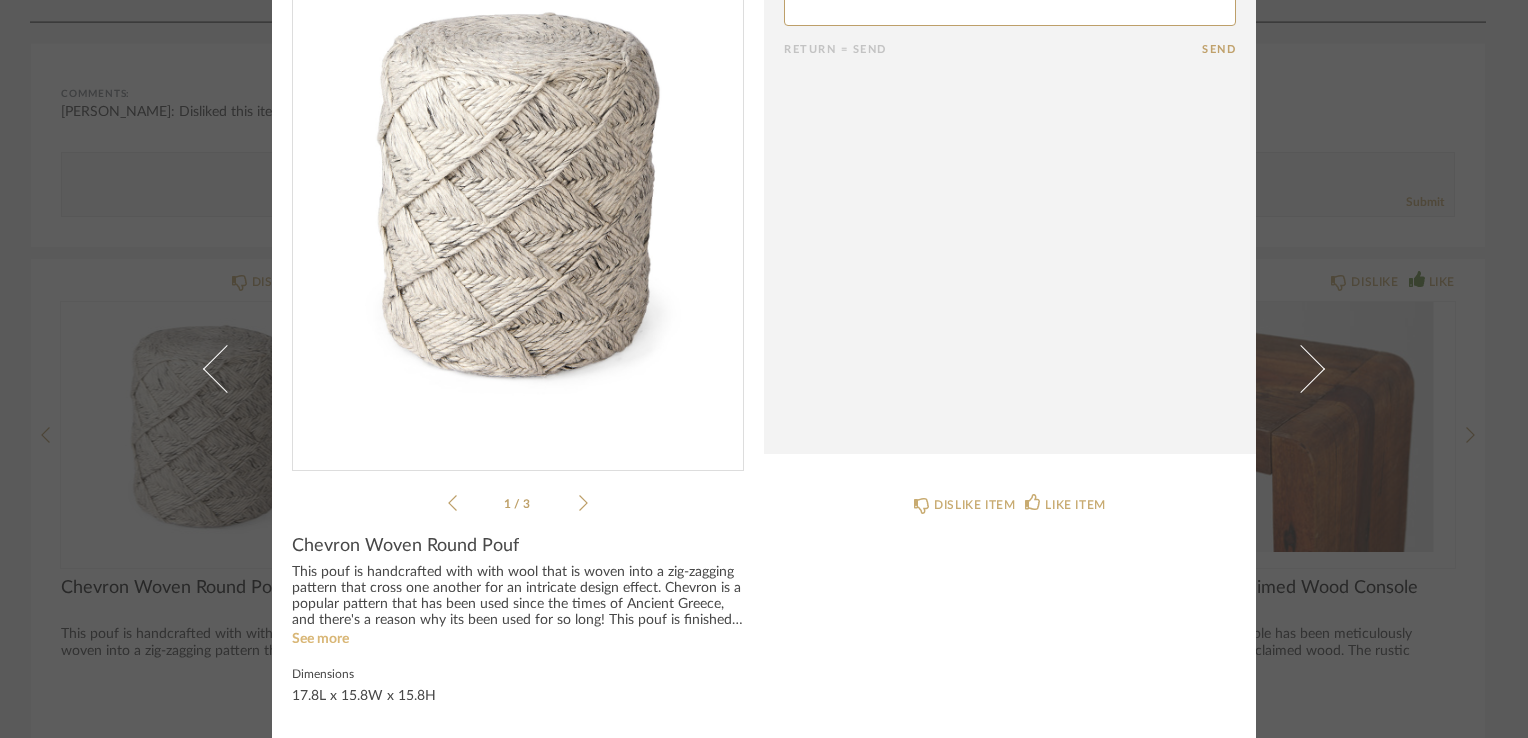 click on "See more" 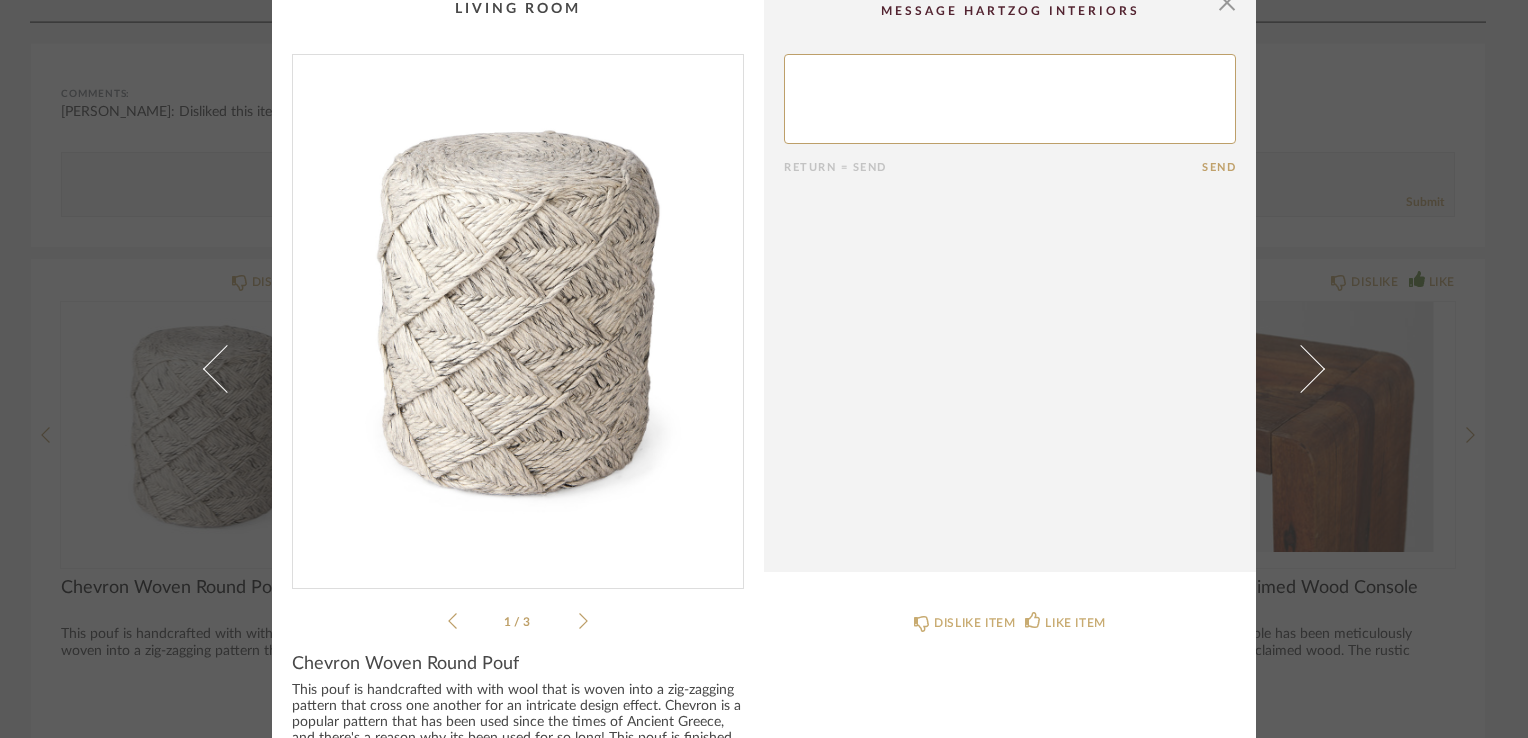 scroll, scrollTop: 4, scrollLeft: 0, axis: vertical 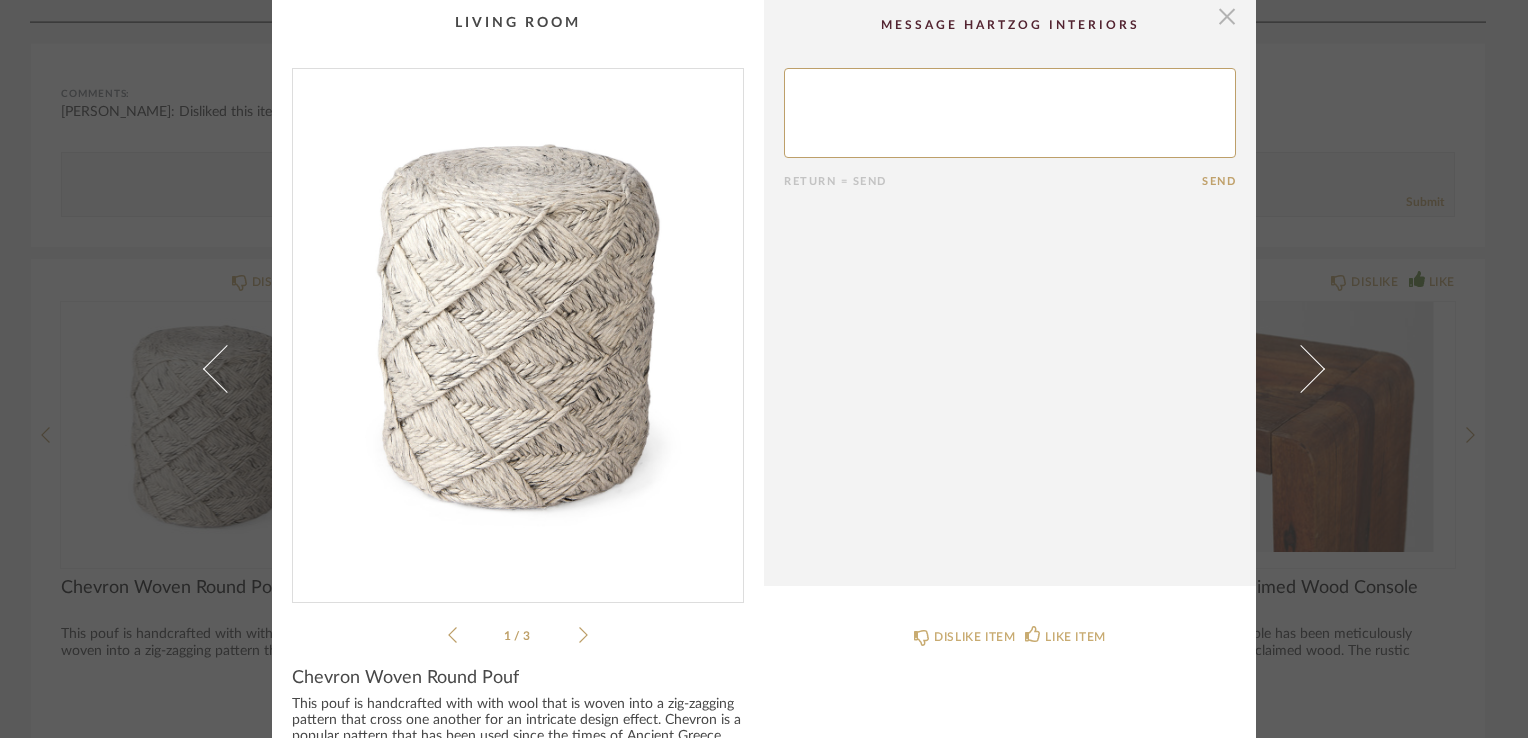 click at bounding box center [1227, 16] 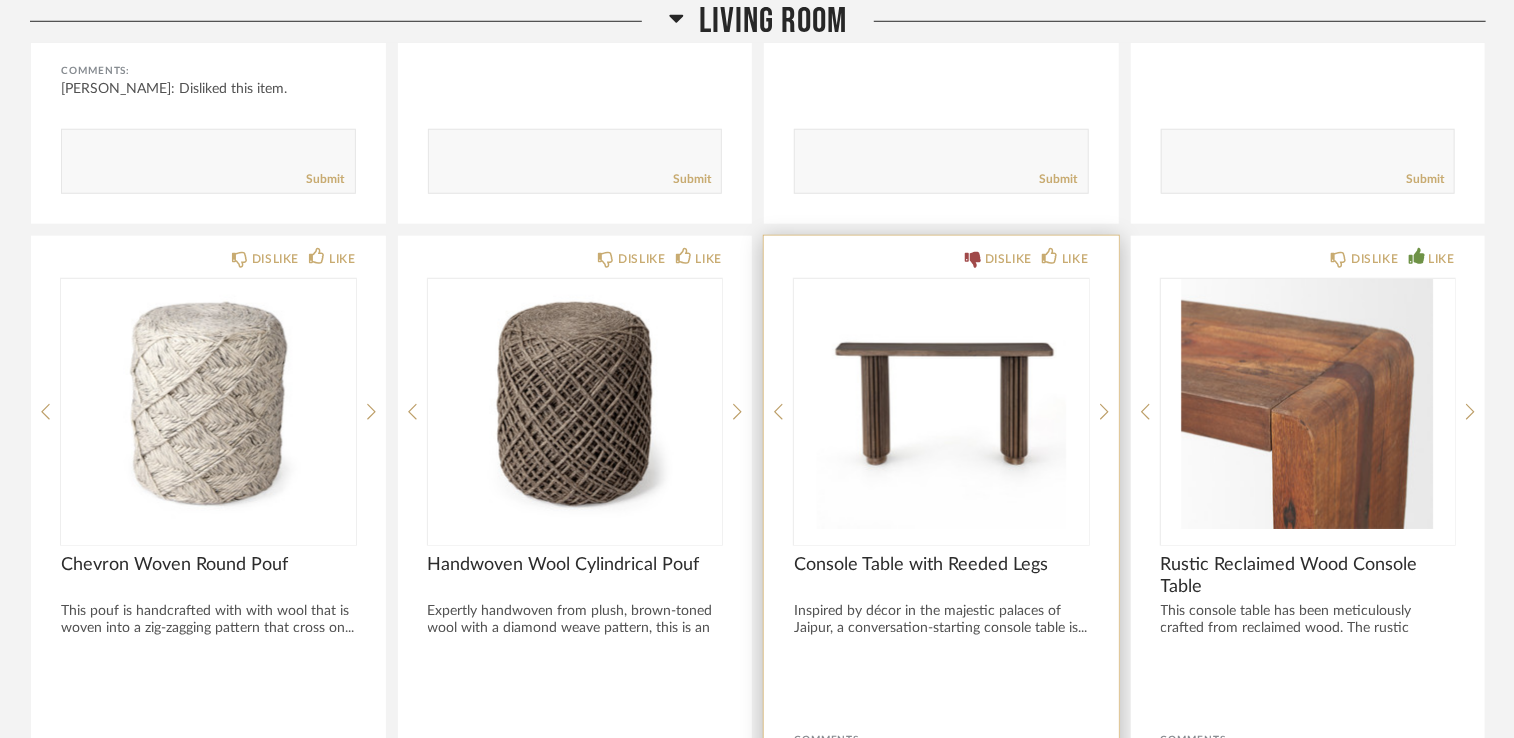 scroll, scrollTop: 825, scrollLeft: 0, axis: vertical 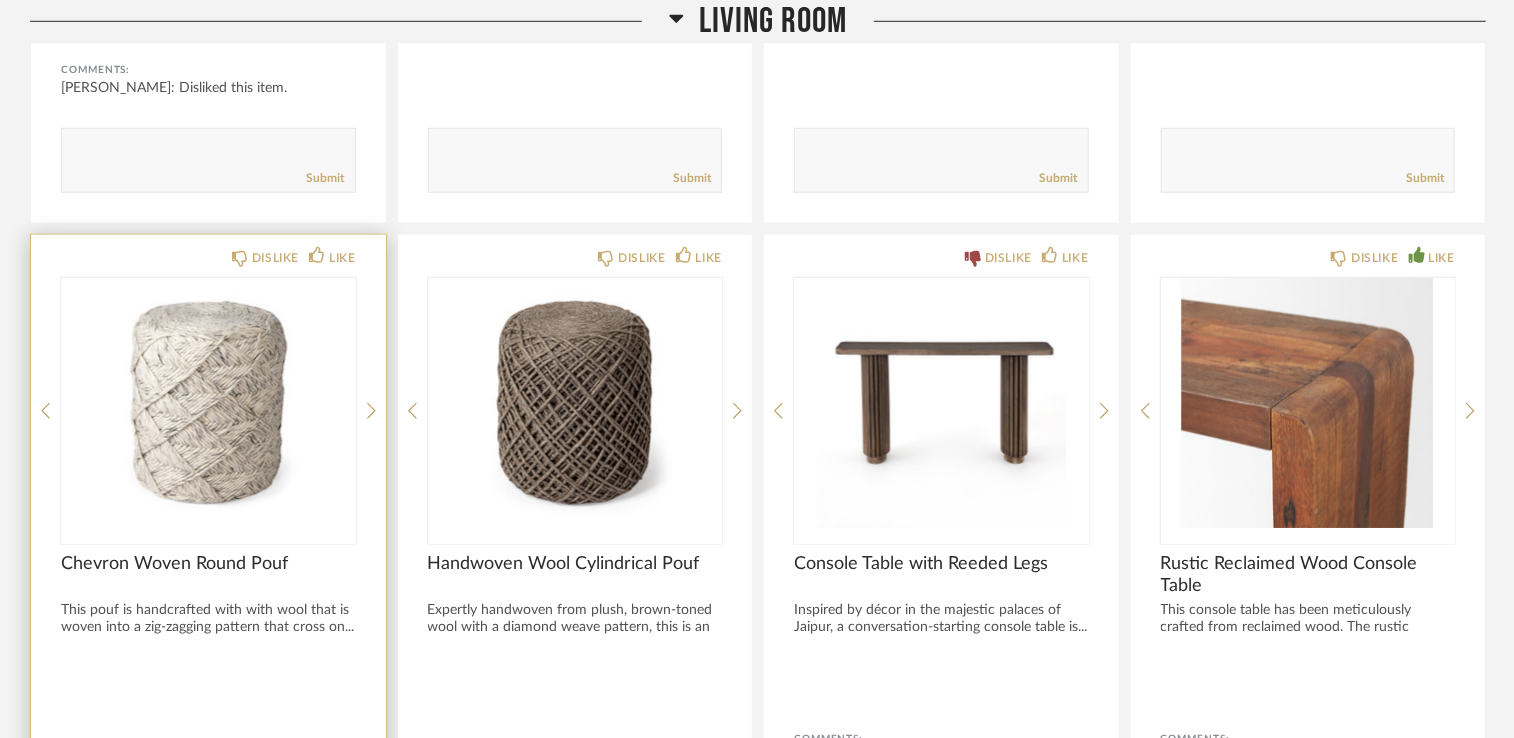 click at bounding box center [208, 403] 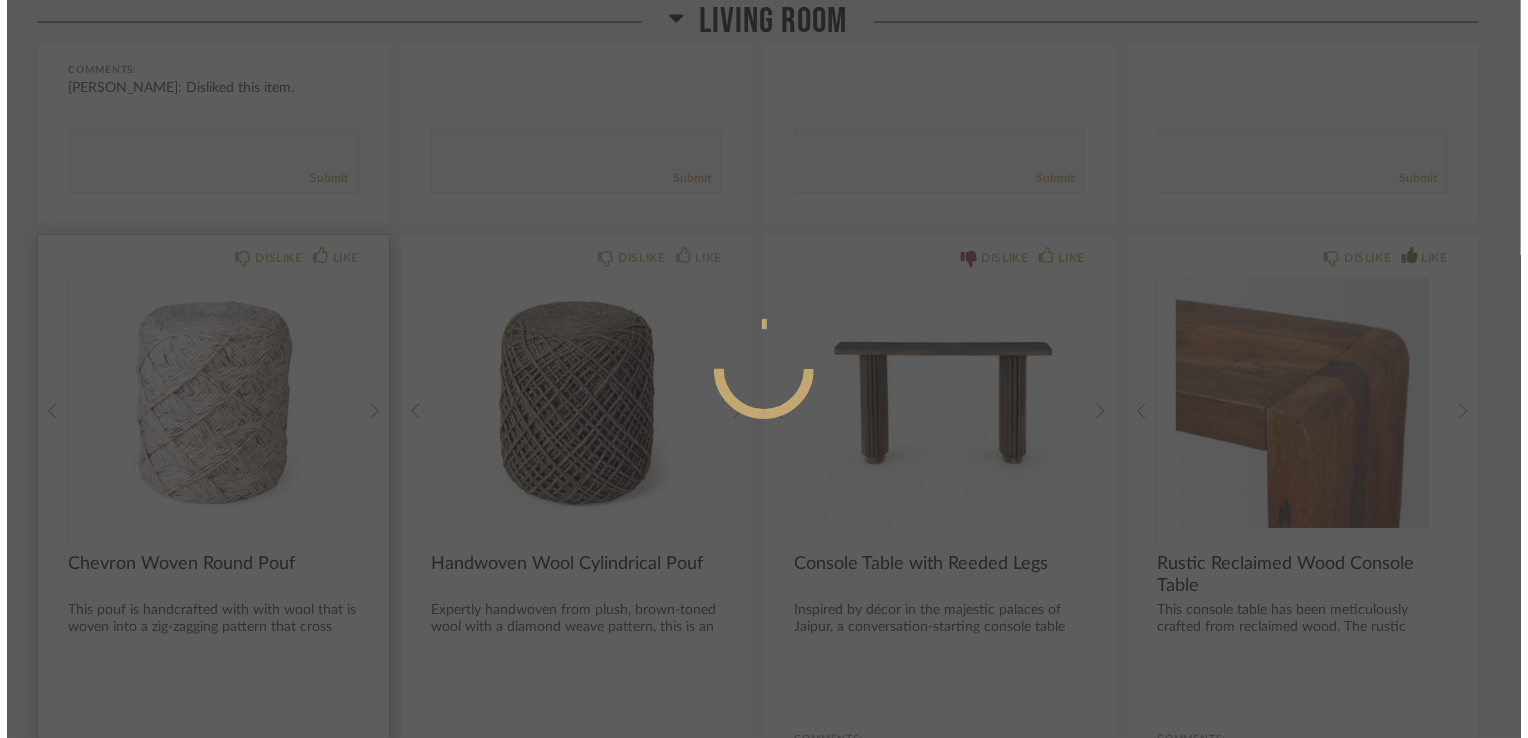 scroll, scrollTop: 0, scrollLeft: 0, axis: both 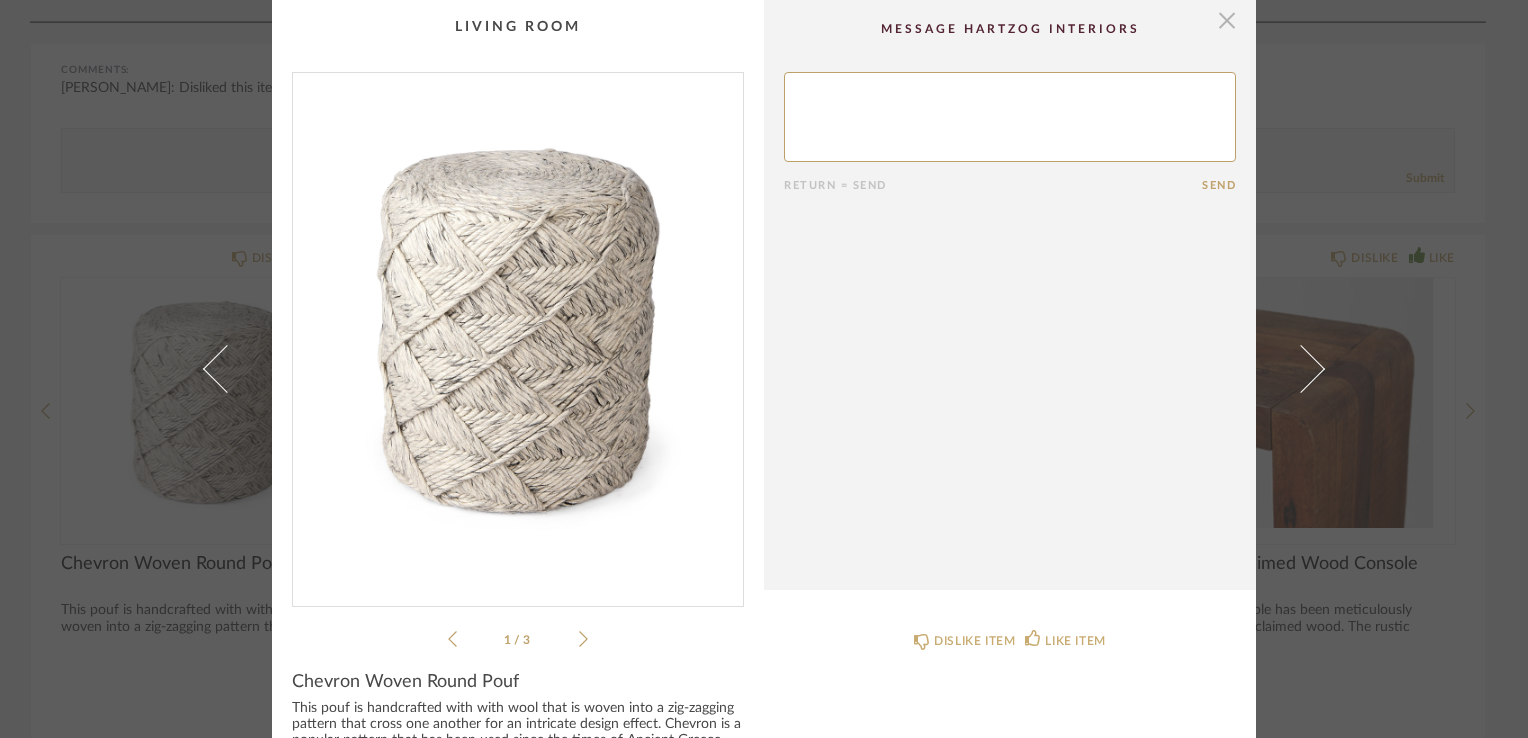 click at bounding box center (1227, 20) 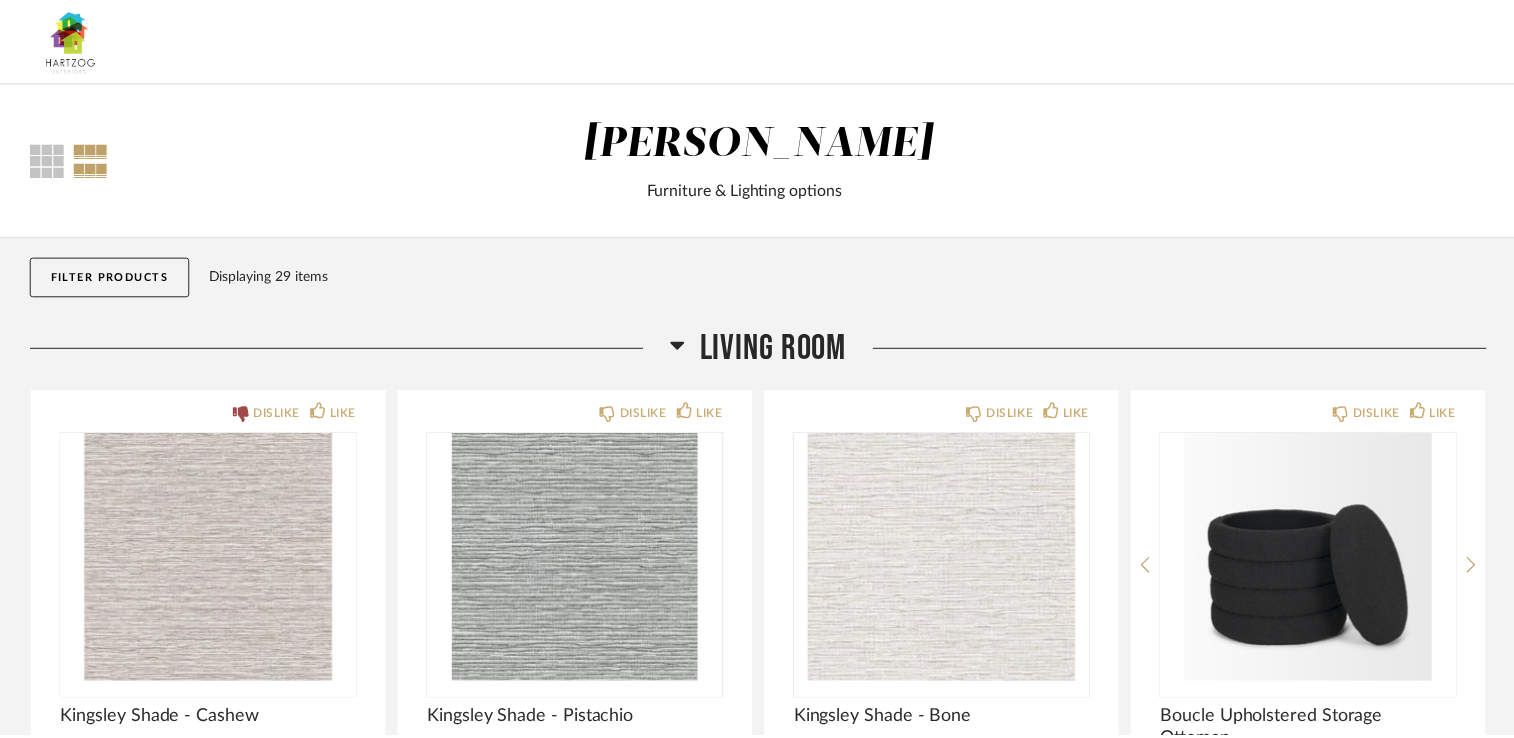 scroll, scrollTop: 825, scrollLeft: 0, axis: vertical 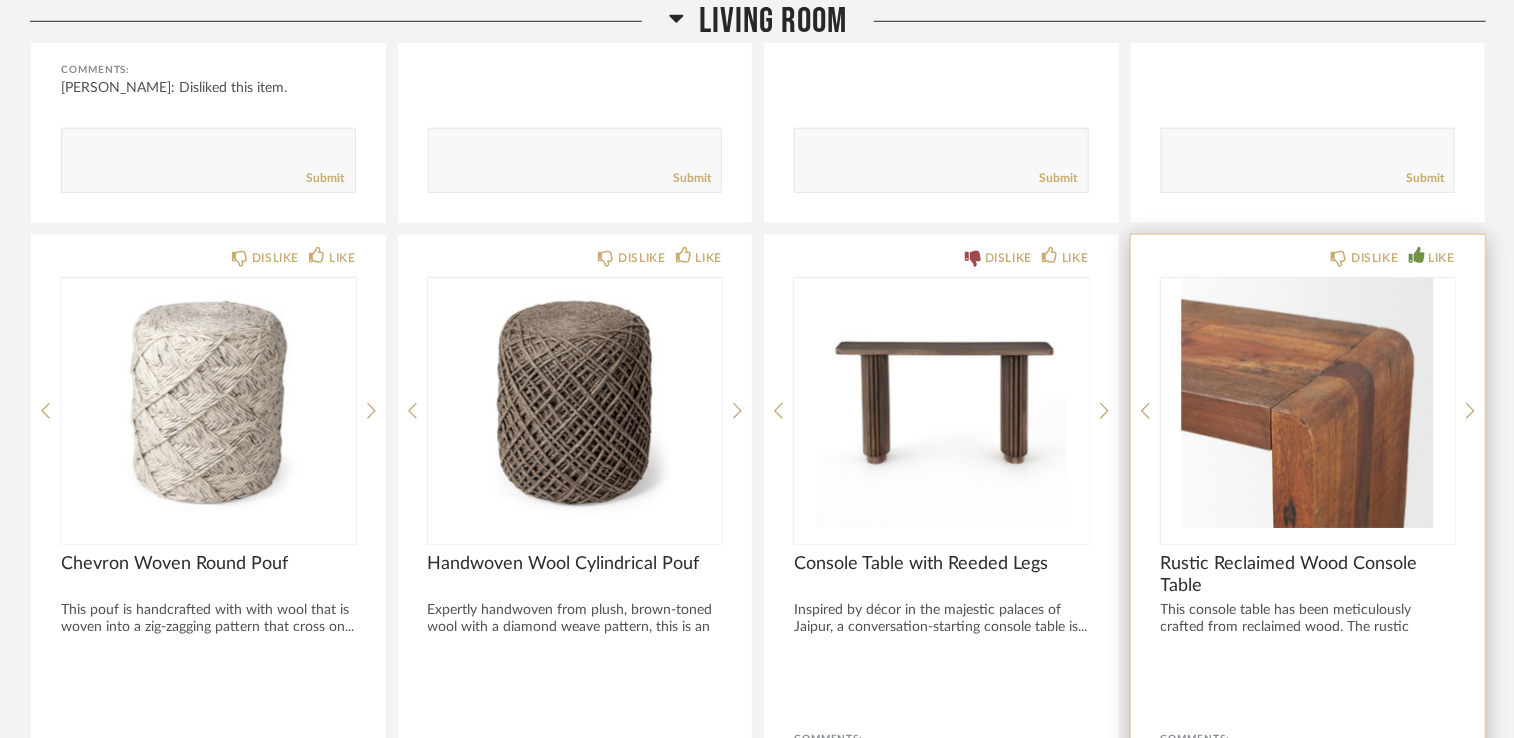 click at bounding box center (1308, 403) 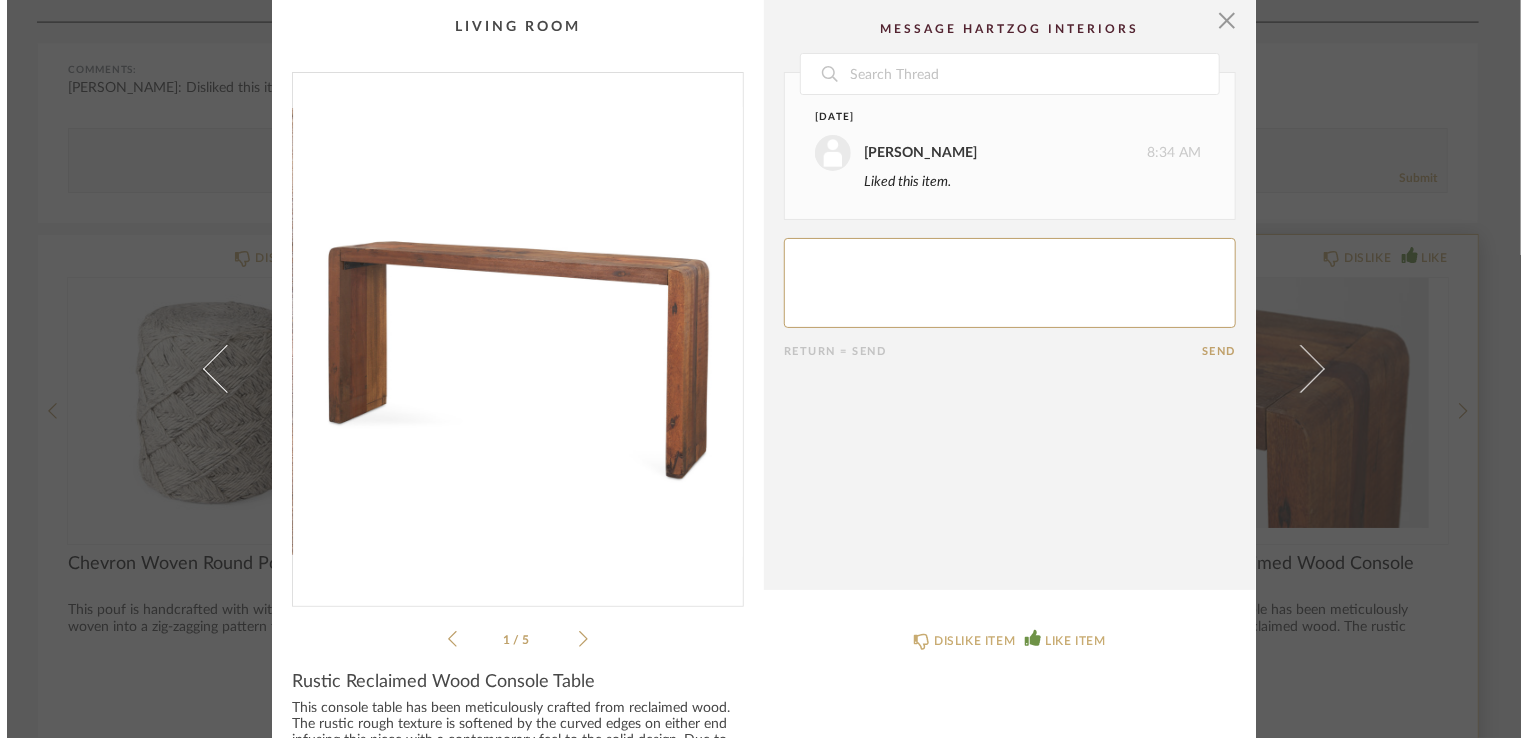 scroll, scrollTop: 0, scrollLeft: 0, axis: both 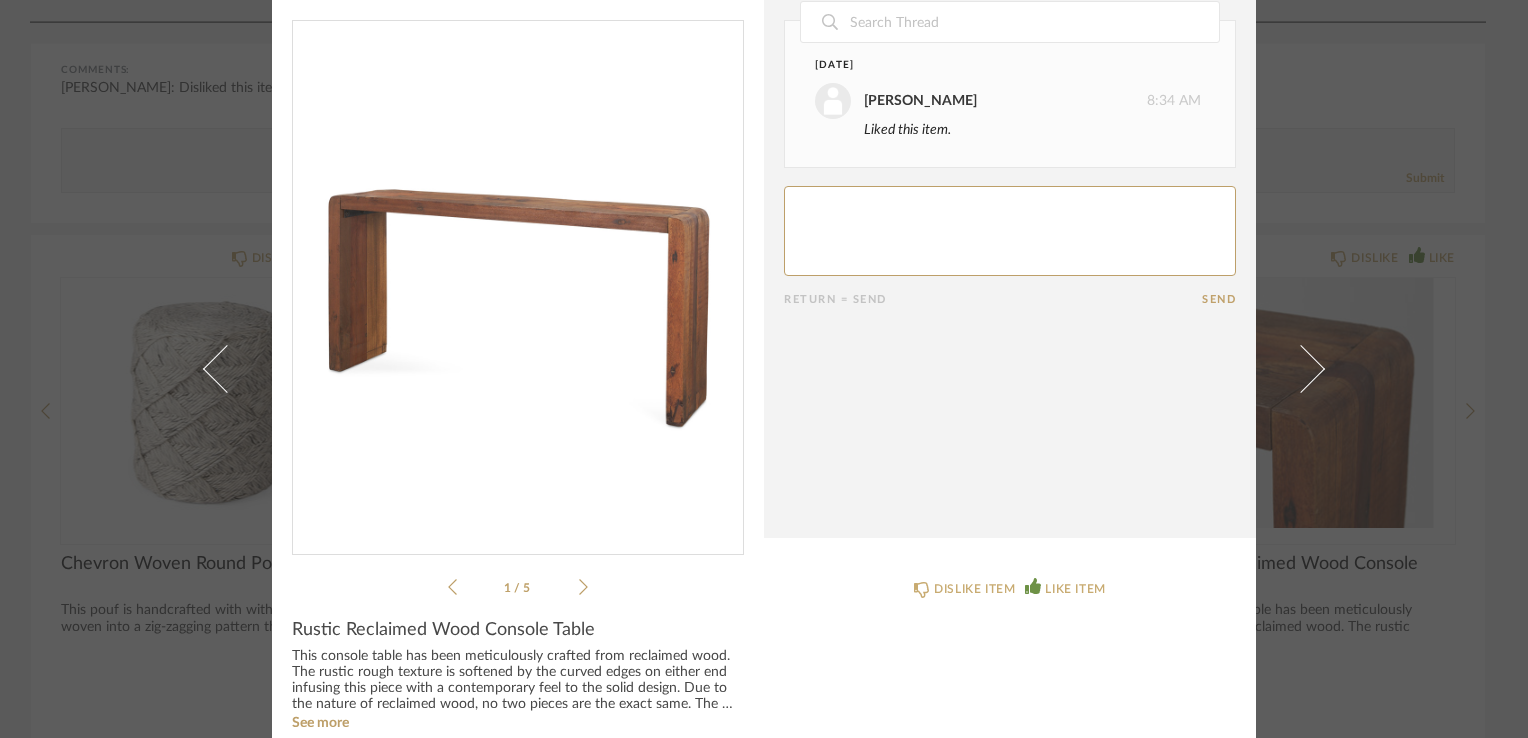 click 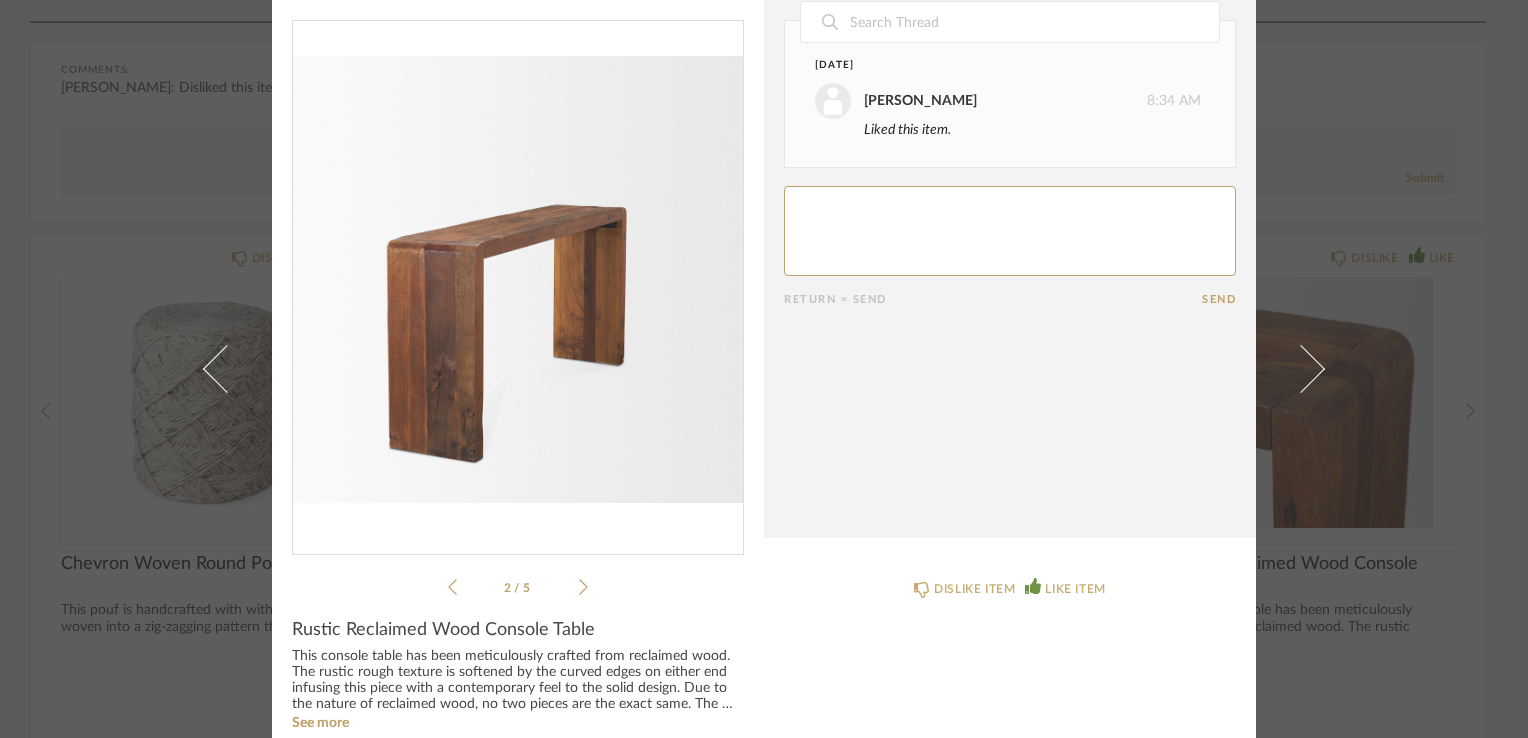 click 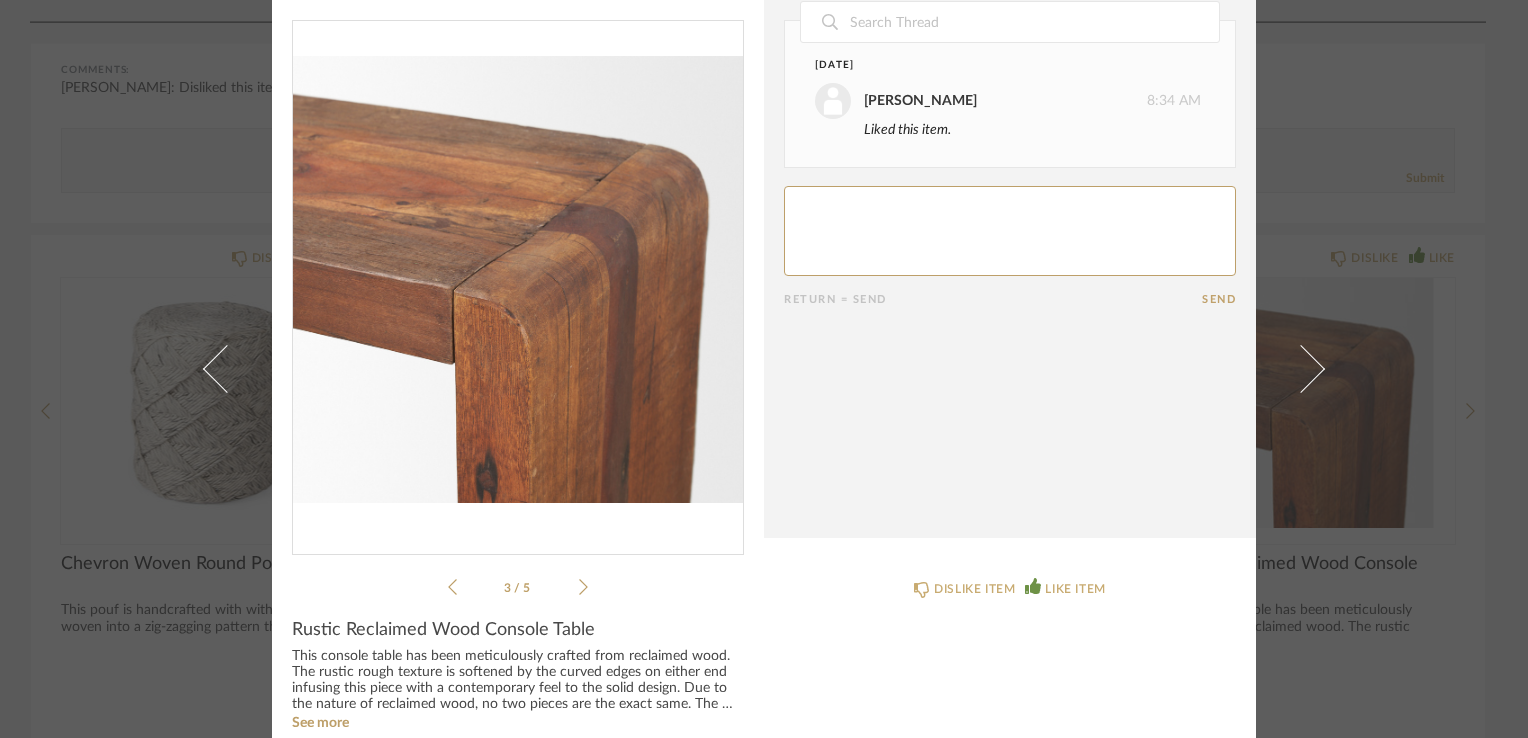click 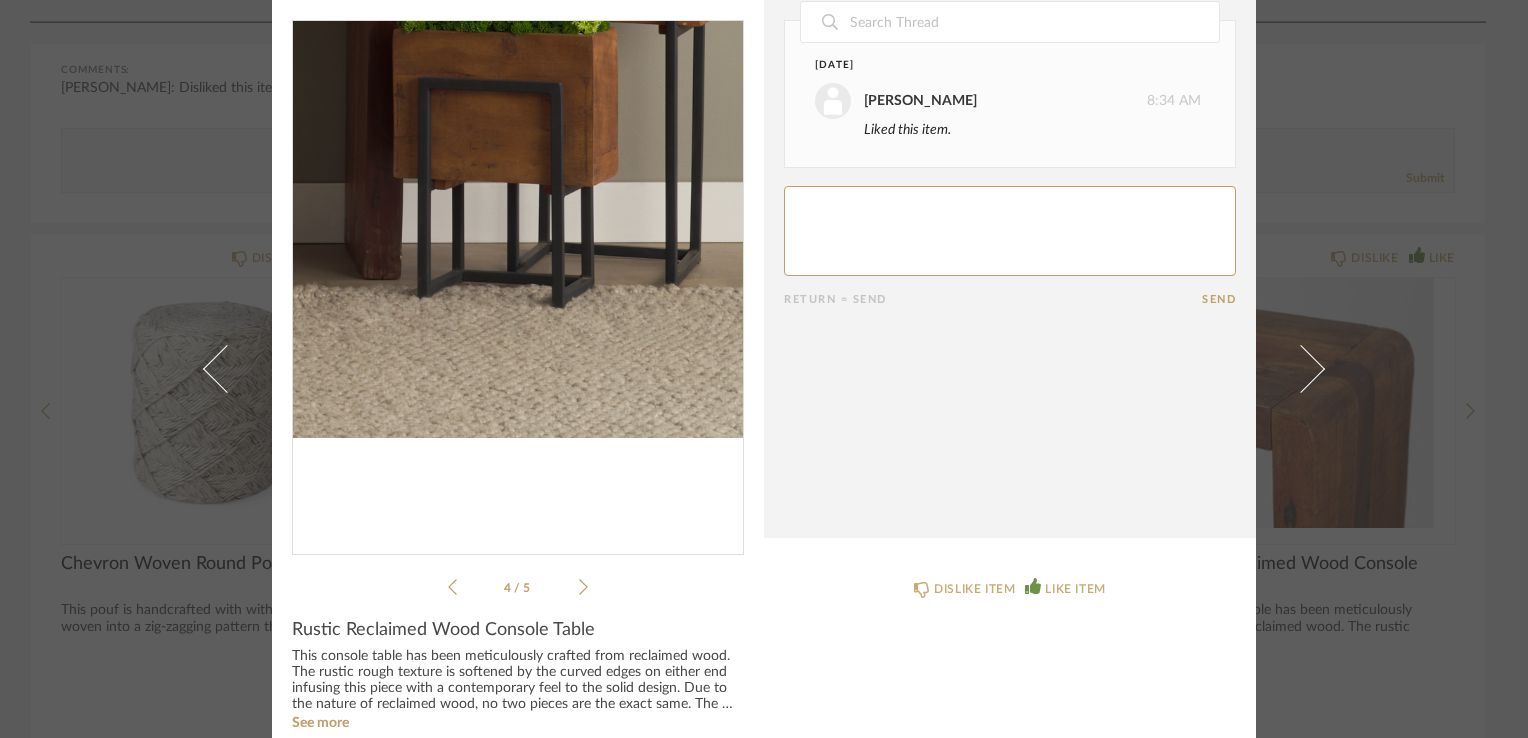scroll, scrollTop: 0, scrollLeft: 0, axis: both 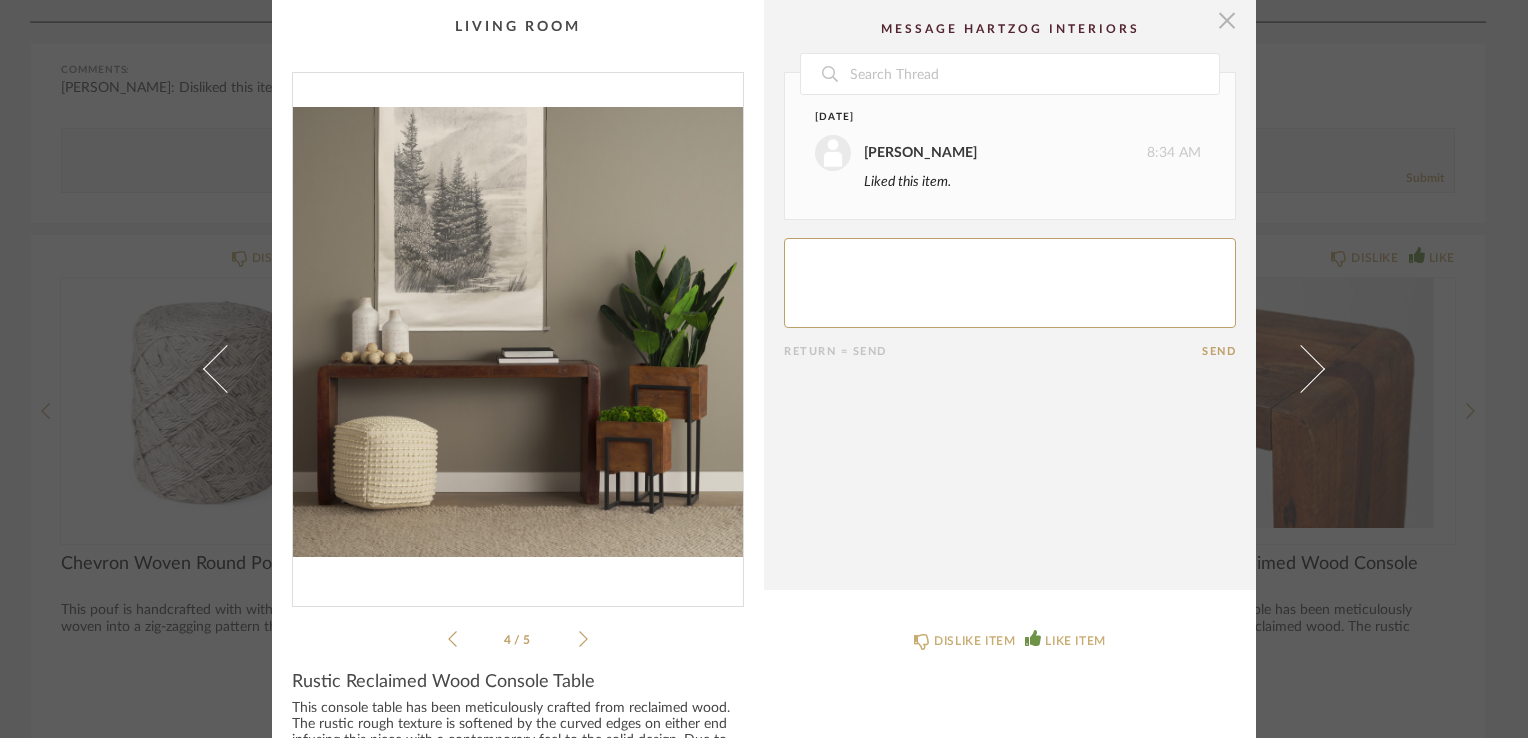 click at bounding box center (1227, 20) 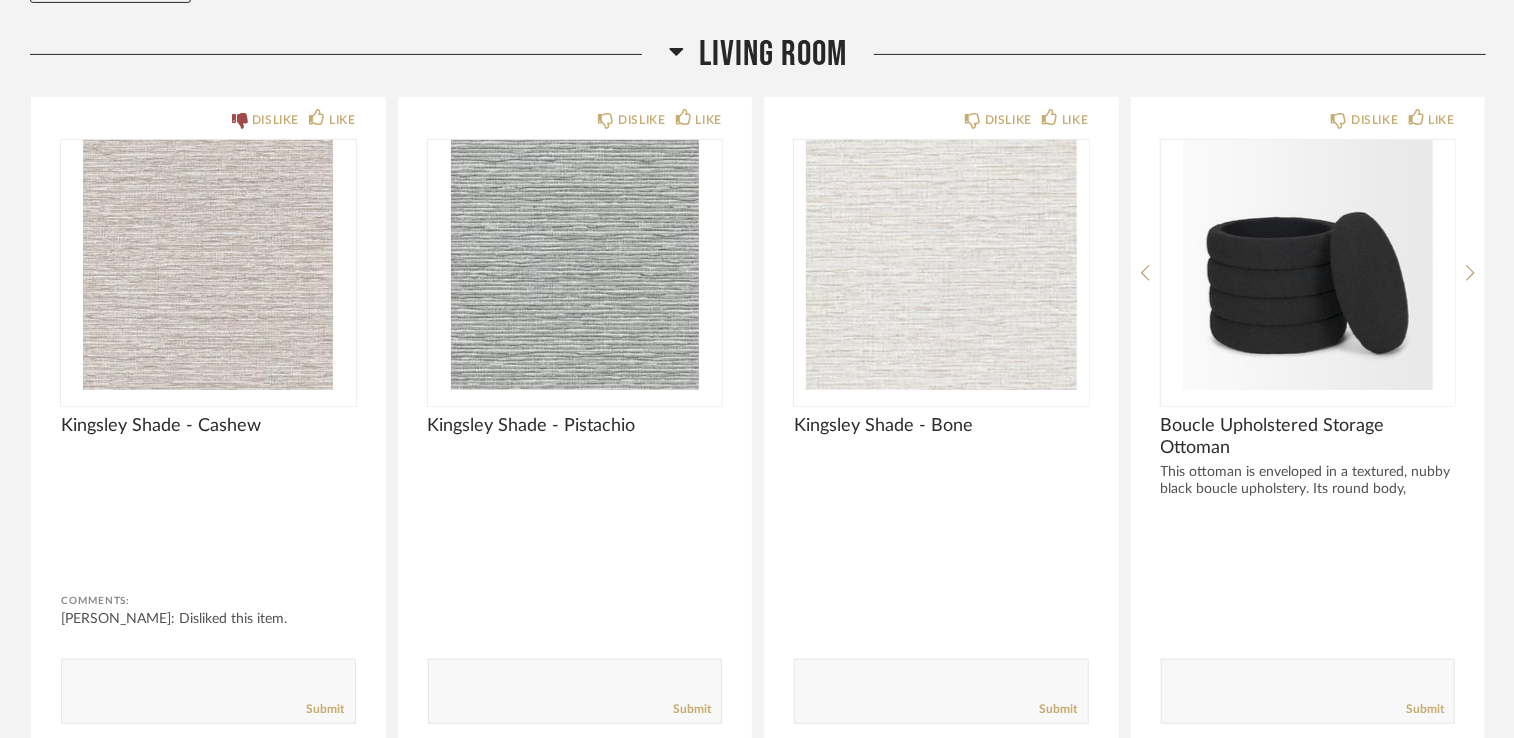 scroll, scrollTop: 293, scrollLeft: 0, axis: vertical 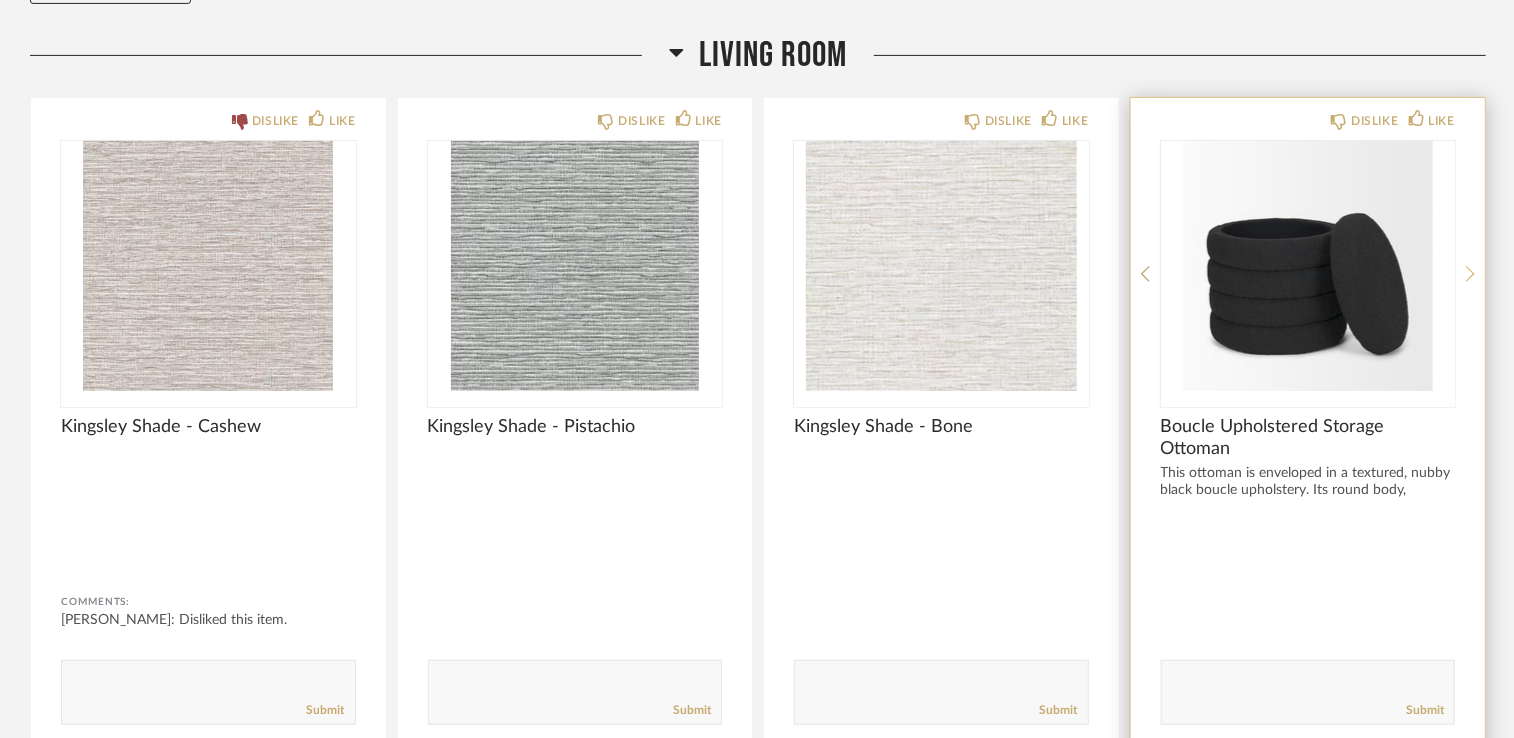 click 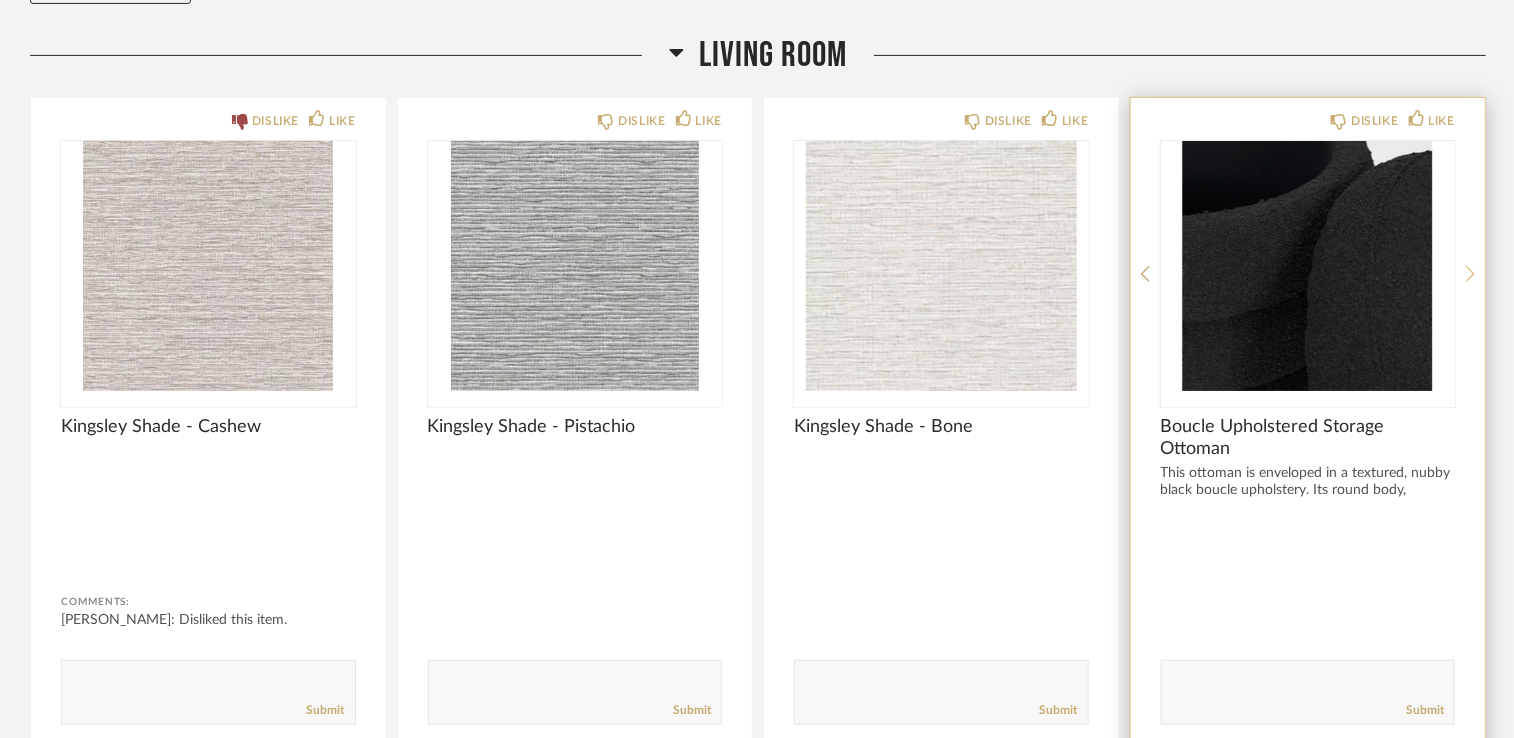 click 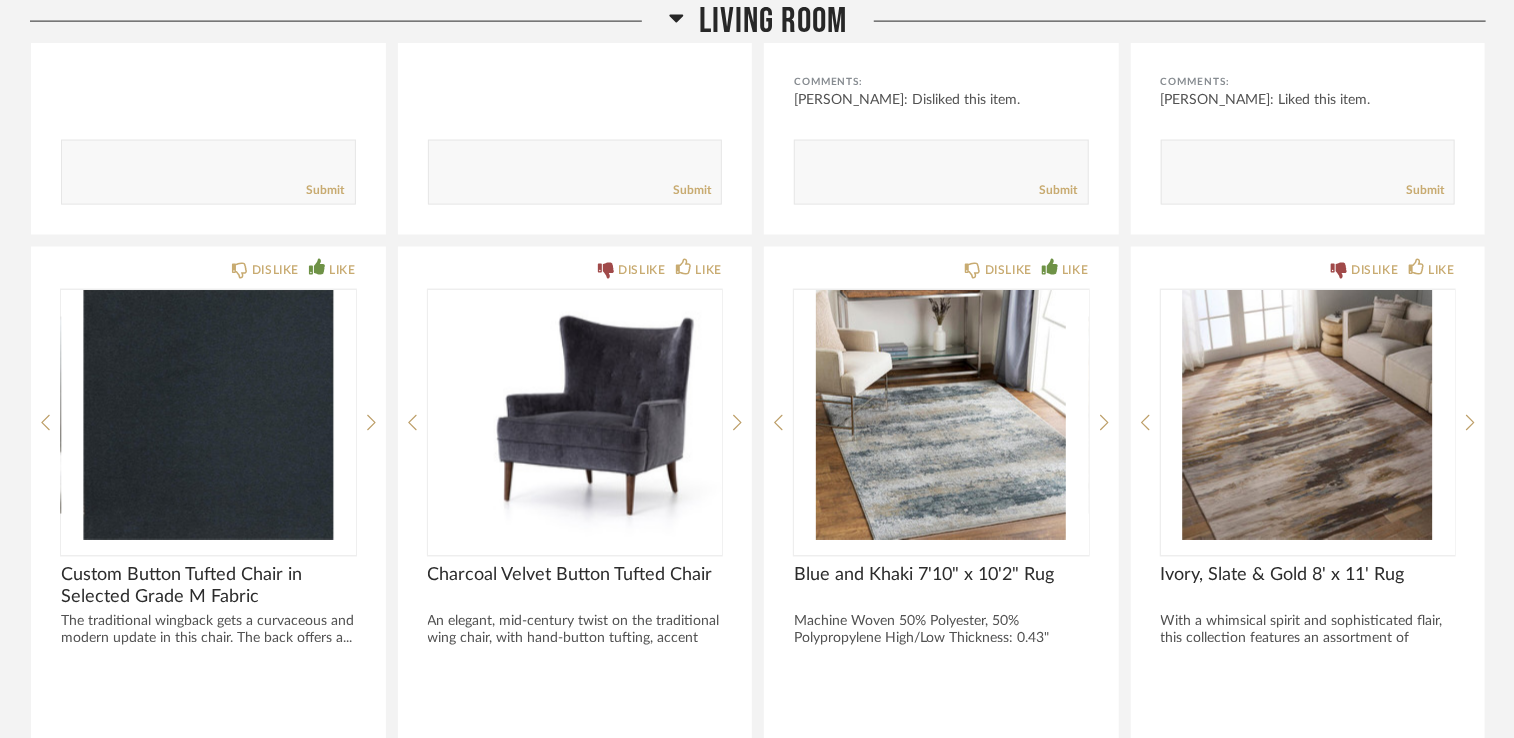 scroll, scrollTop: 1480, scrollLeft: 0, axis: vertical 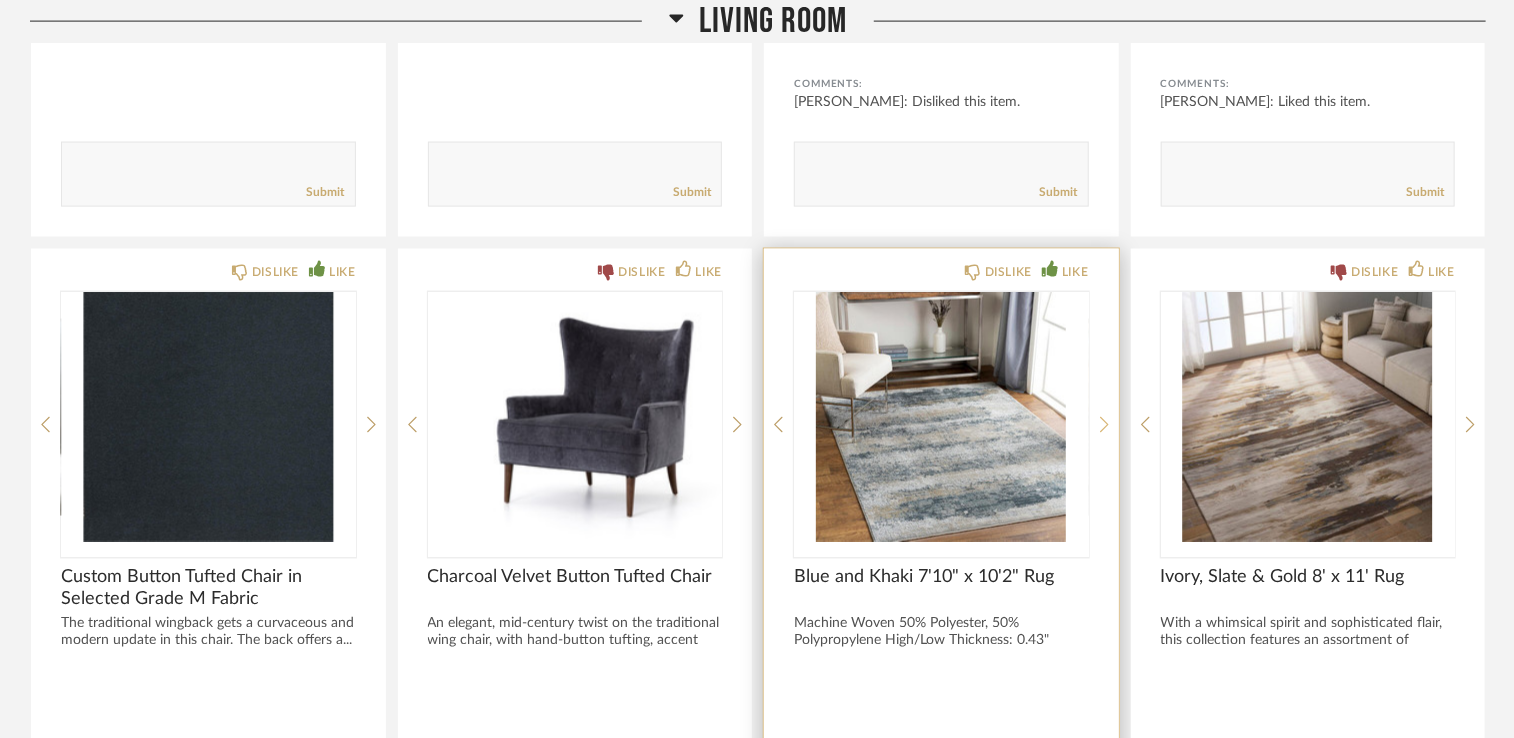 click 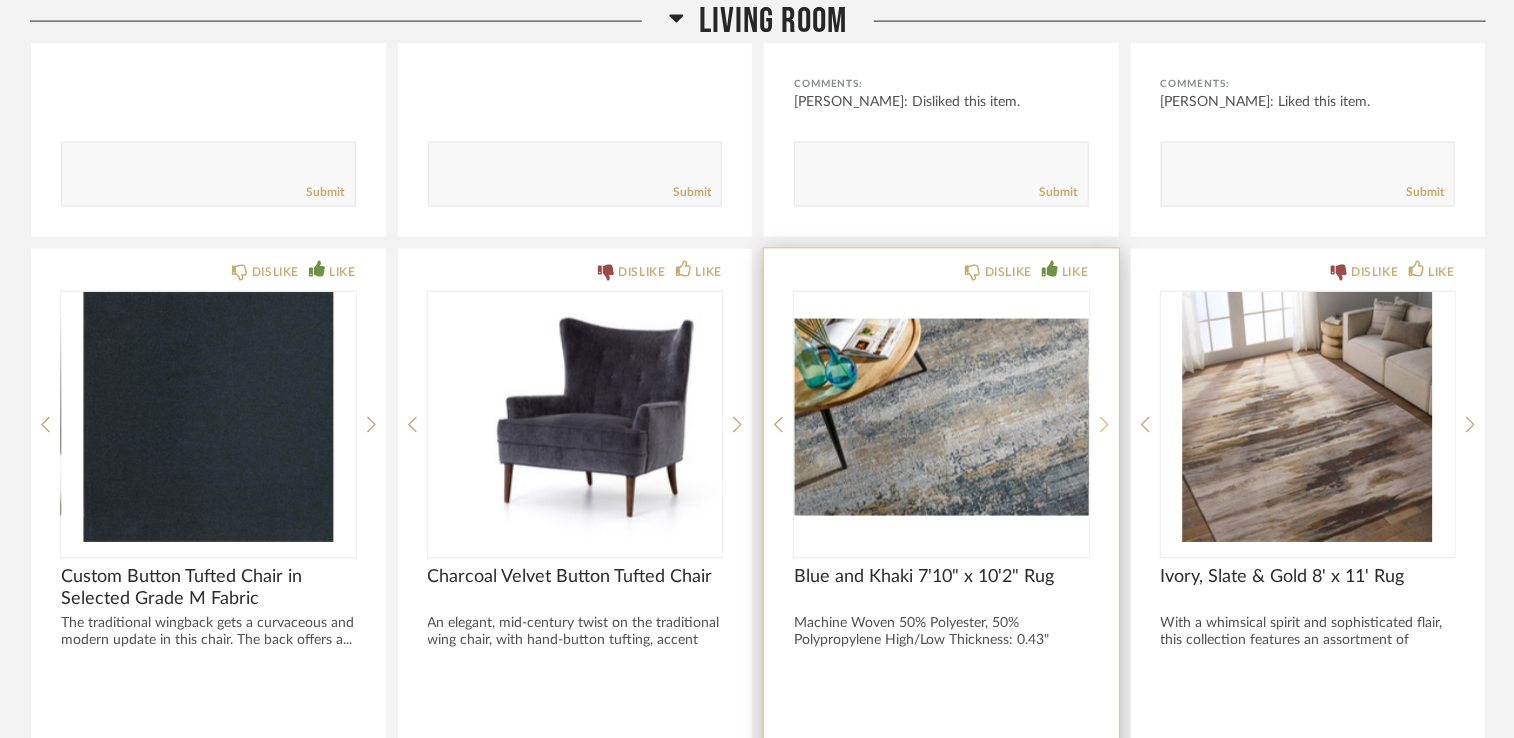 click 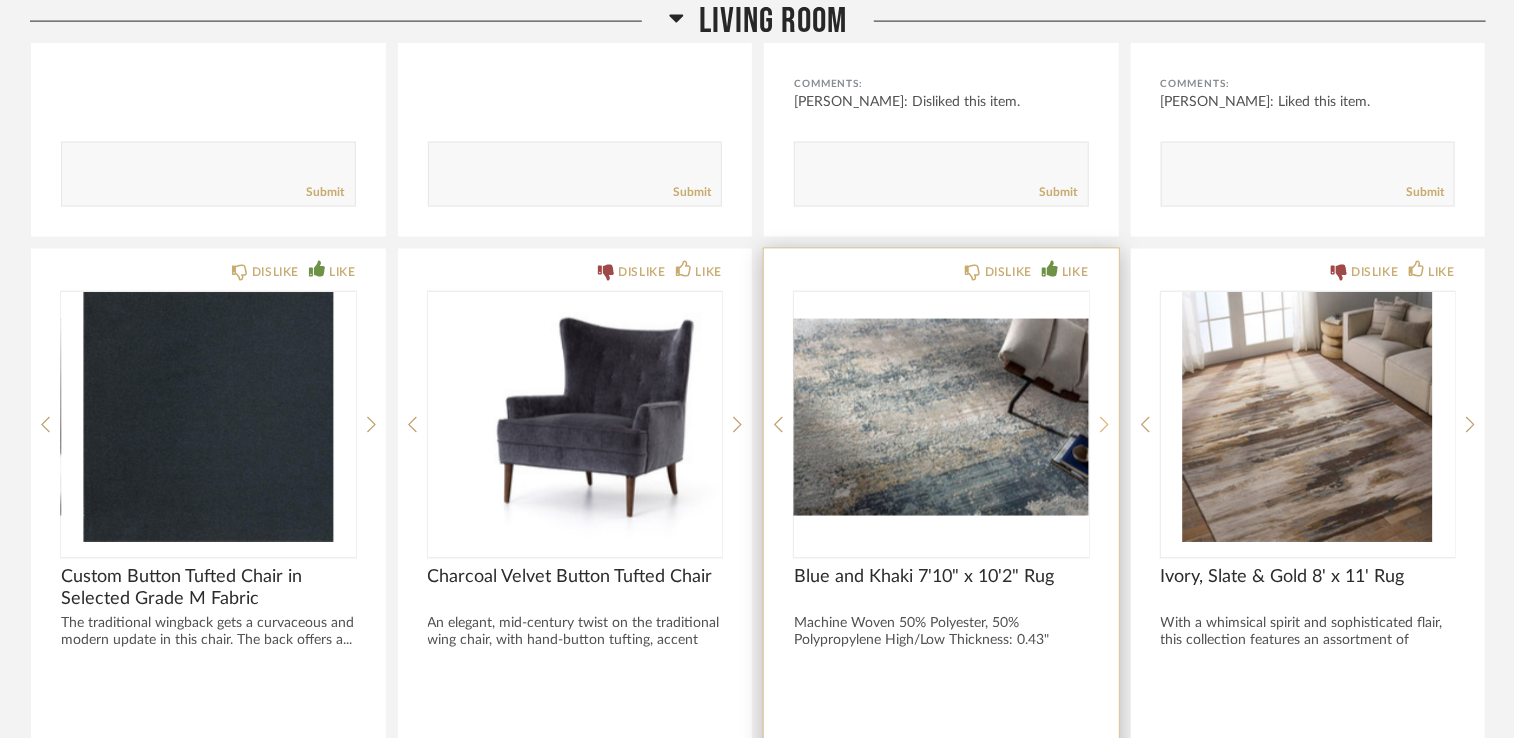 click 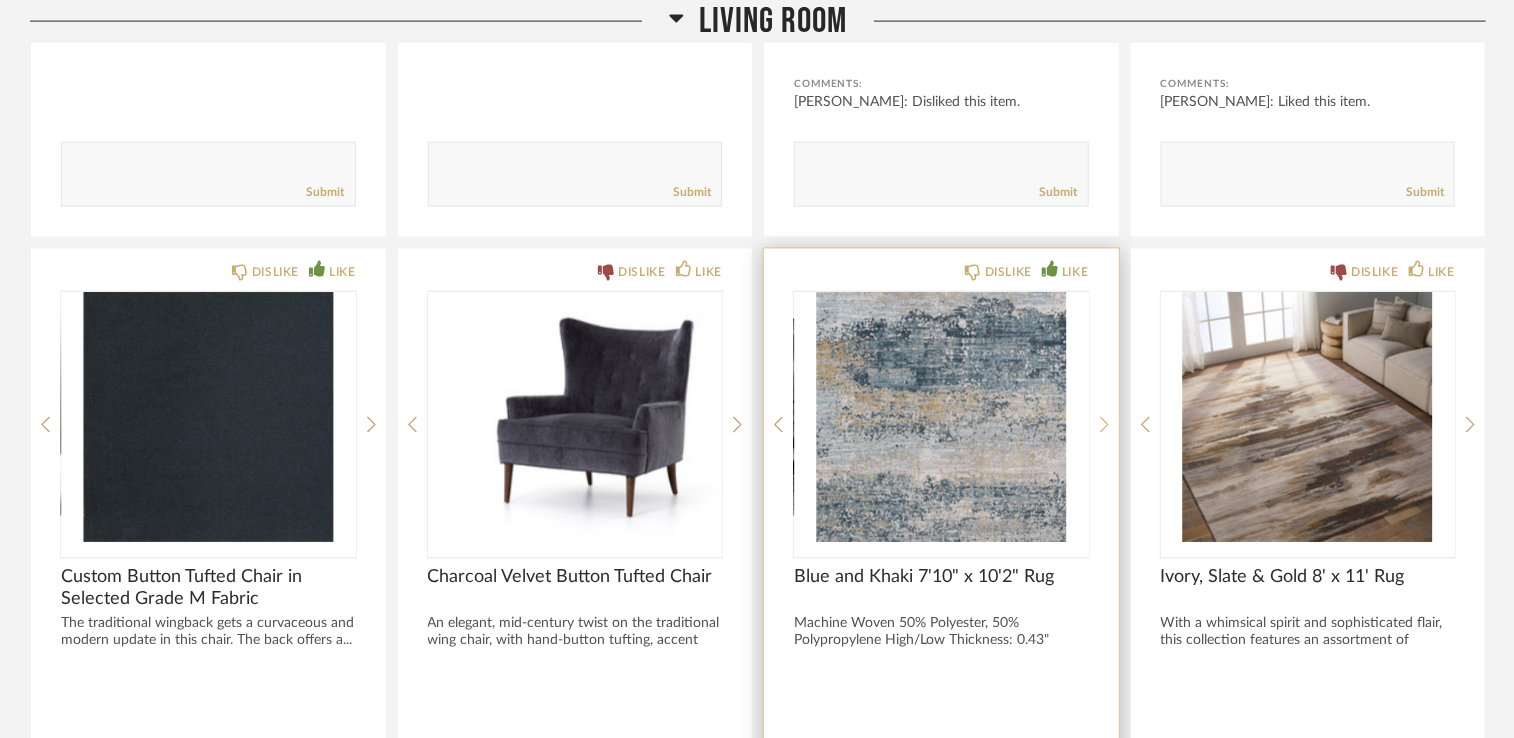 click 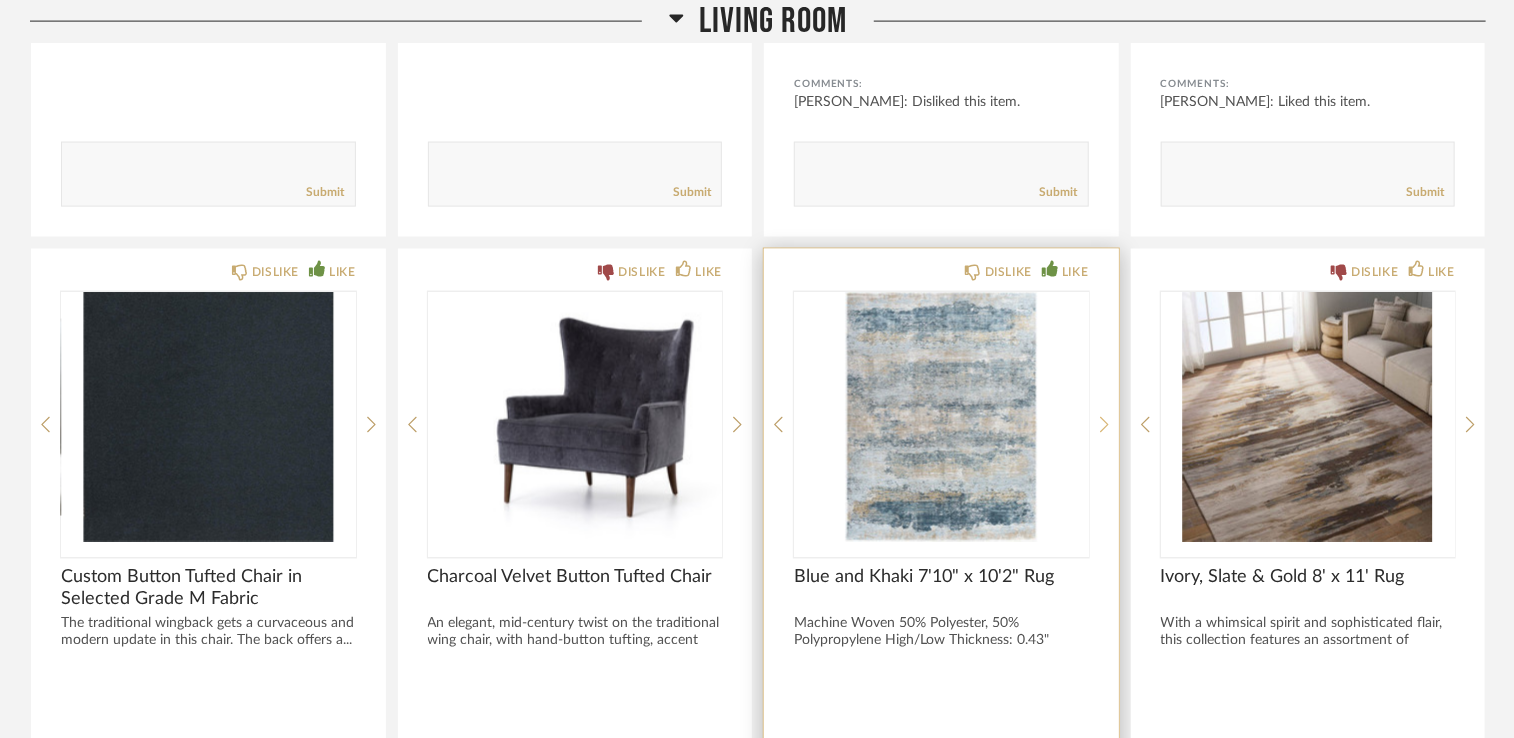 click 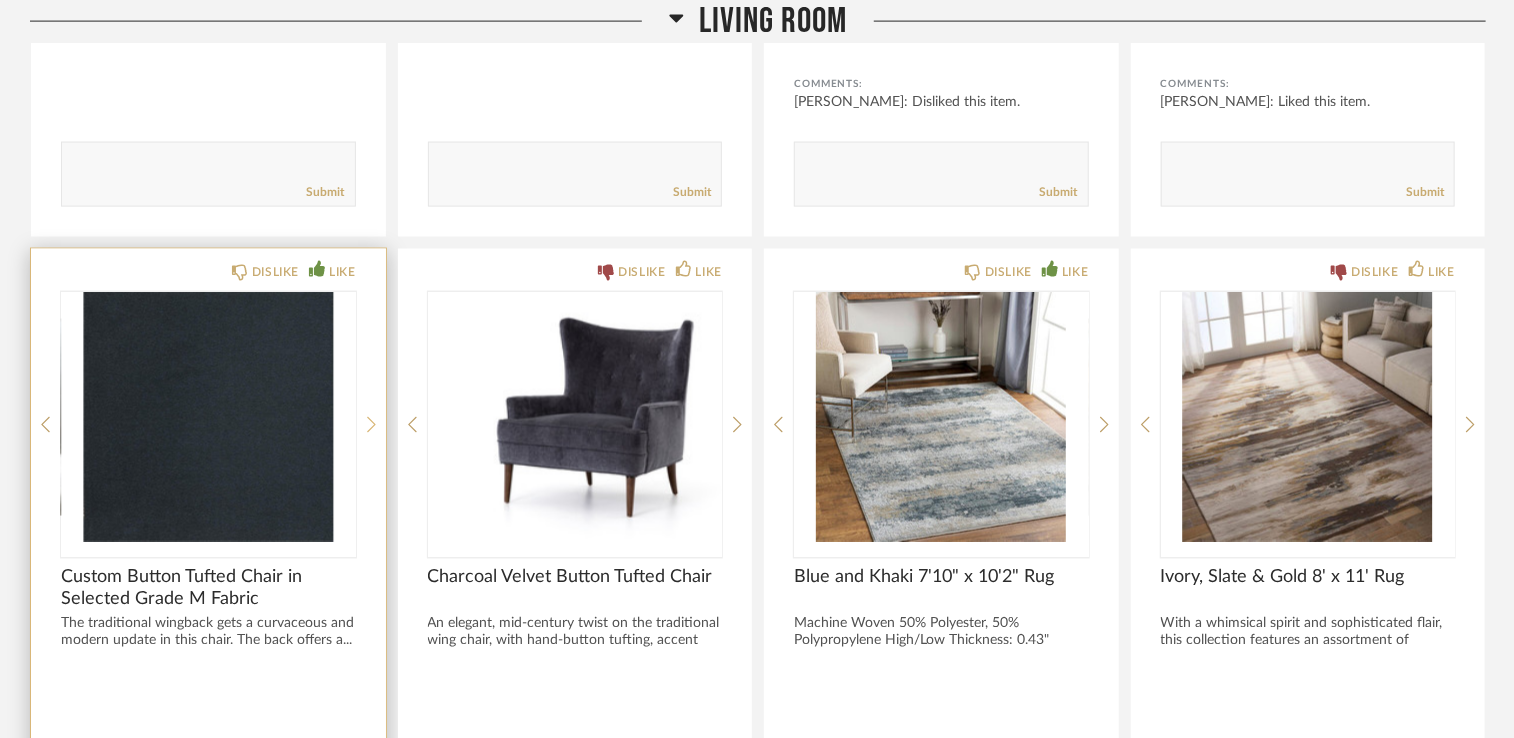 click 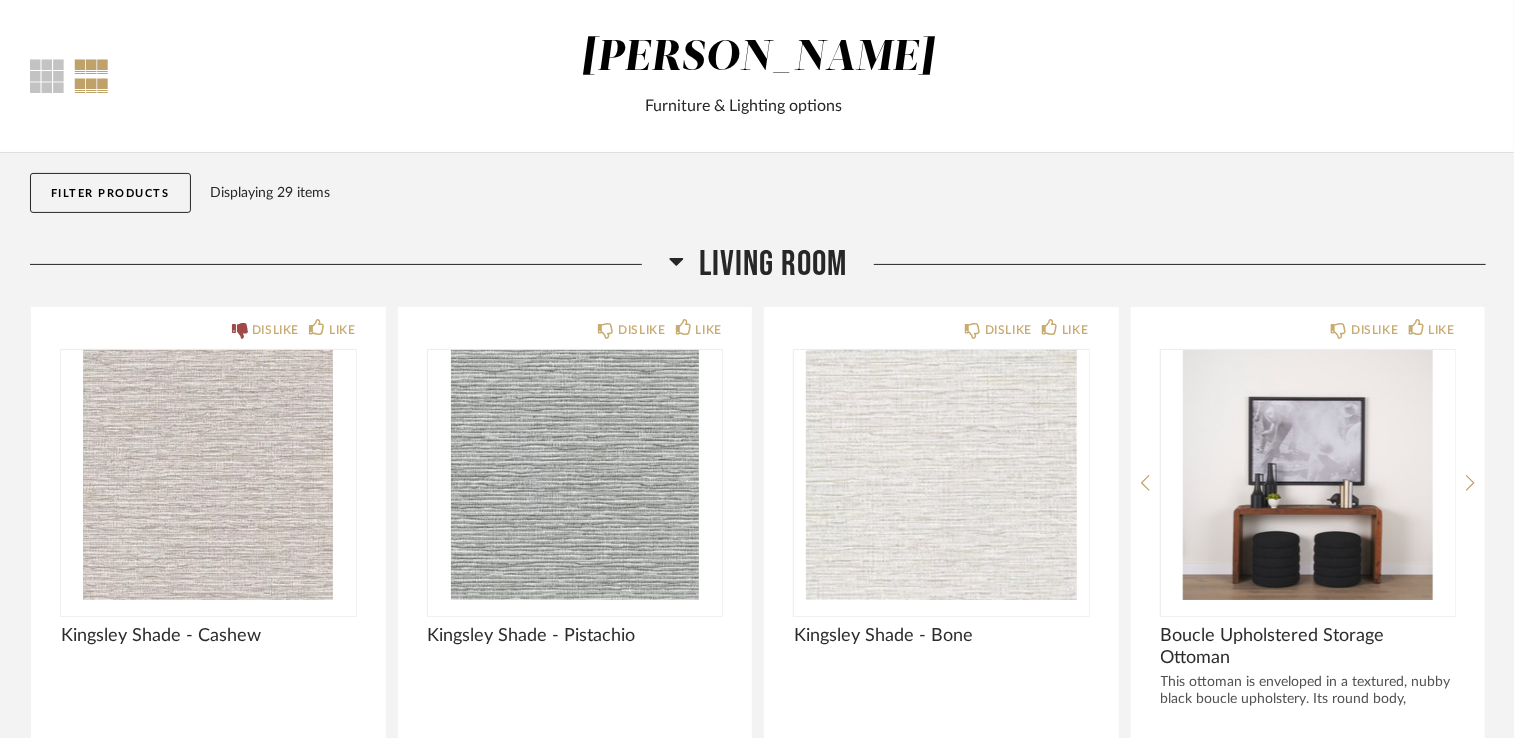 scroll, scrollTop: 144, scrollLeft: 0, axis: vertical 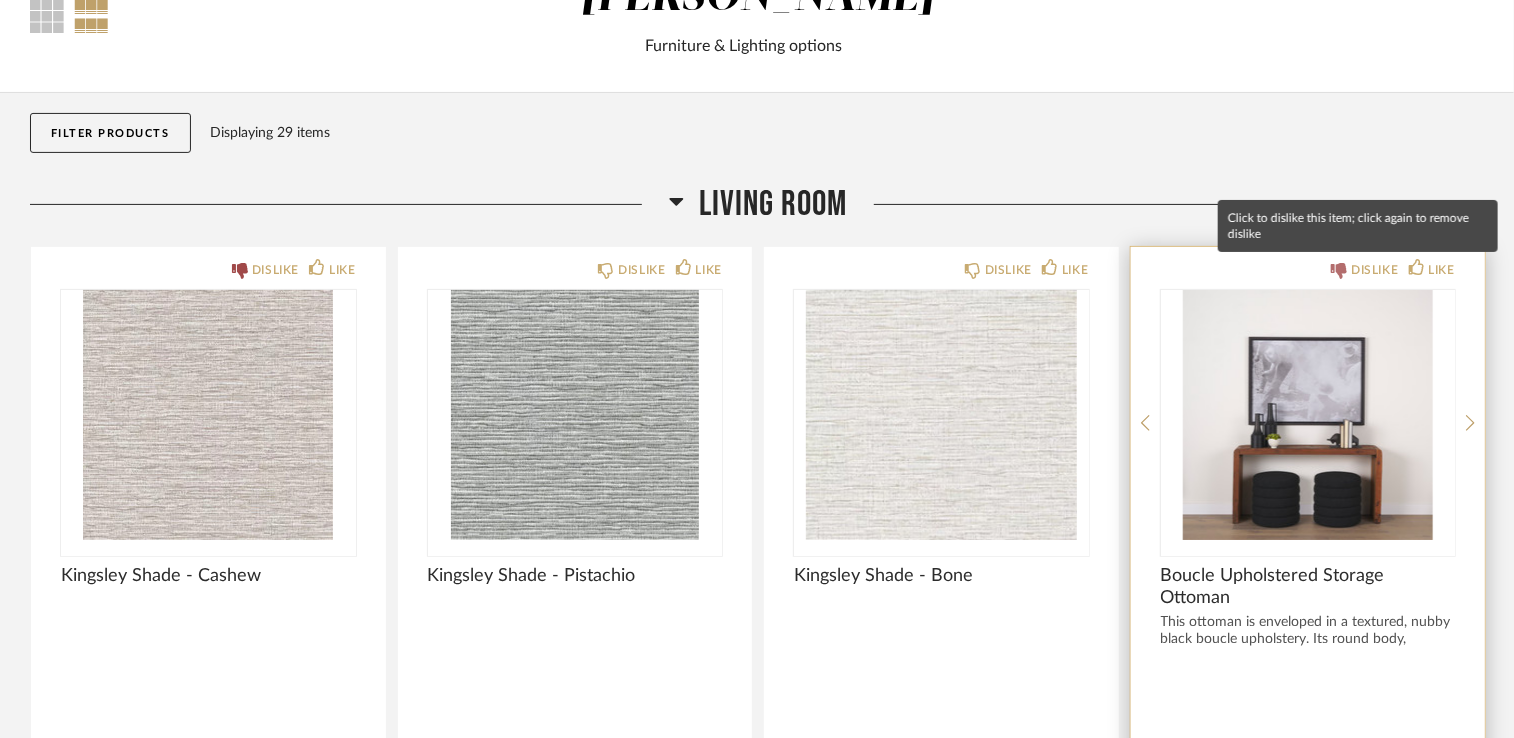 click on "DISLIKE" 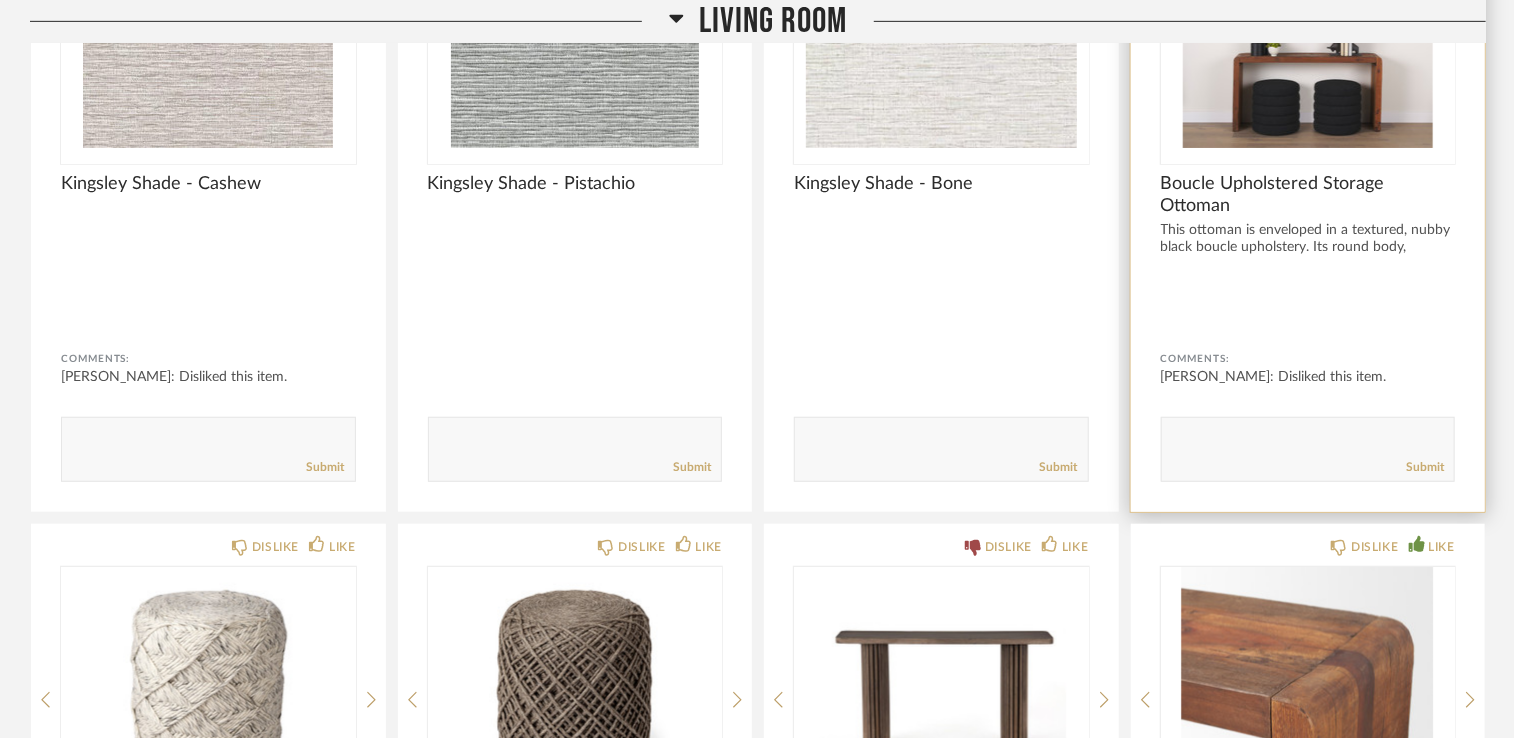 scroll, scrollTop: 550, scrollLeft: 0, axis: vertical 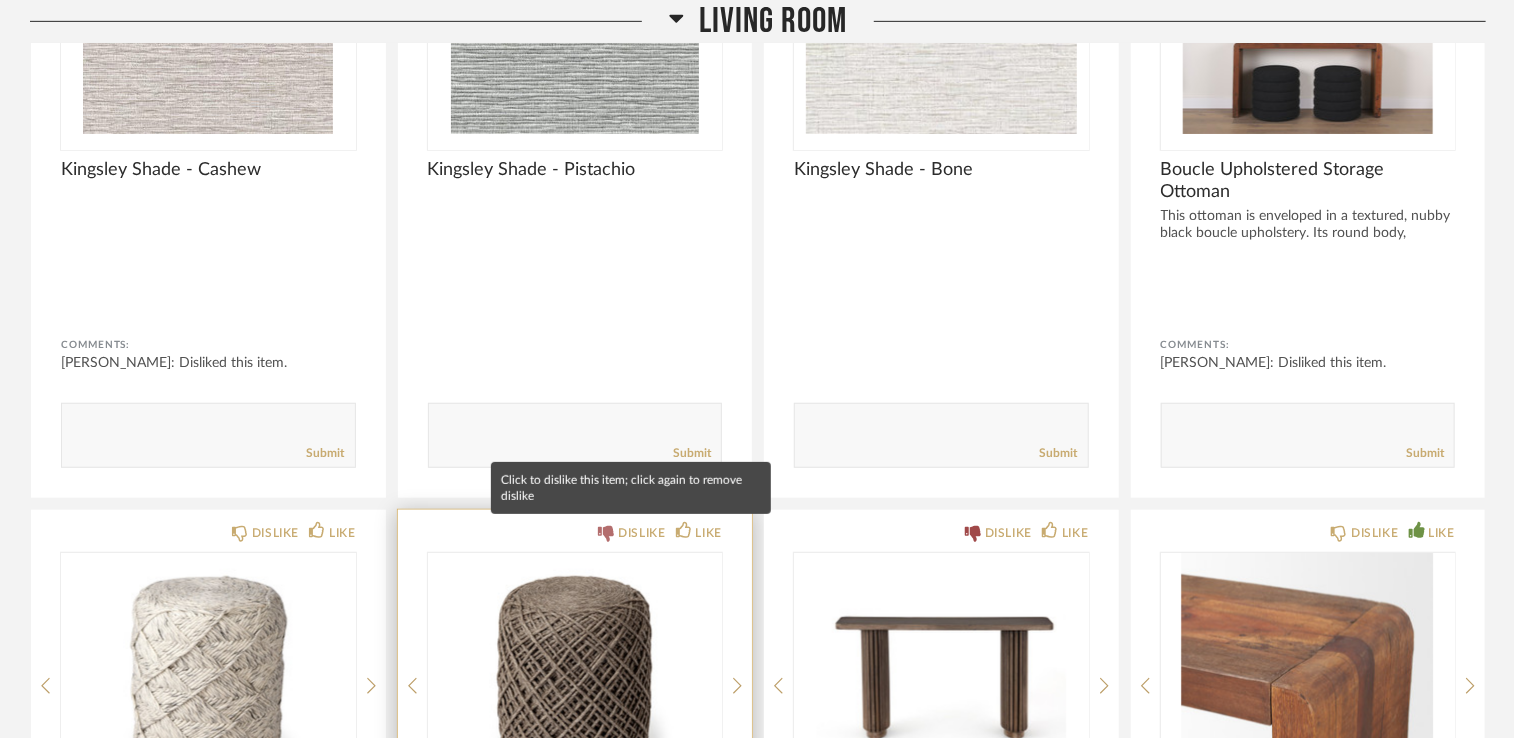 click on "DISLIKE" 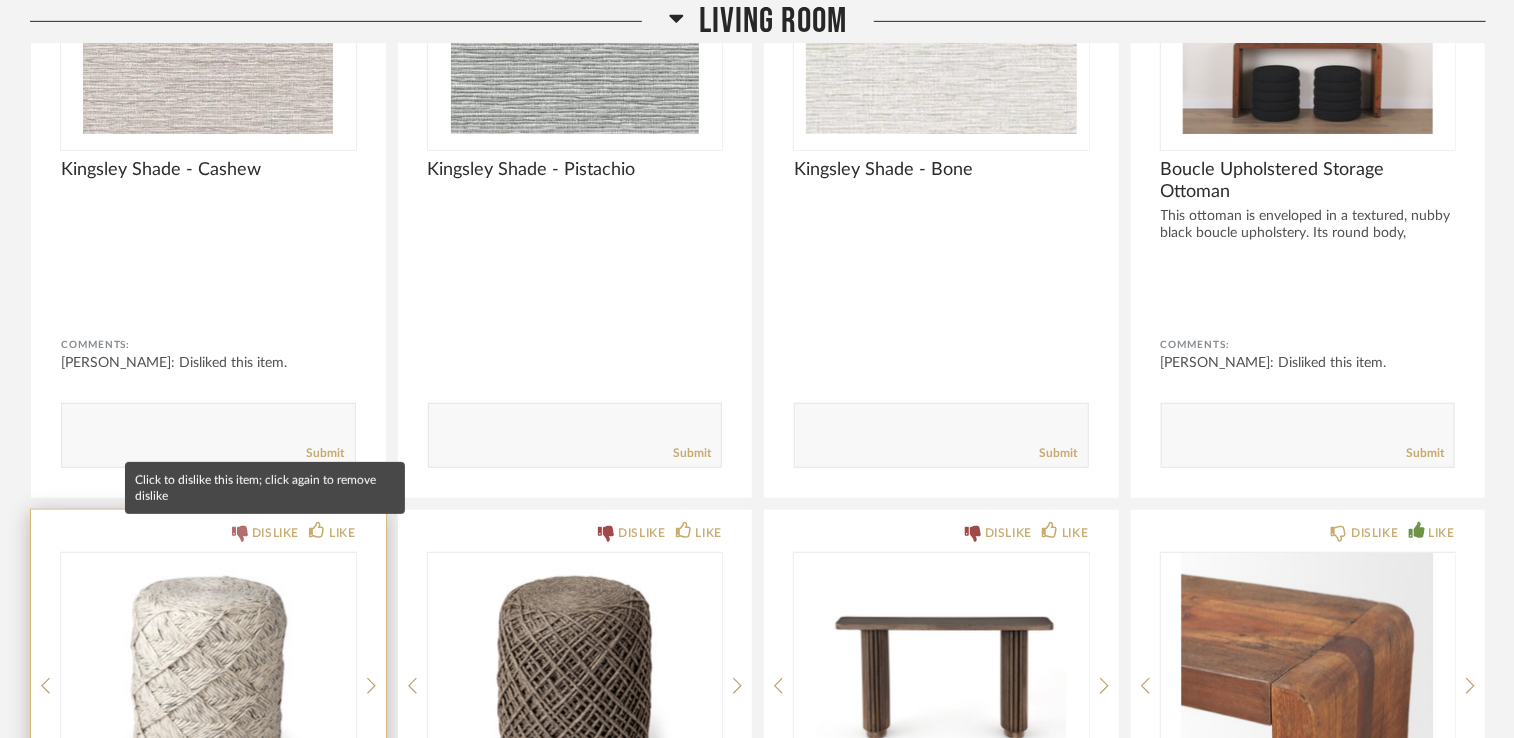 click on "DISLIKE" 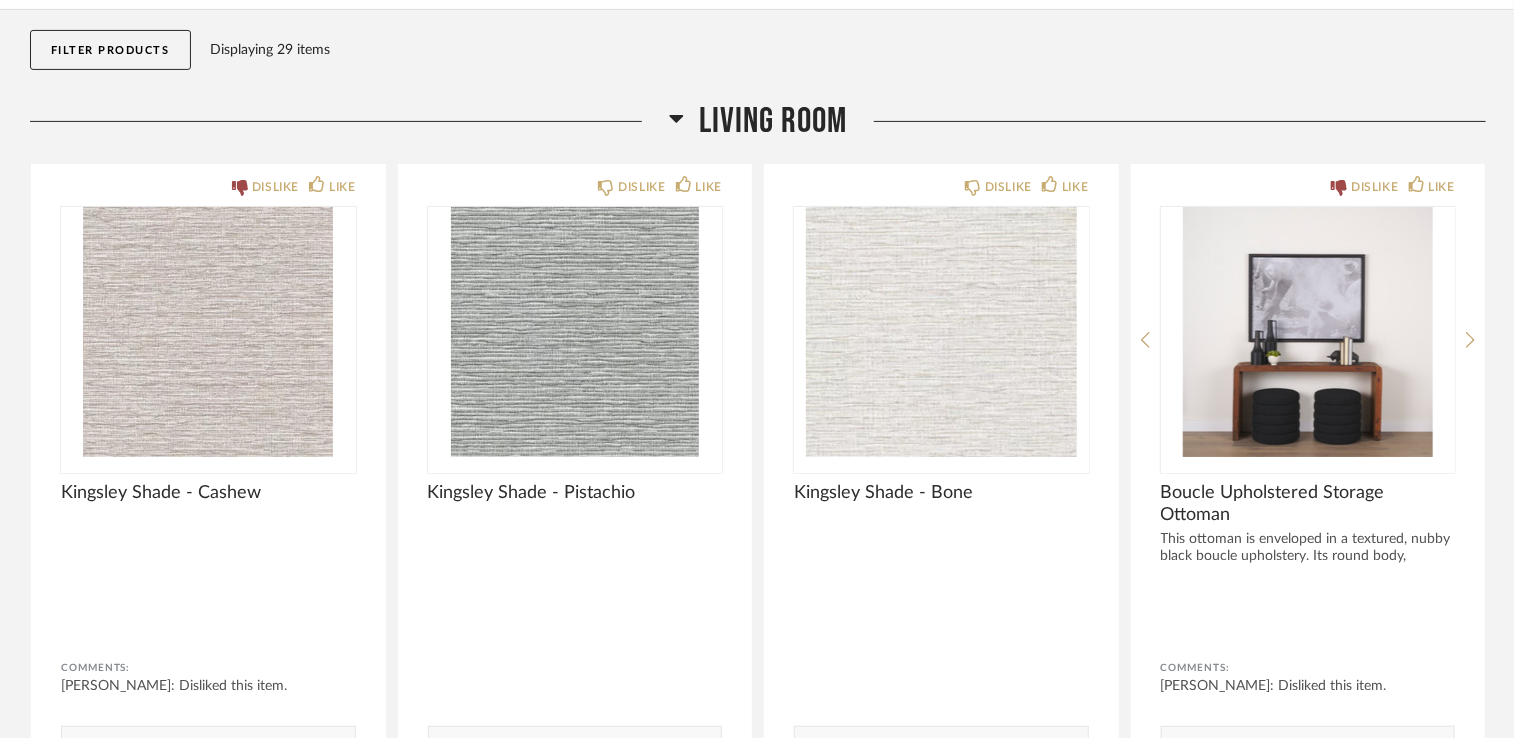 scroll, scrollTop: 226, scrollLeft: 0, axis: vertical 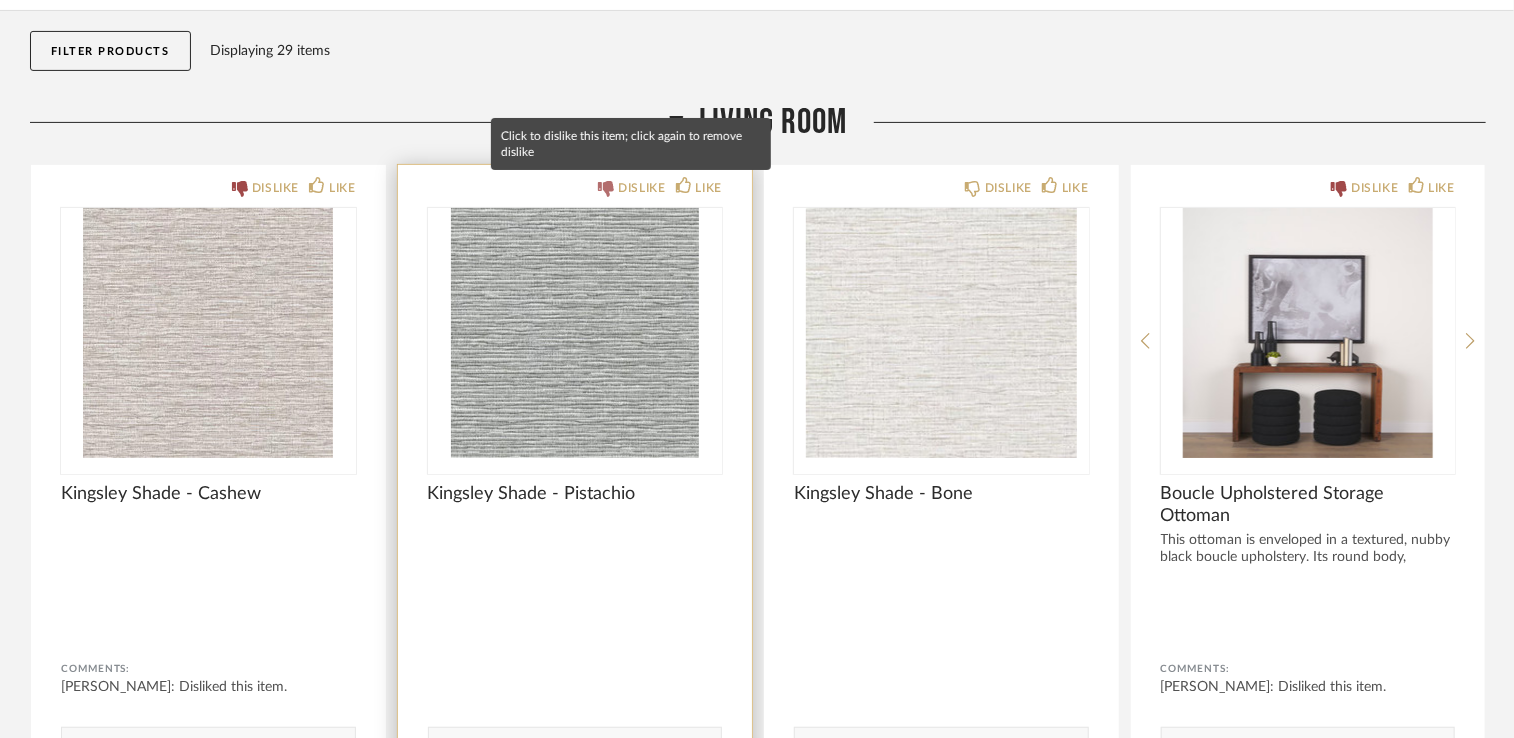 click 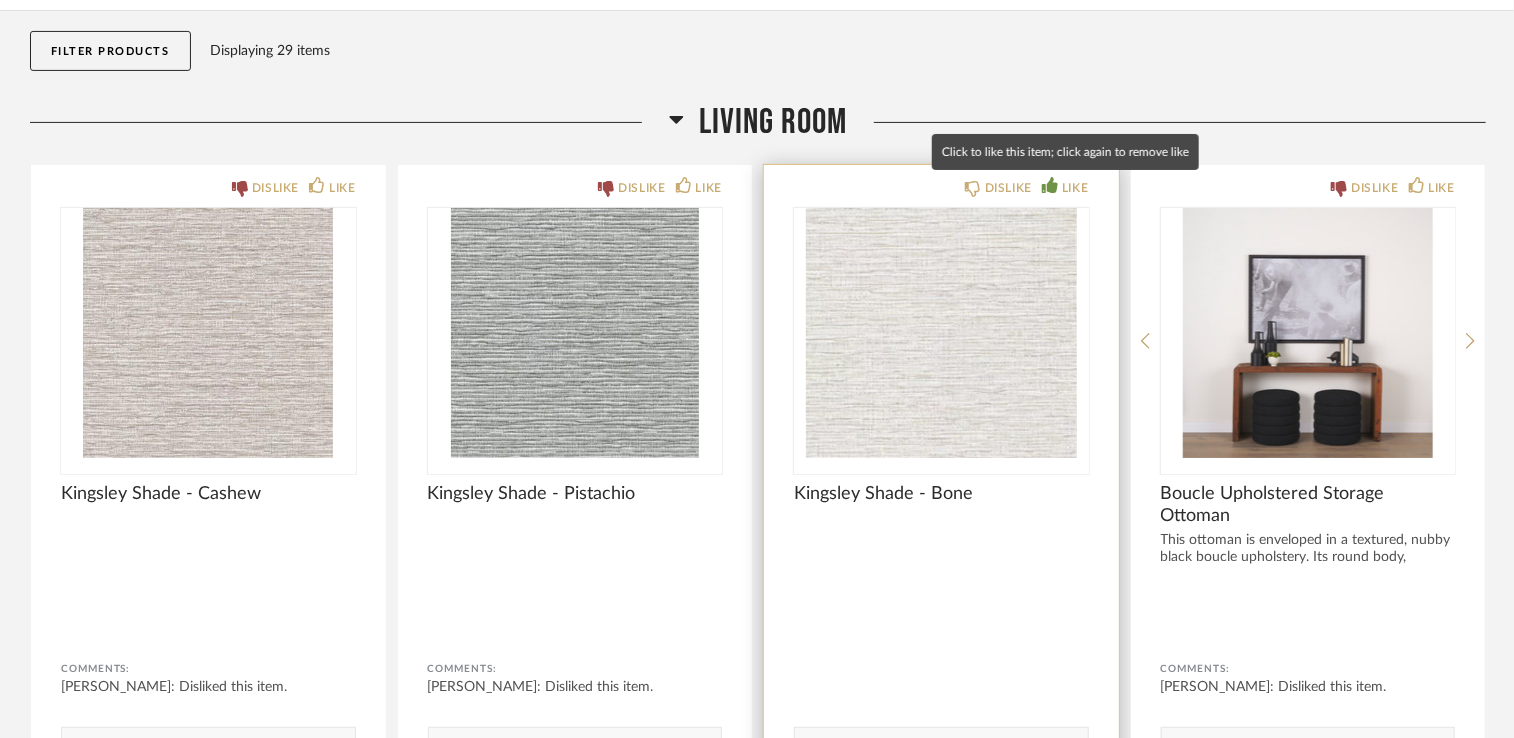 click on "LIKE" 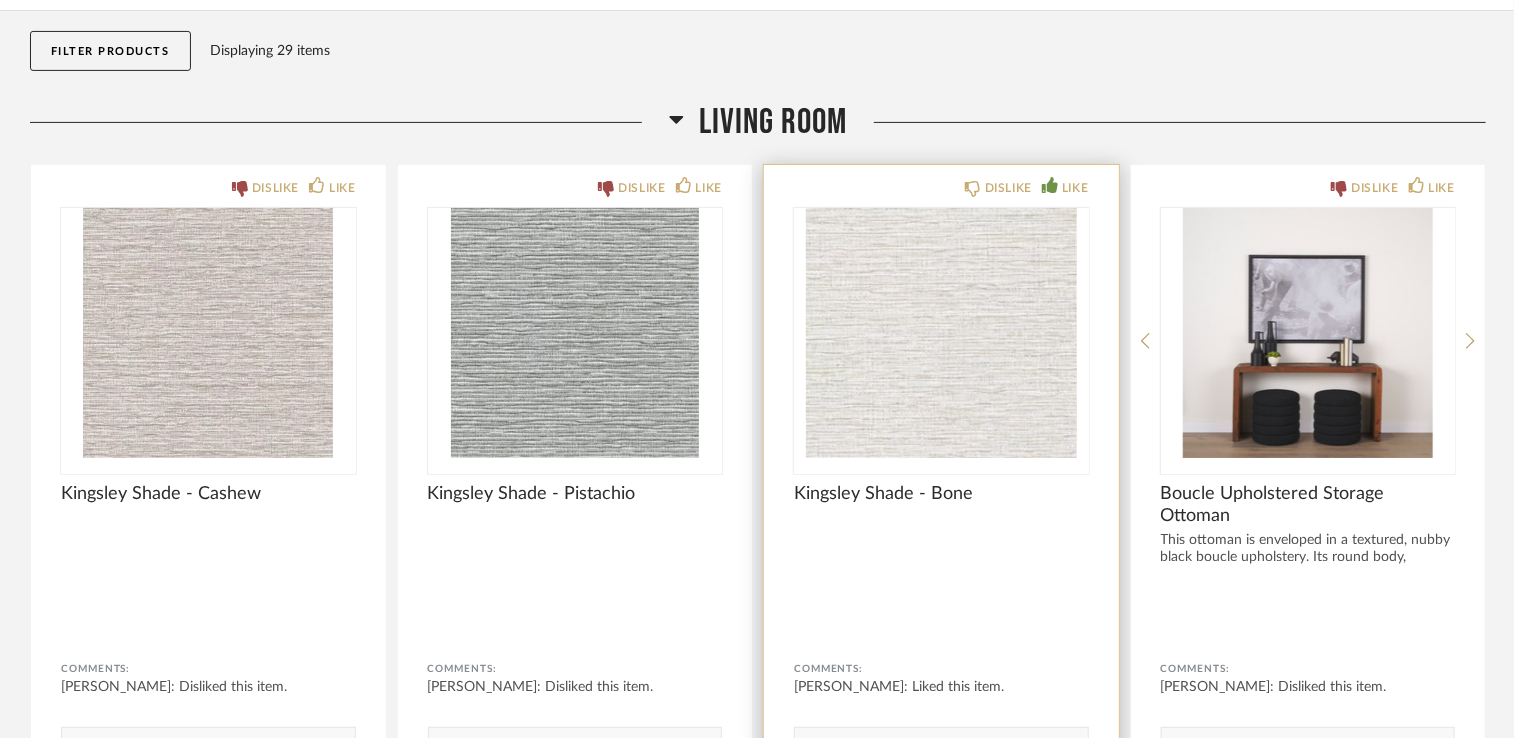 click at bounding box center (941, 333) 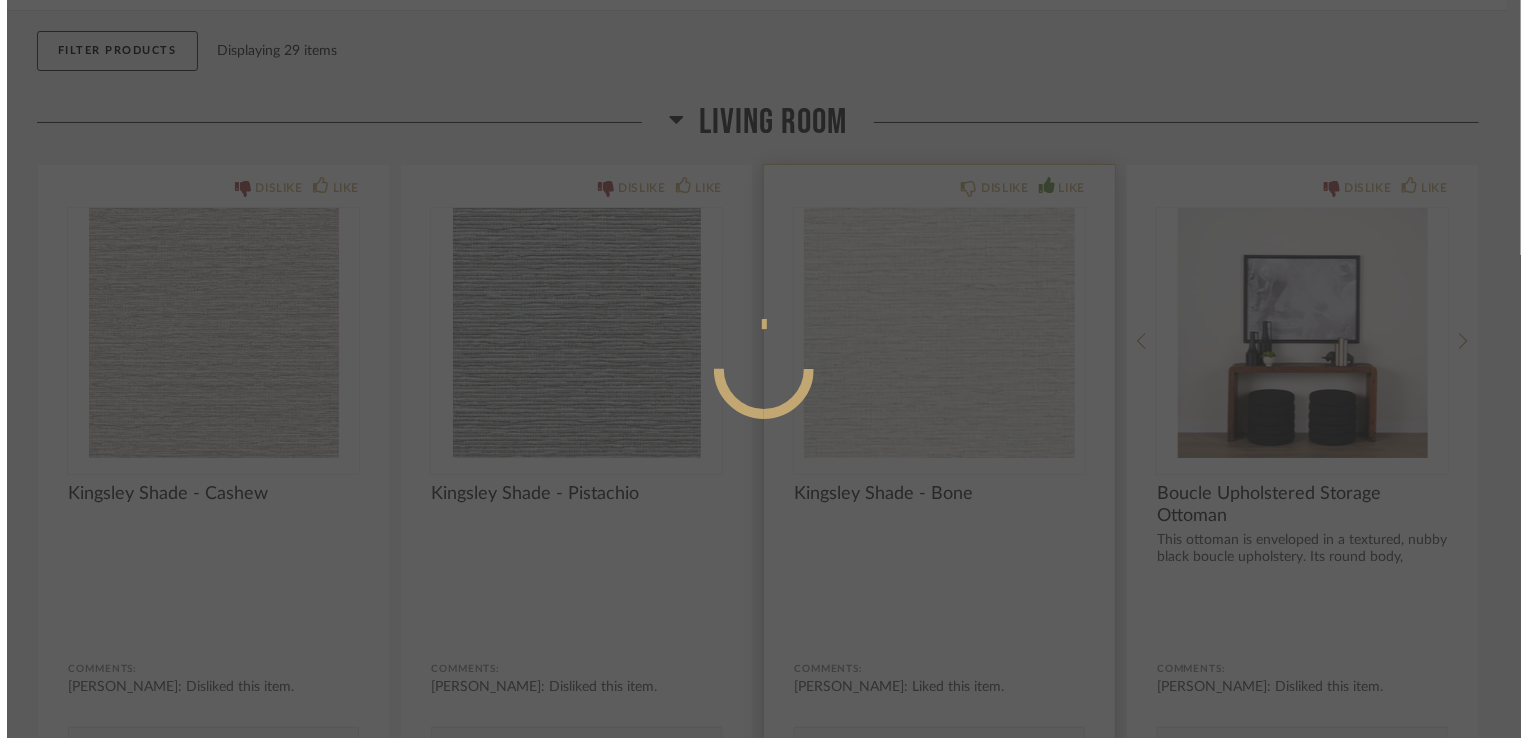 scroll, scrollTop: 0, scrollLeft: 0, axis: both 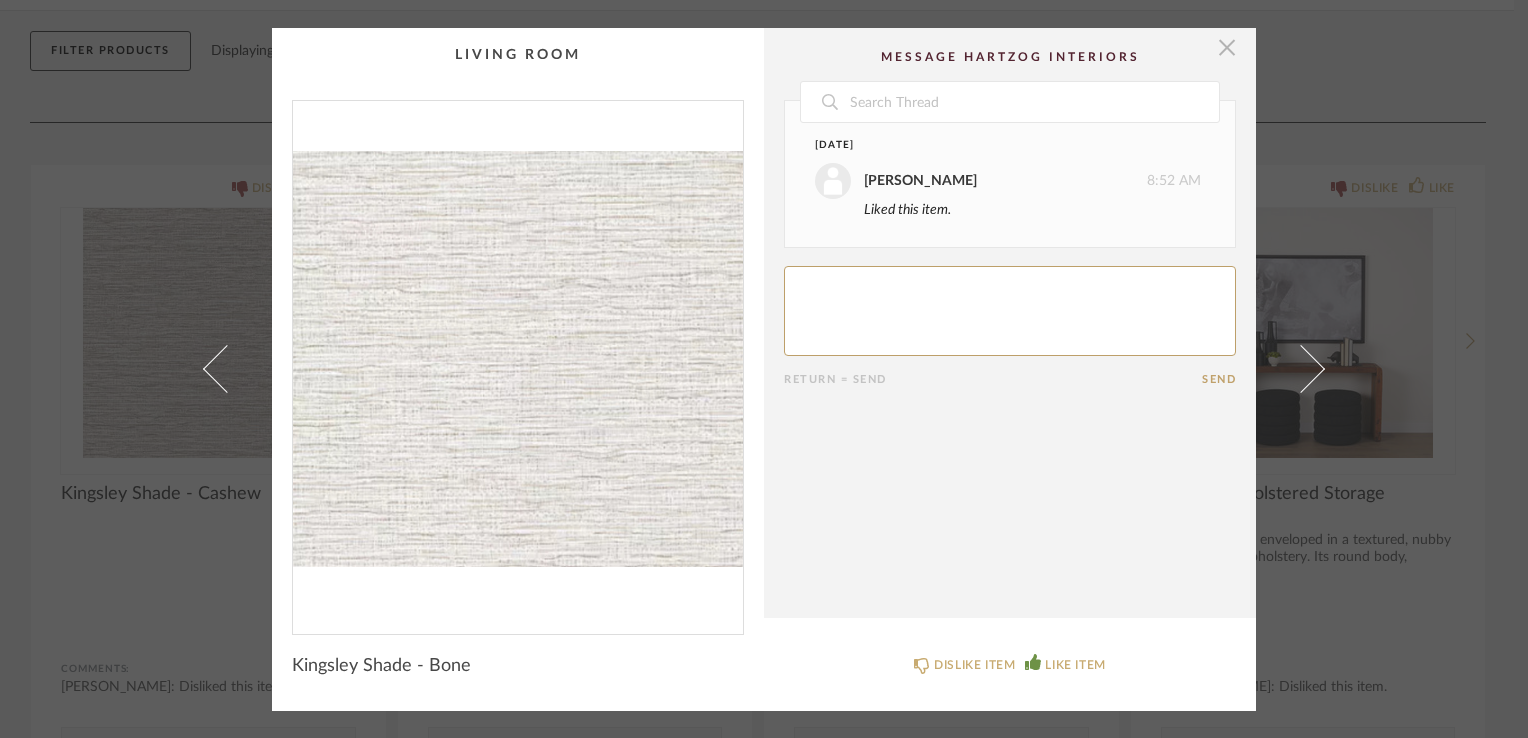 click at bounding box center (1227, 48) 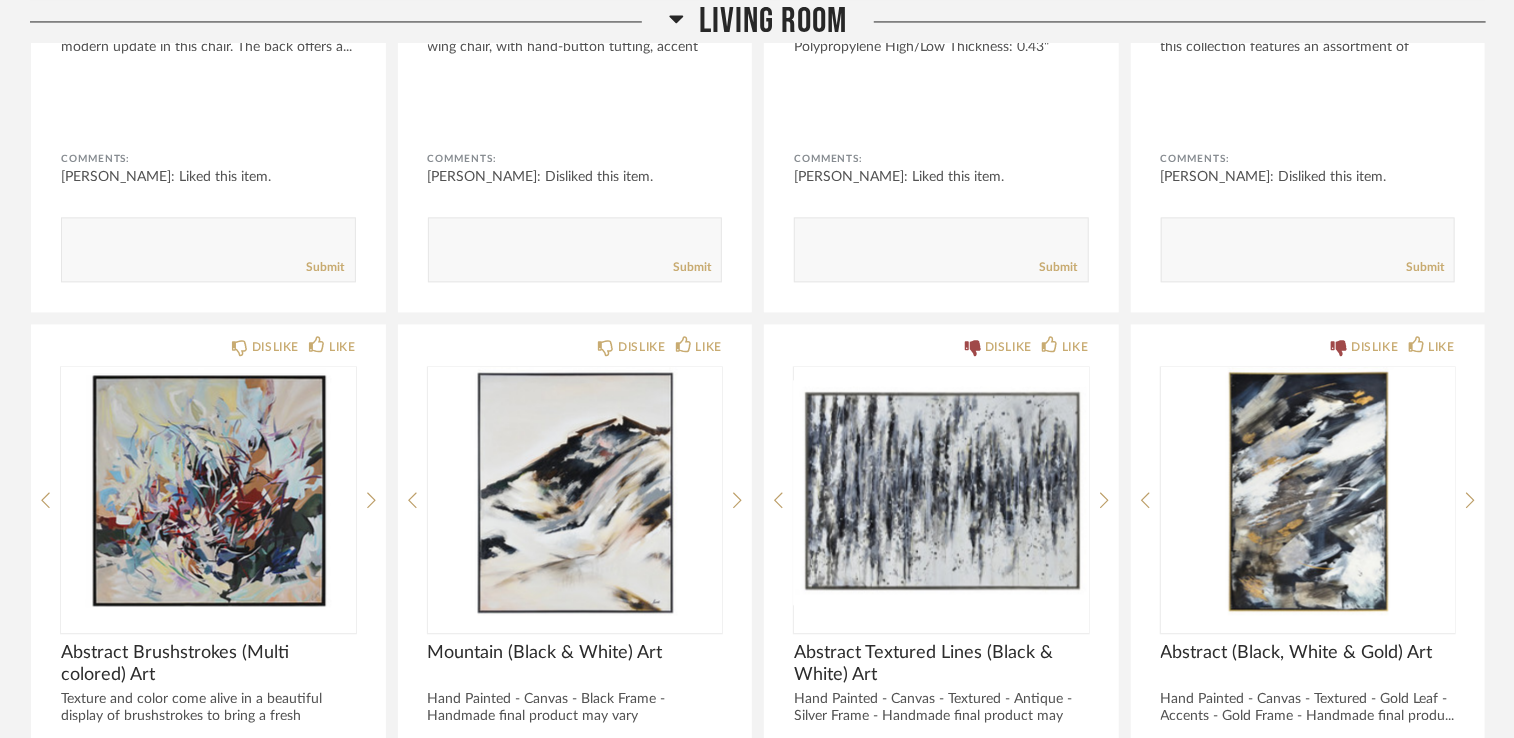 scroll, scrollTop: 2075, scrollLeft: 0, axis: vertical 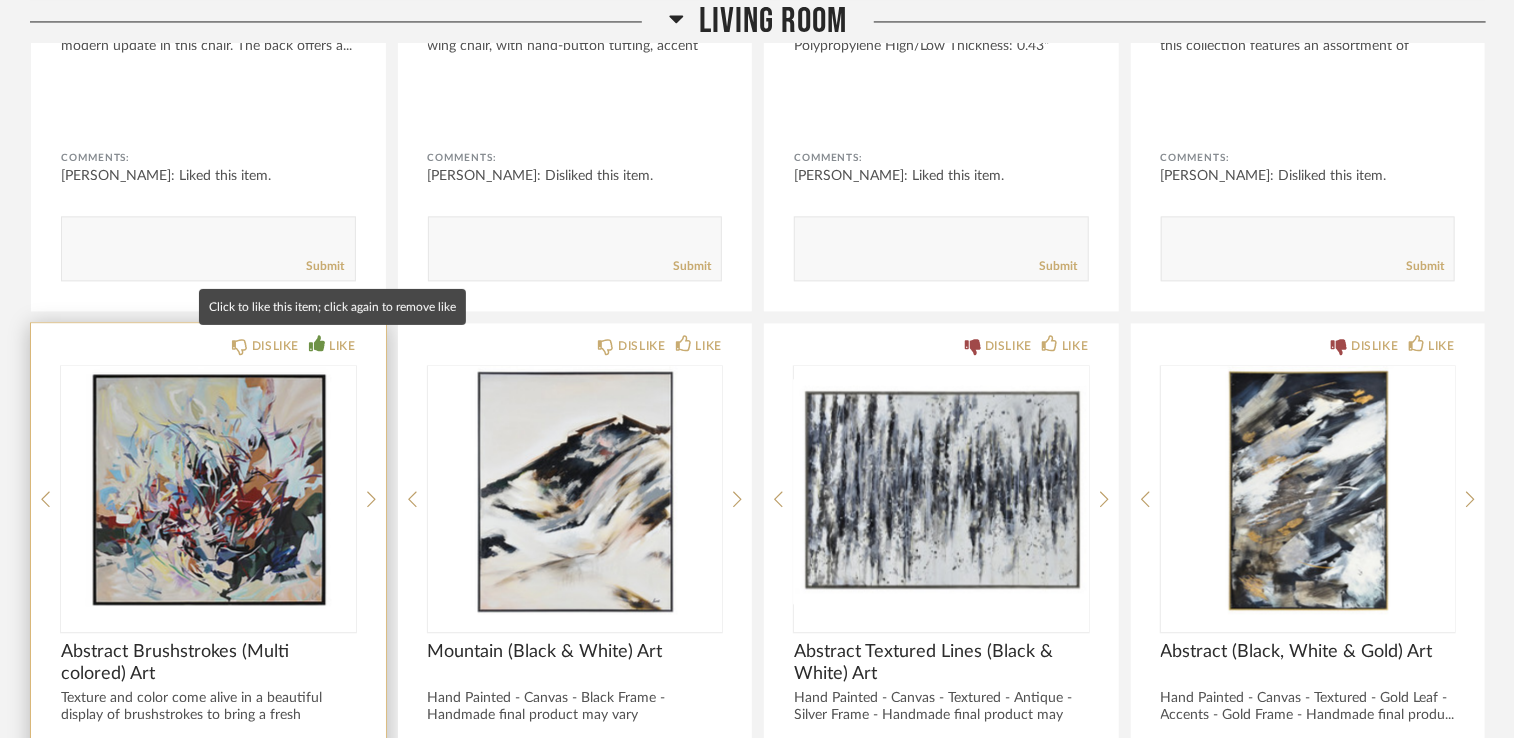 click on "LIKE" 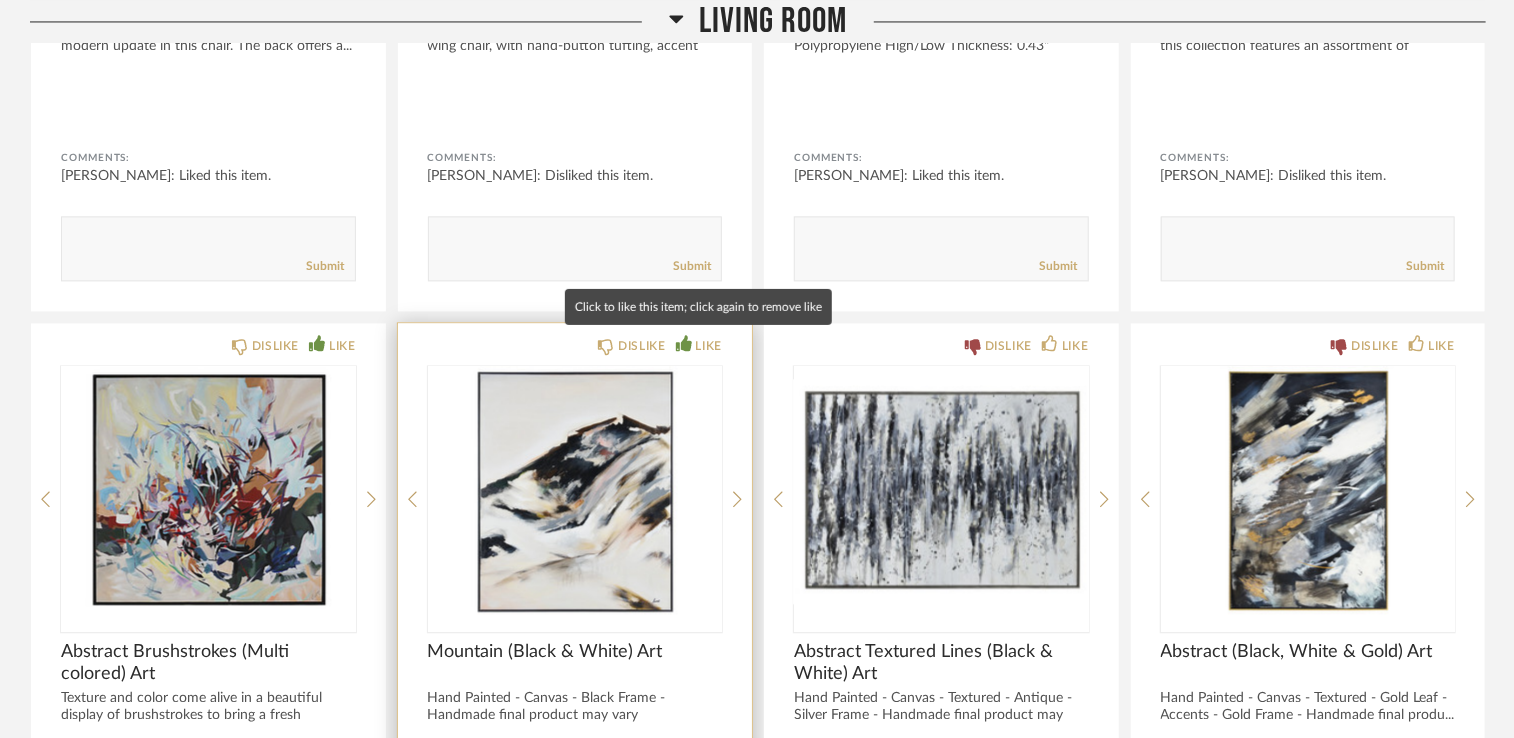 click on "LIKE" 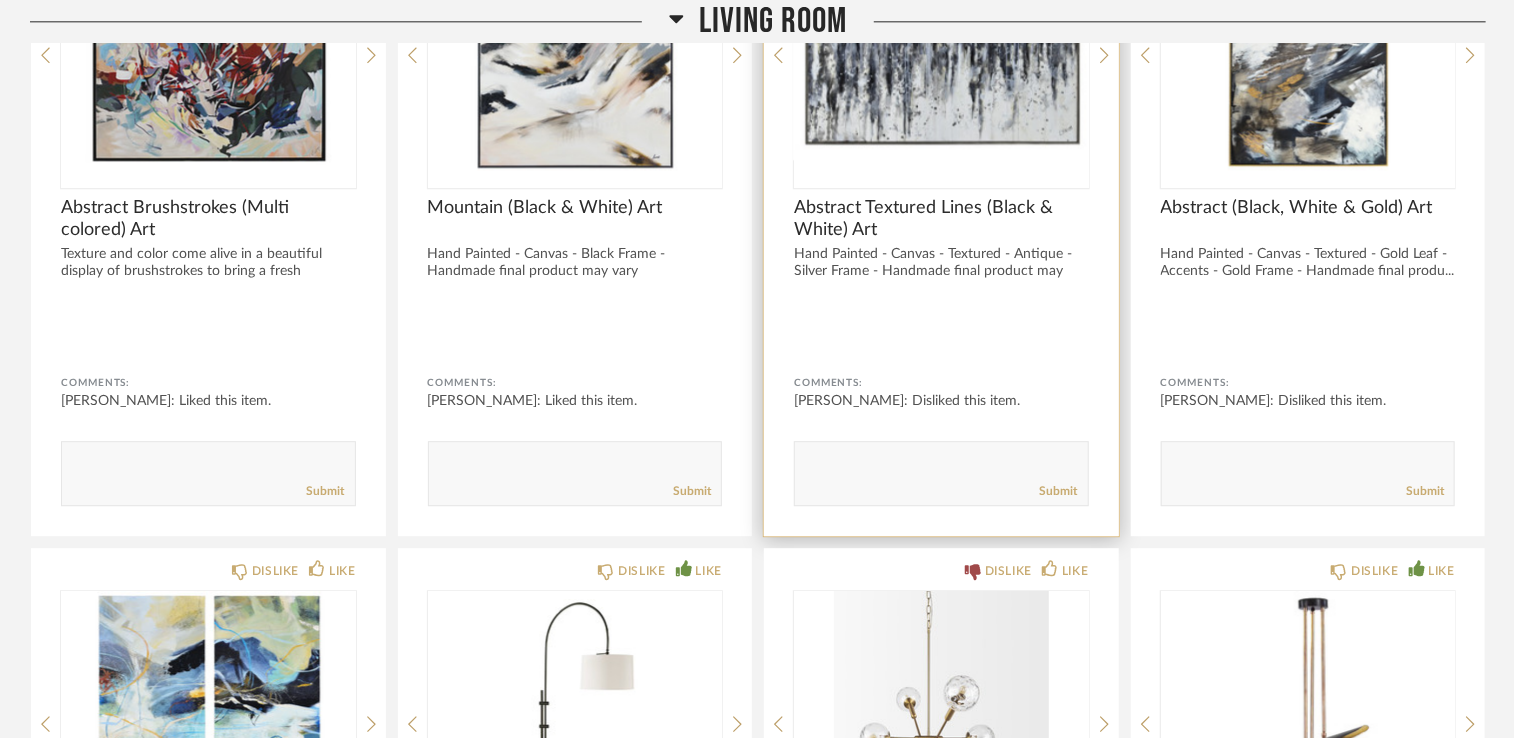 scroll, scrollTop: 2756, scrollLeft: 0, axis: vertical 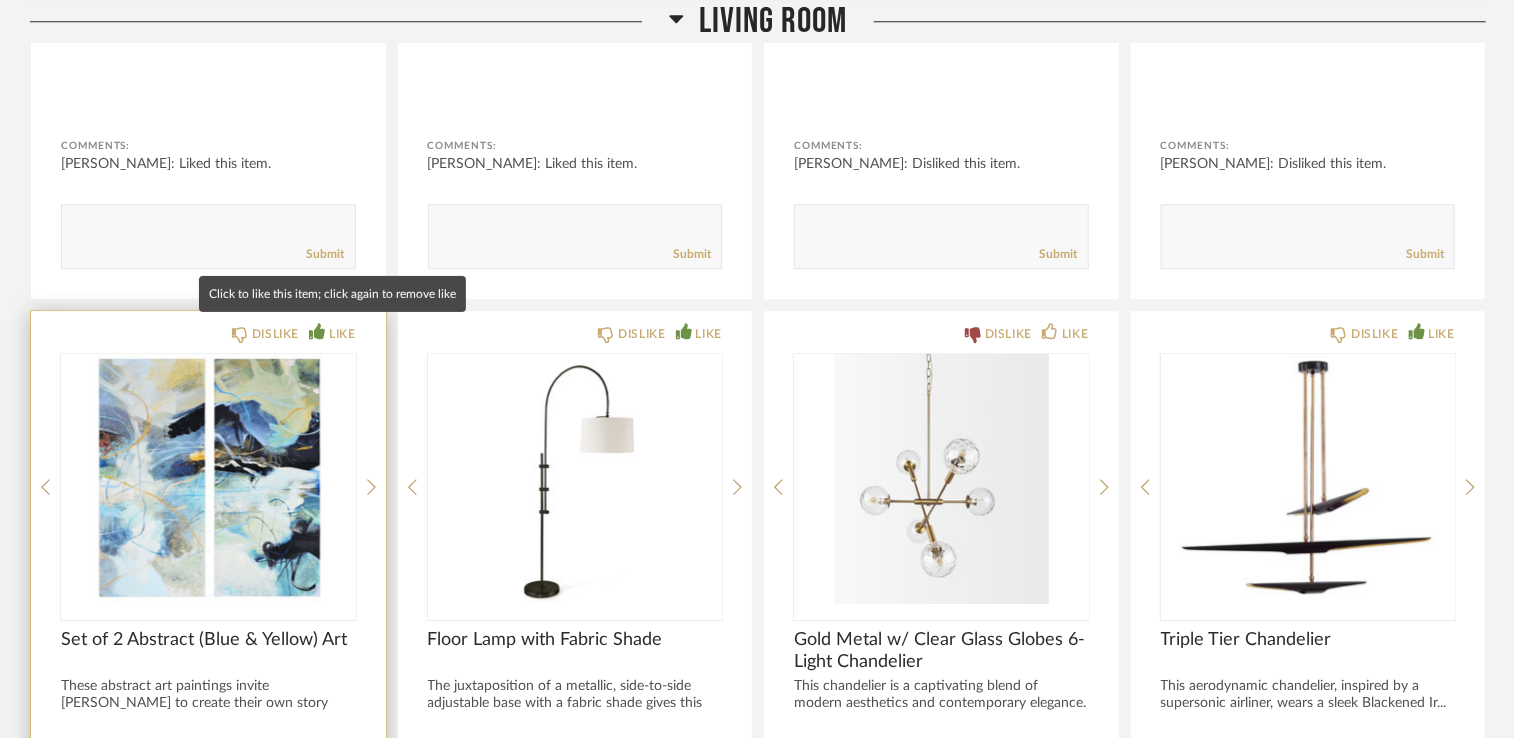 click on "LIKE" 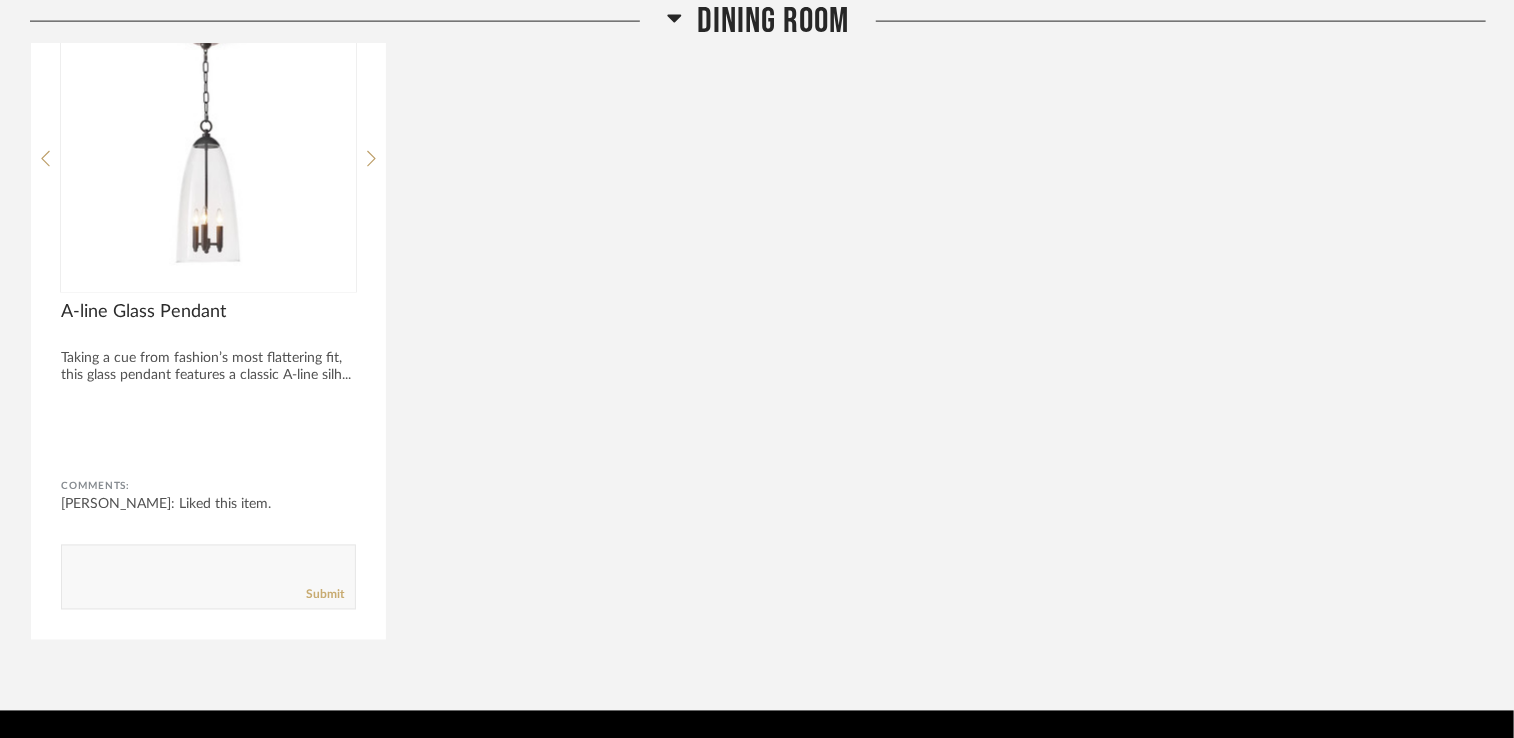 scroll, scrollTop: 5310, scrollLeft: 0, axis: vertical 